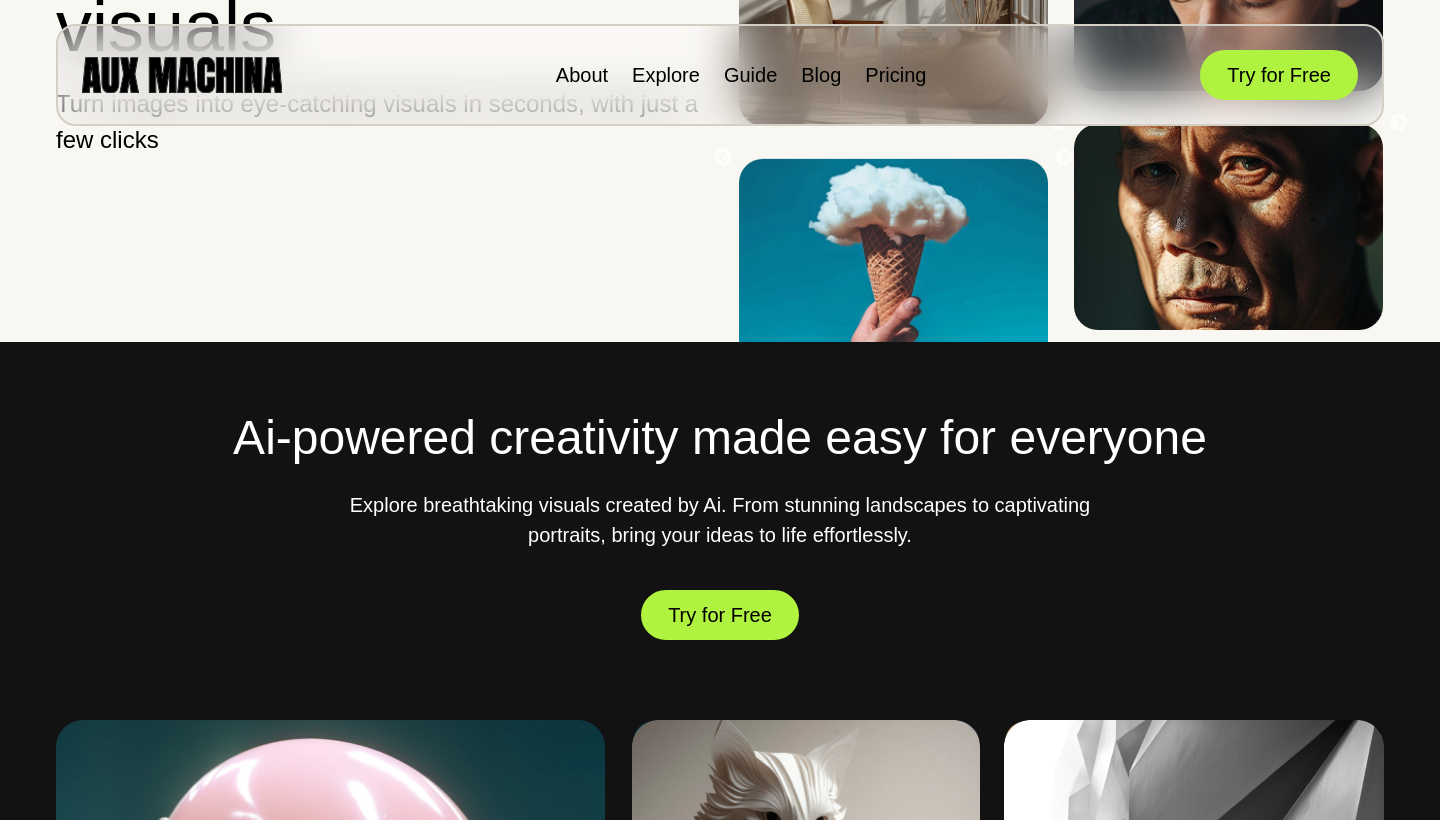 scroll, scrollTop: 662, scrollLeft: 0, axis: vertical 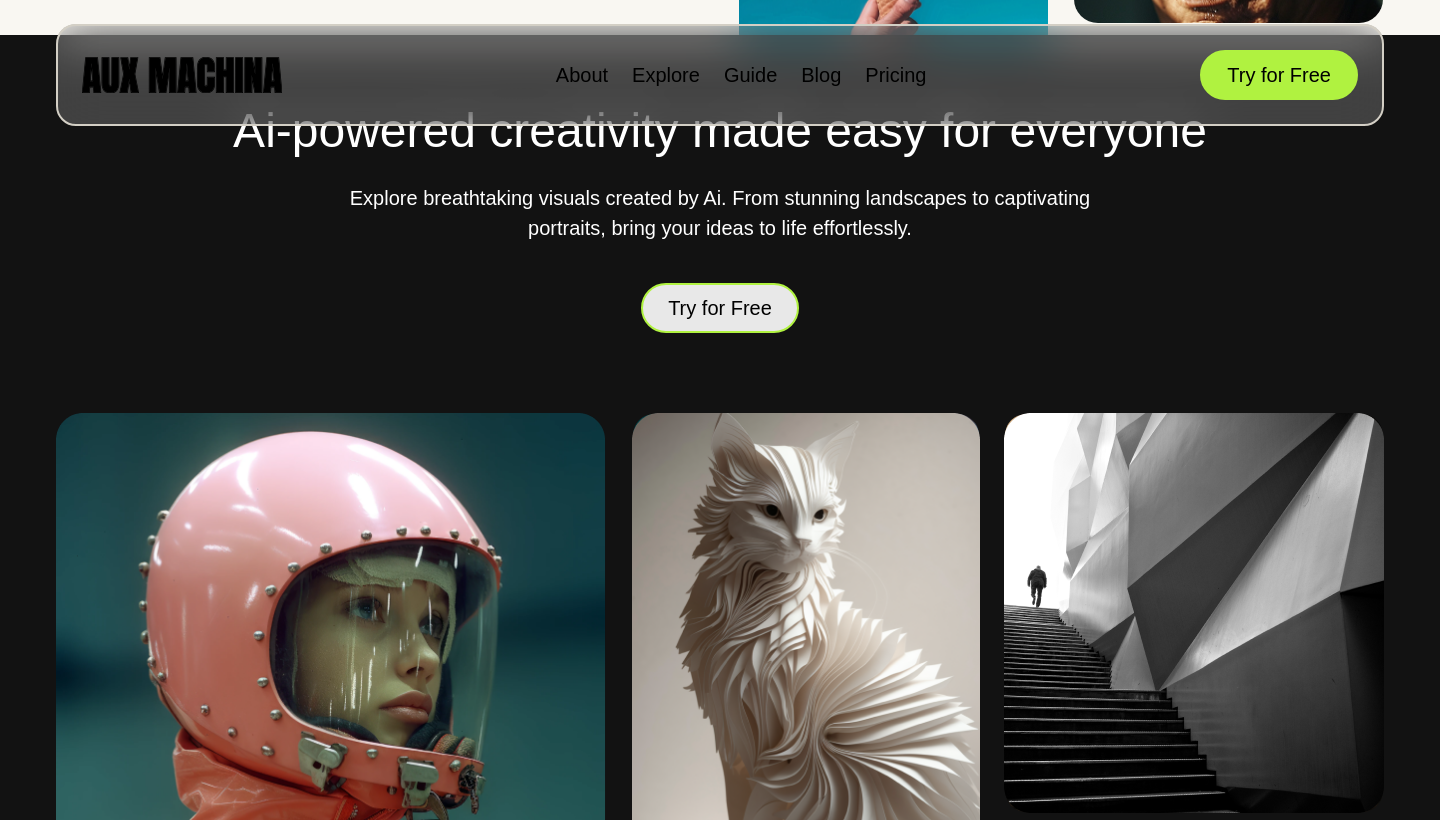 click on "Try for Free" at bounding box center [720, 307] 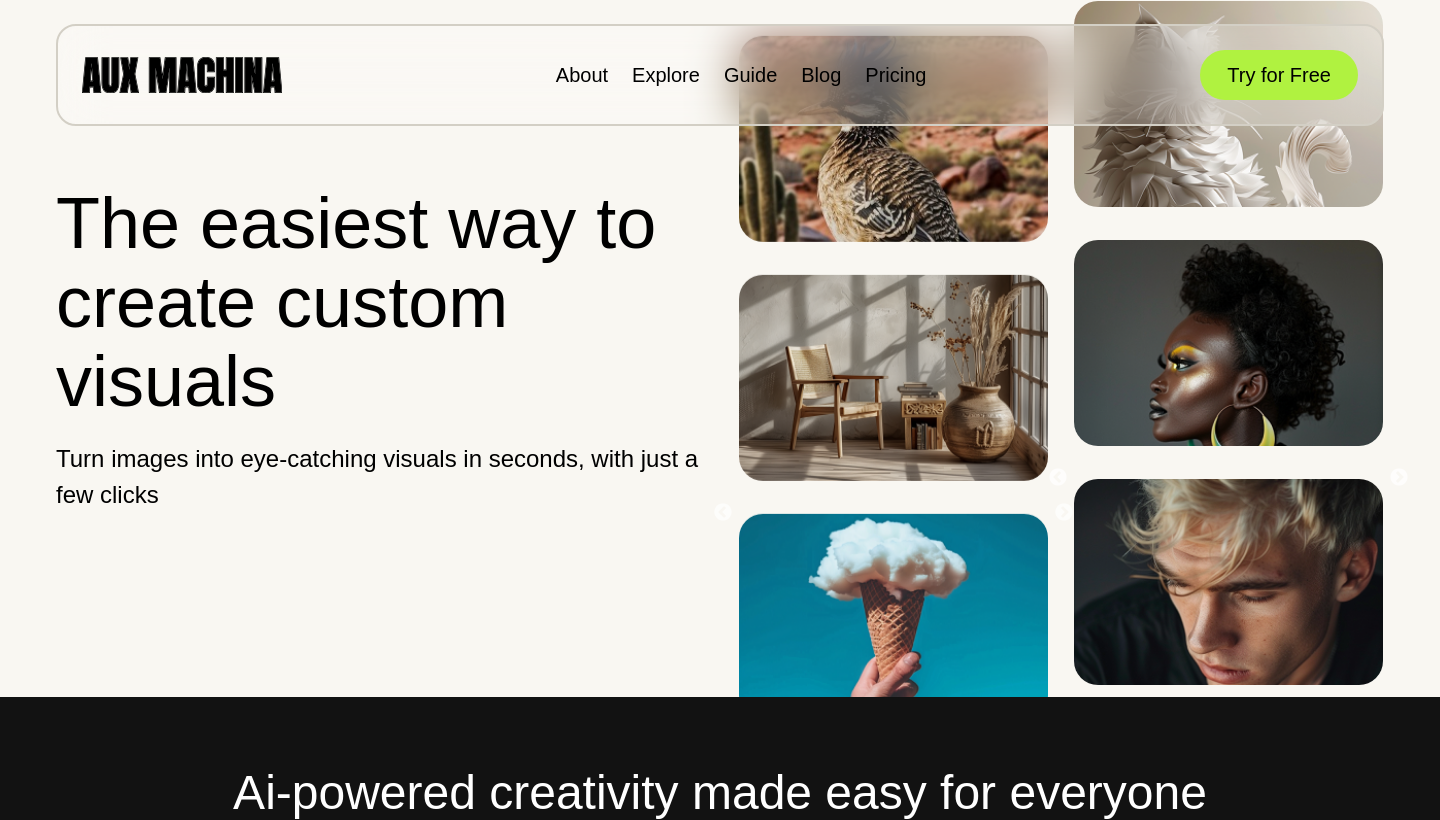 scroll, scrollTop: 0, scrollLeft: 0, axis: both 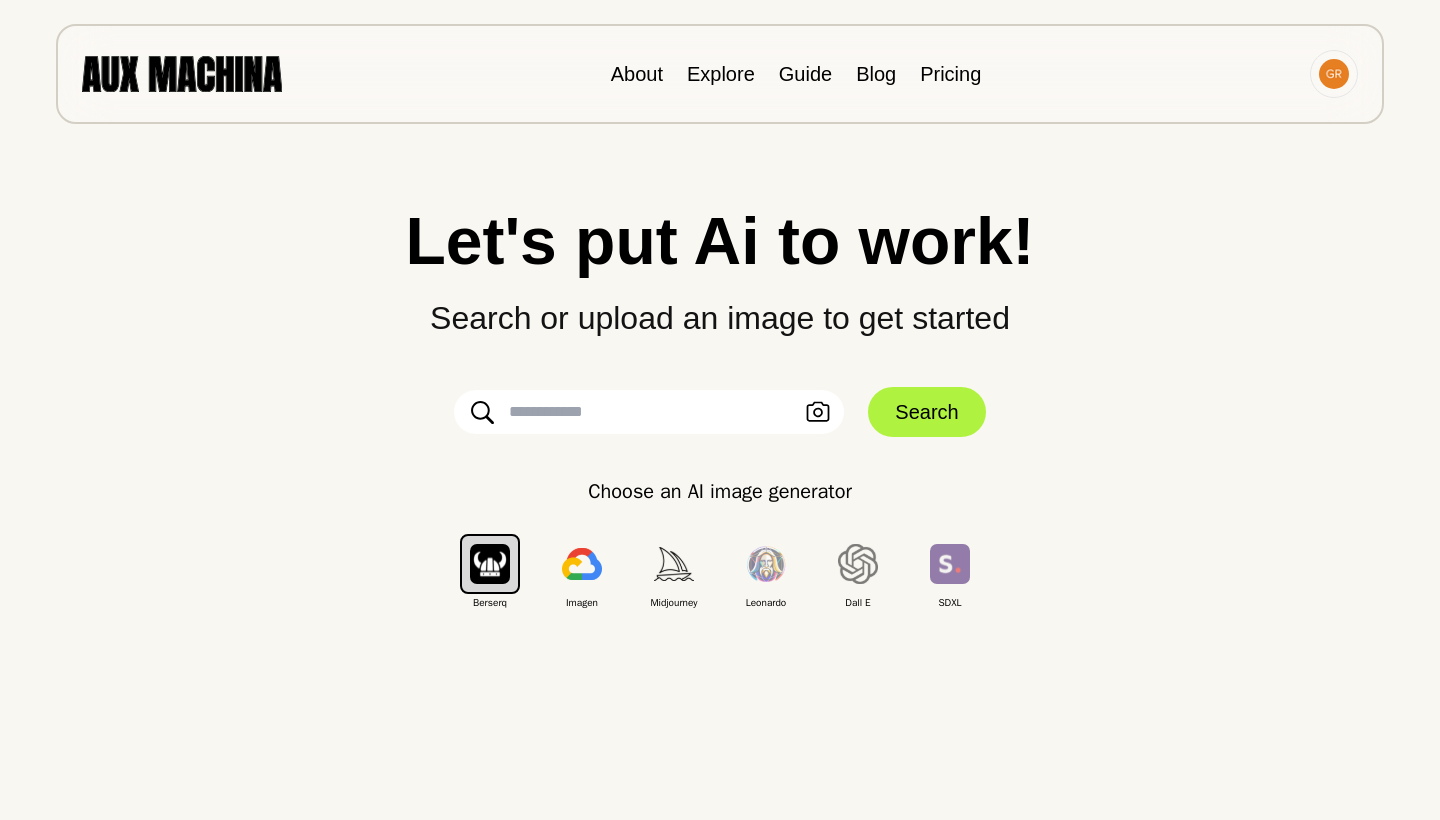 click at bounding box center (649, 412) 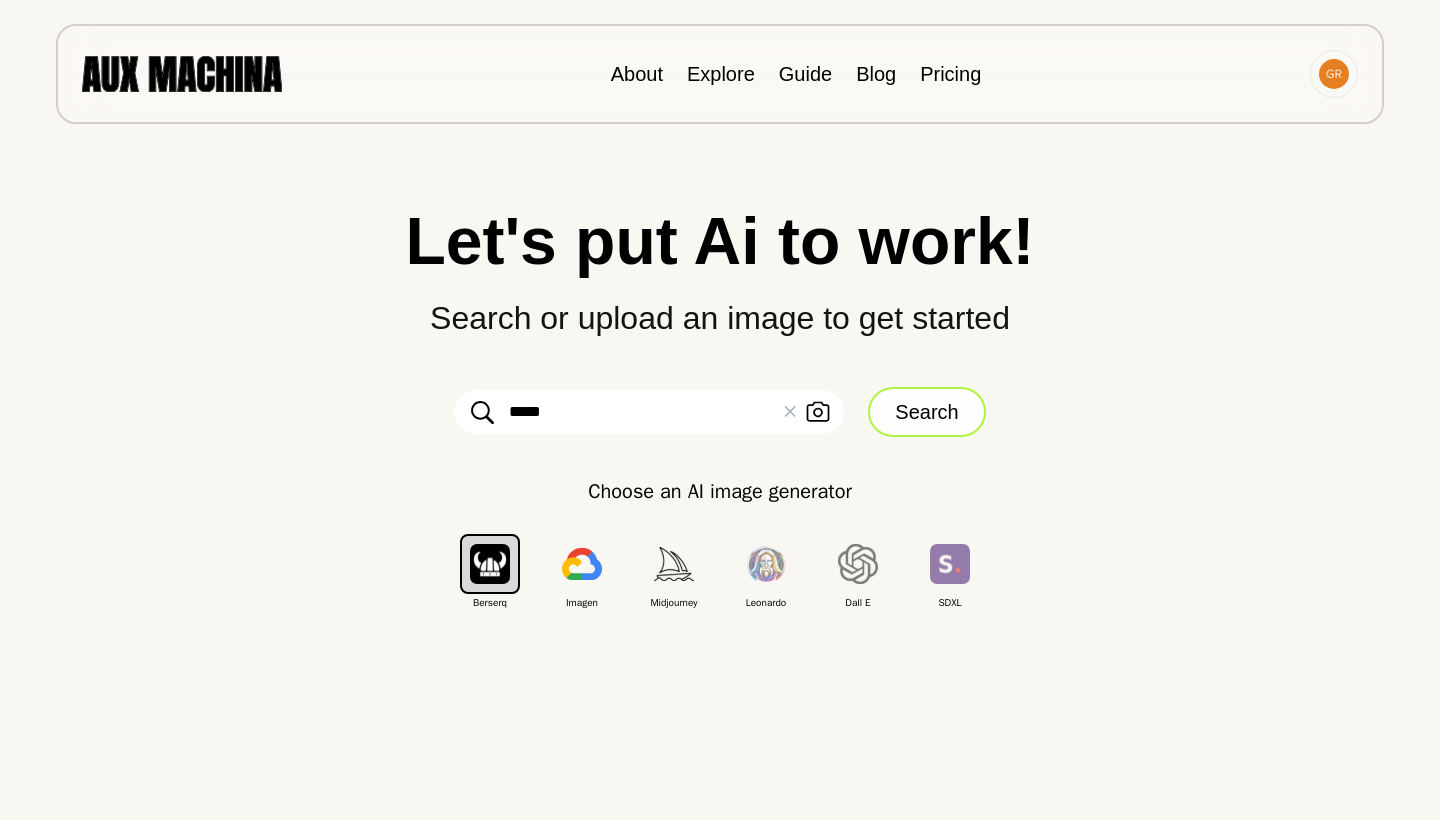 click on "Search" at bounding box center [926, 412] 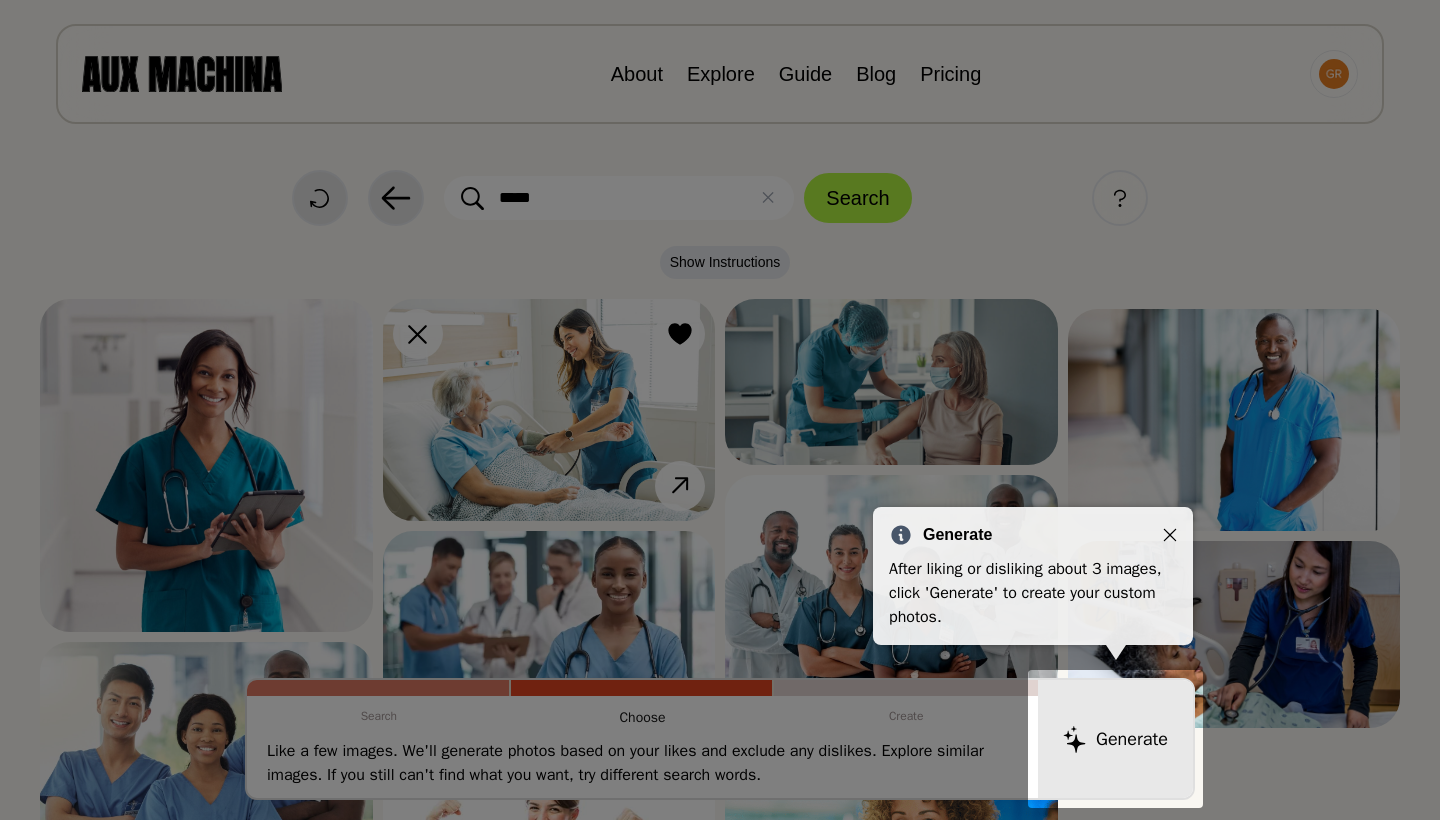 click at bounding box center (1170, 535) 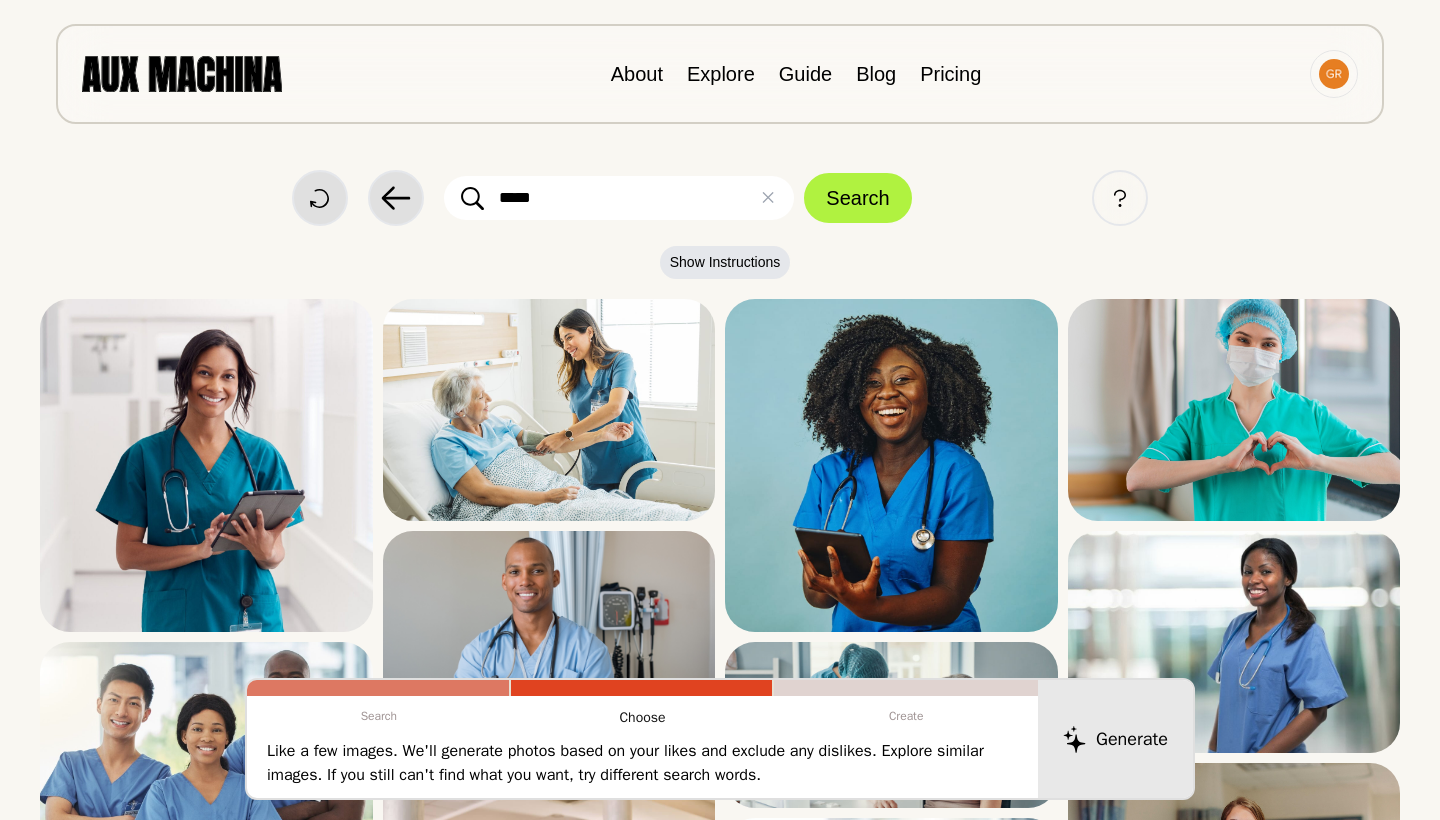 scroll, scrollTop: 0, scrollLeft: 0, axis: both 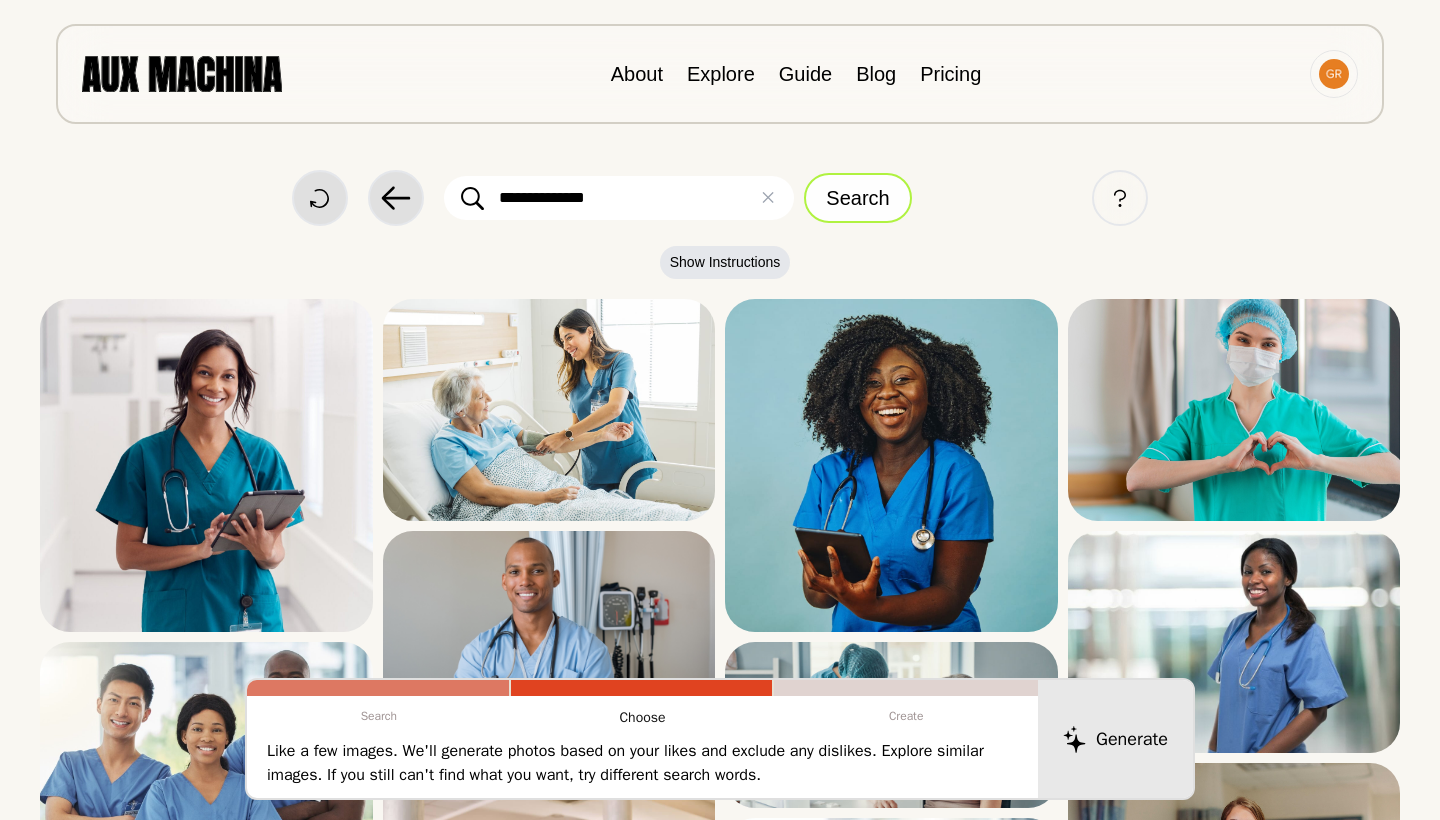 click on "Search" at bounding box center (857, 198) 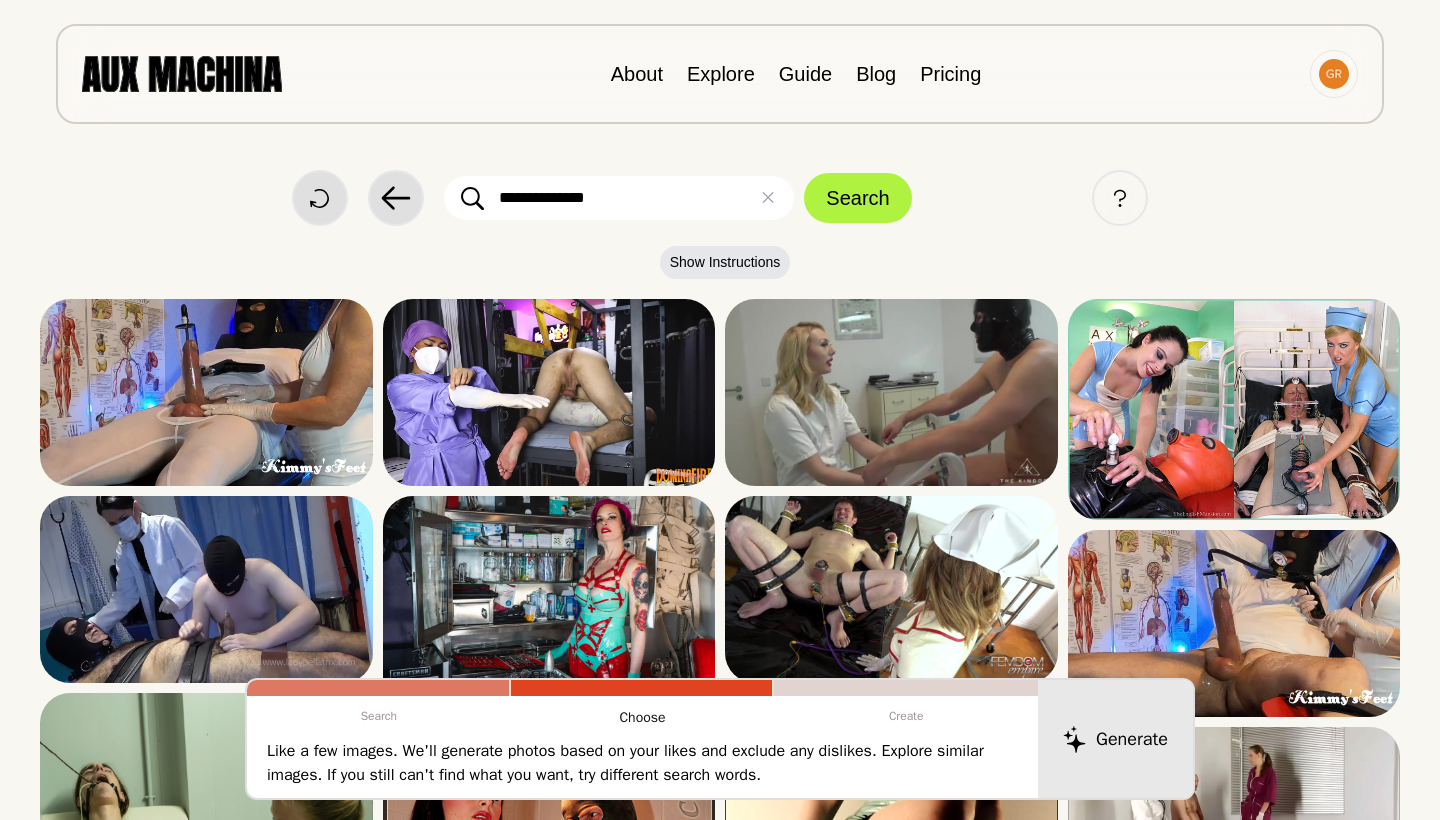 scroll, scrollTop: 0, scrollLeft: 0, axis: both 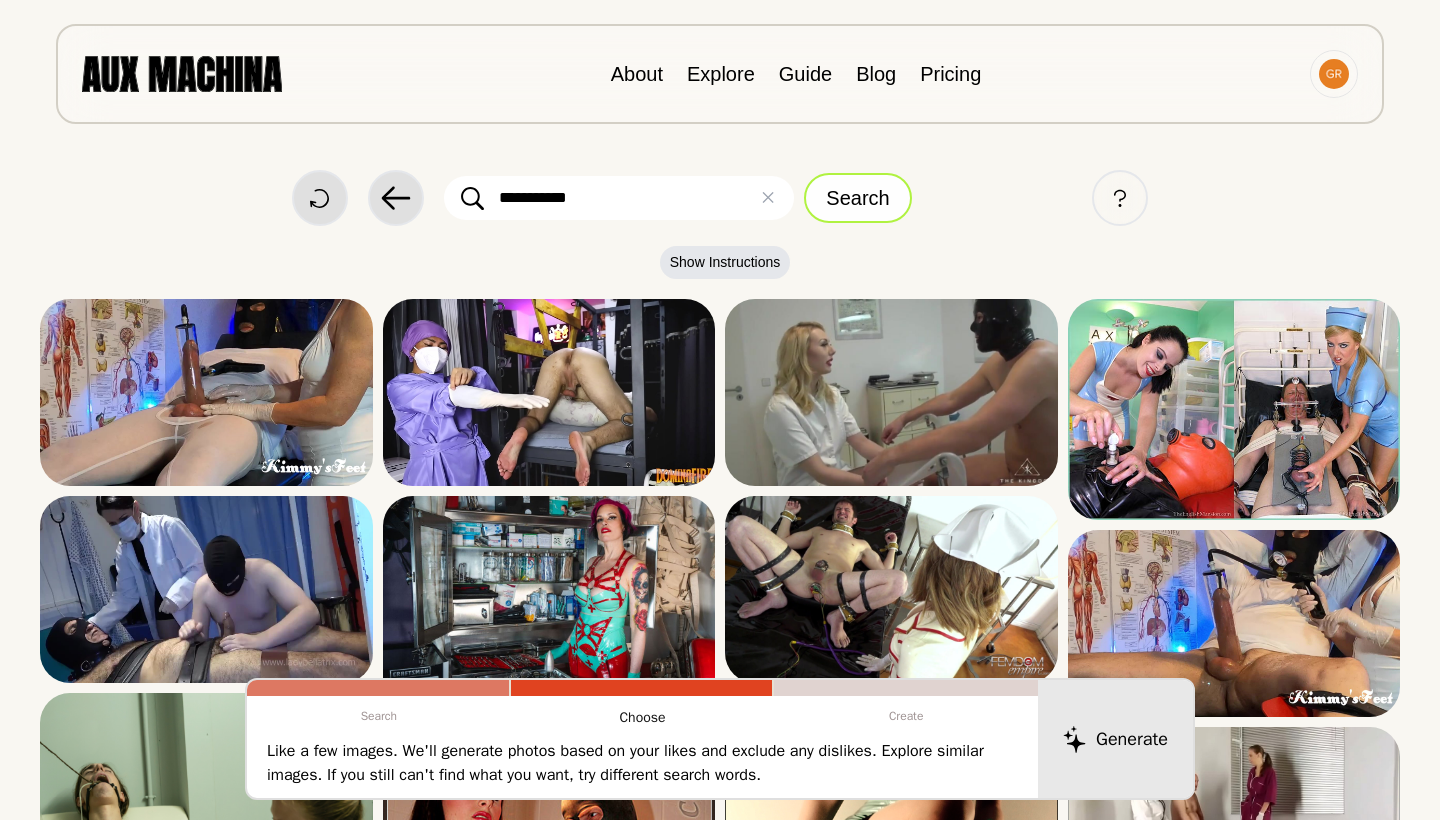 click on "Search" at bounding box center (857, 198) 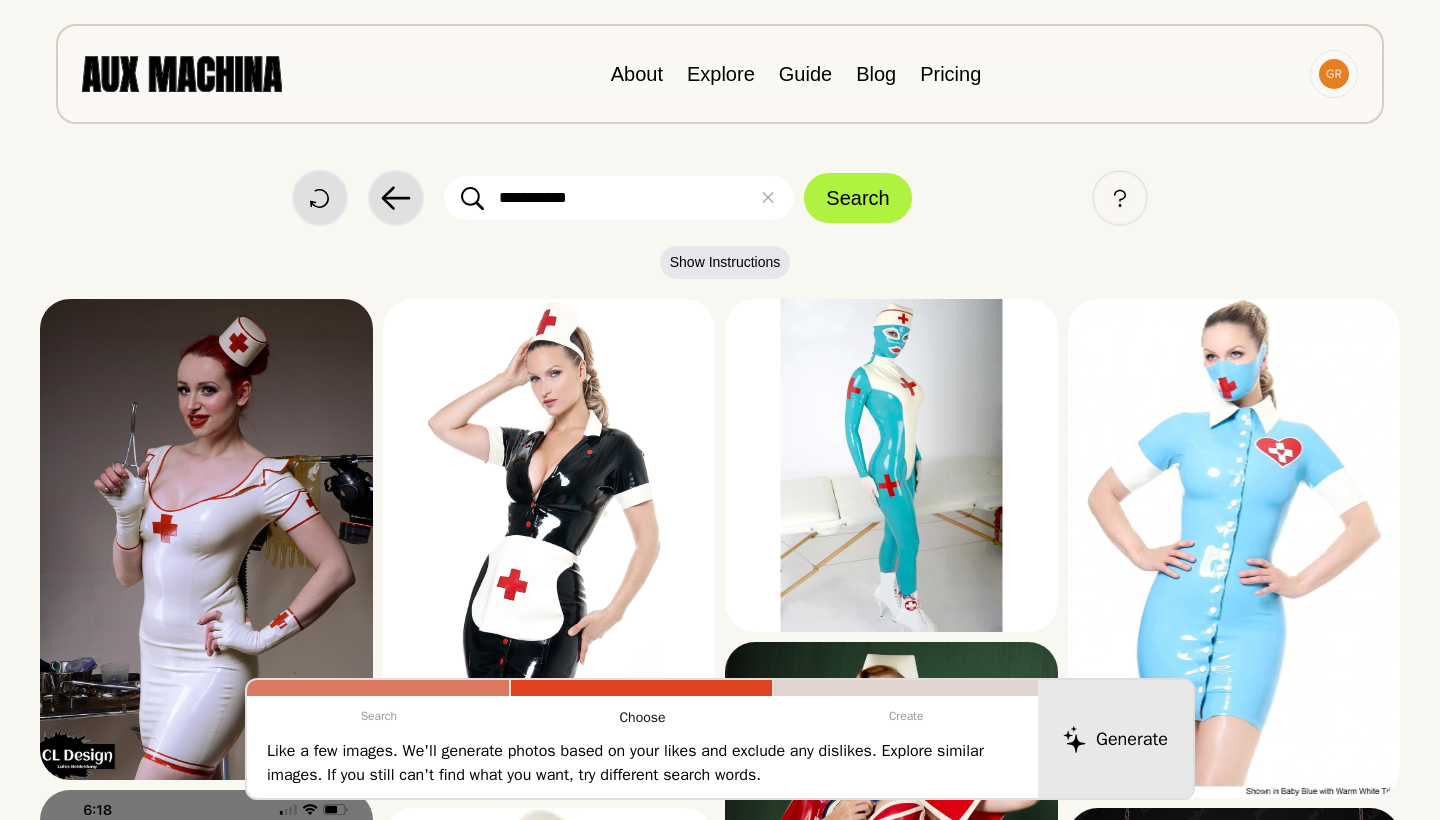 scroll, scrollTop: 0, scrollLeft: 0, axis: both 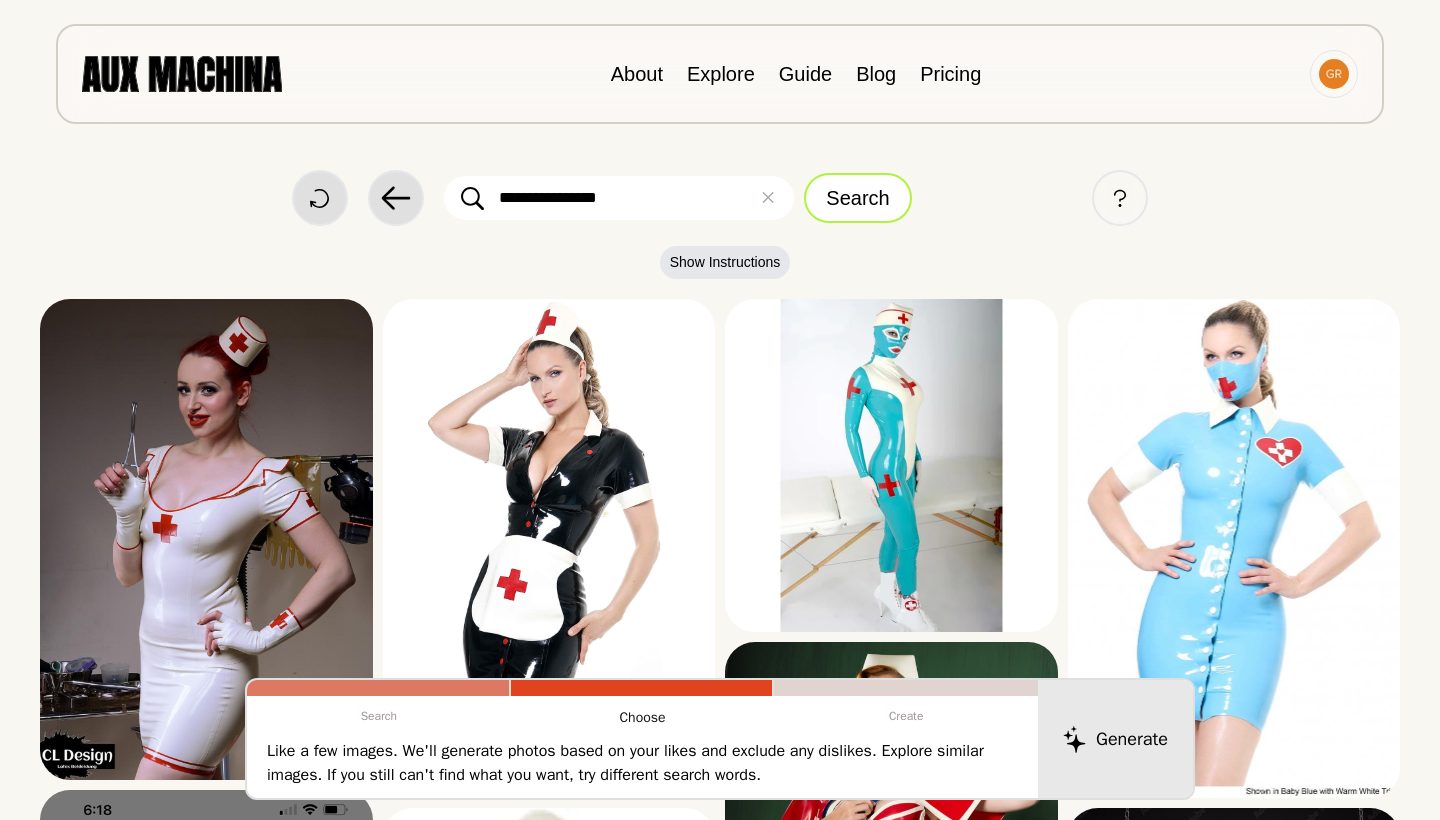 type on "**********" 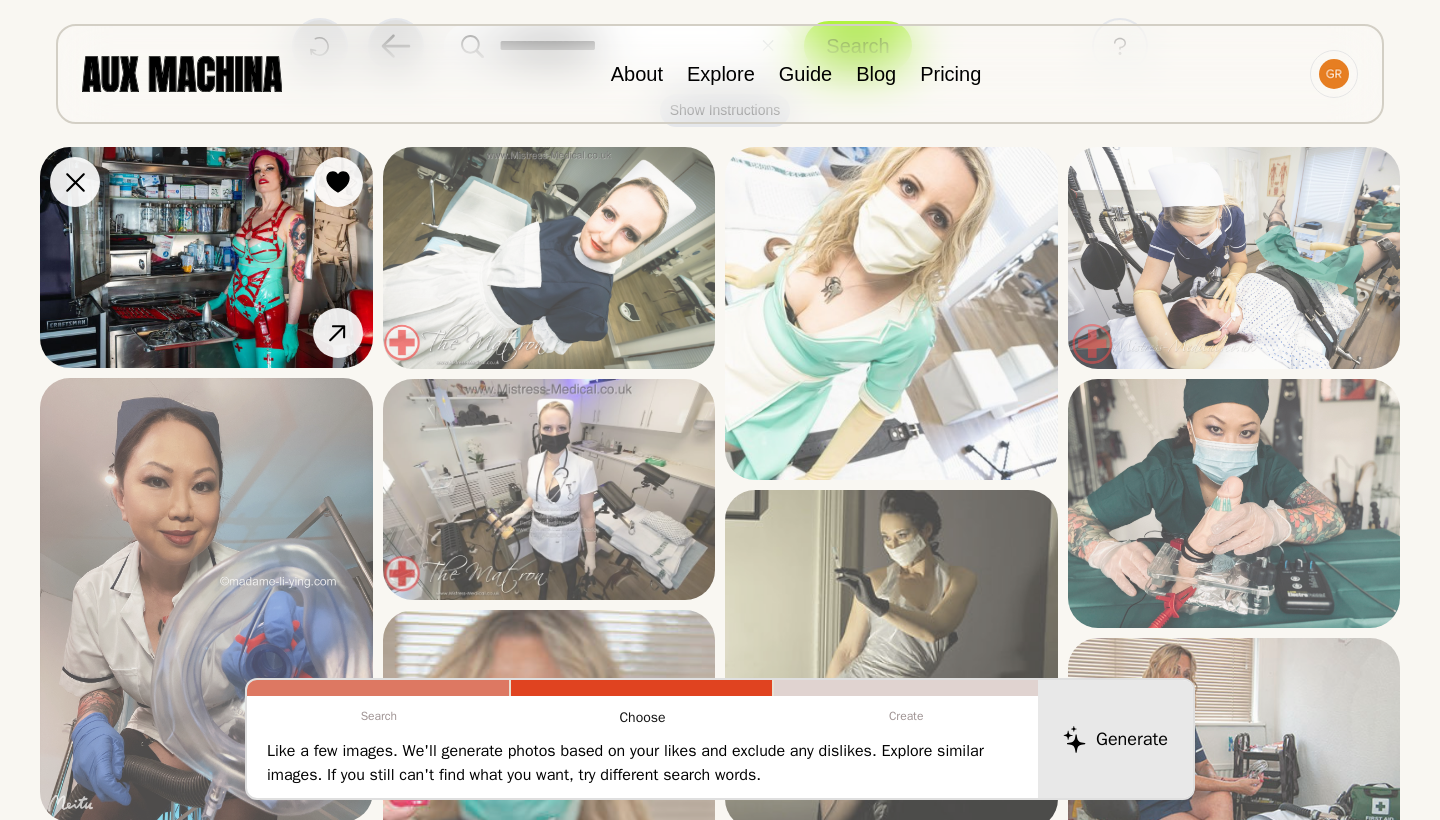scroll, scrollTop: 150, scrollLeft: 0, axis: vertical 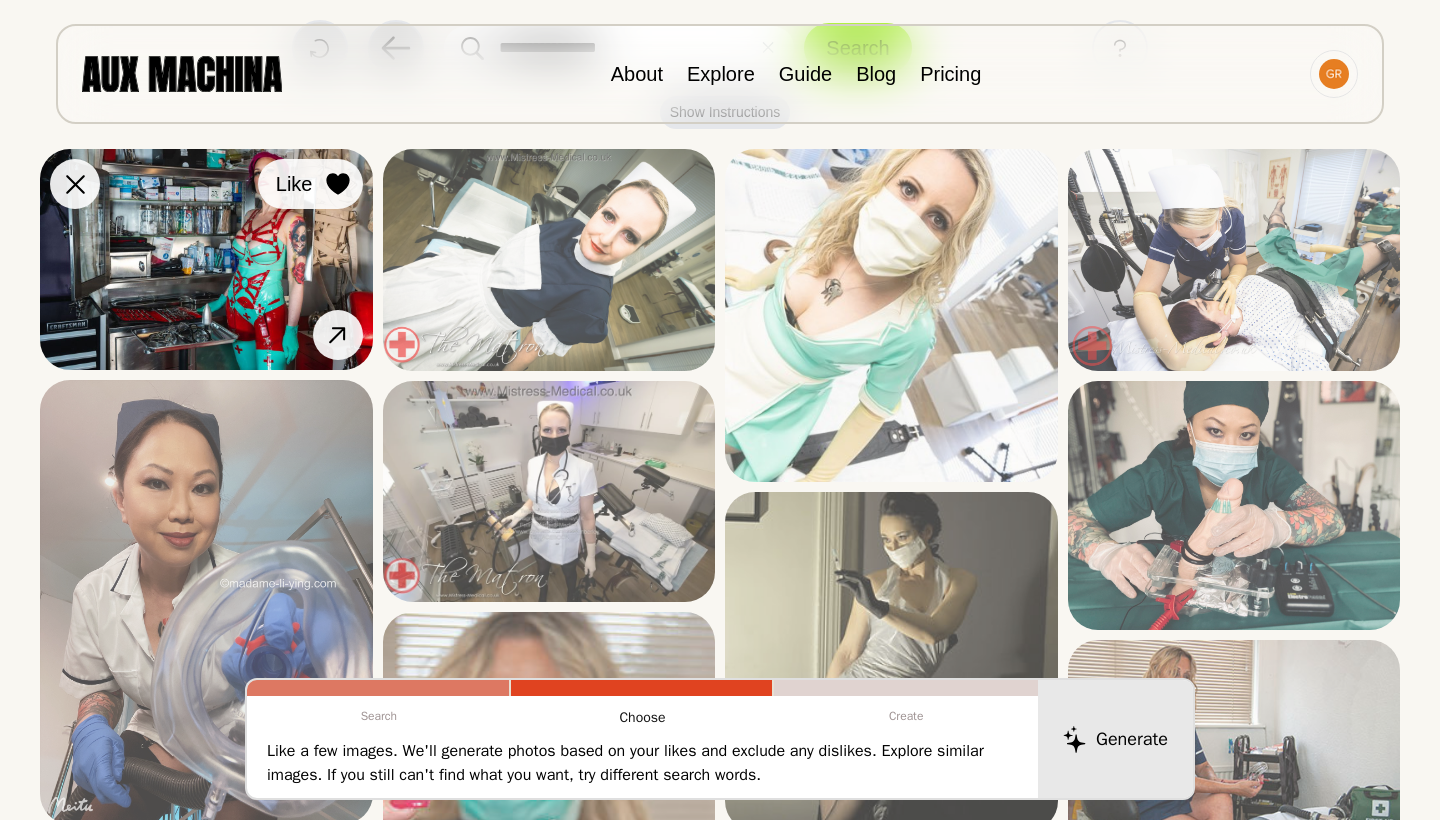 click at bounding box center [337, 184] 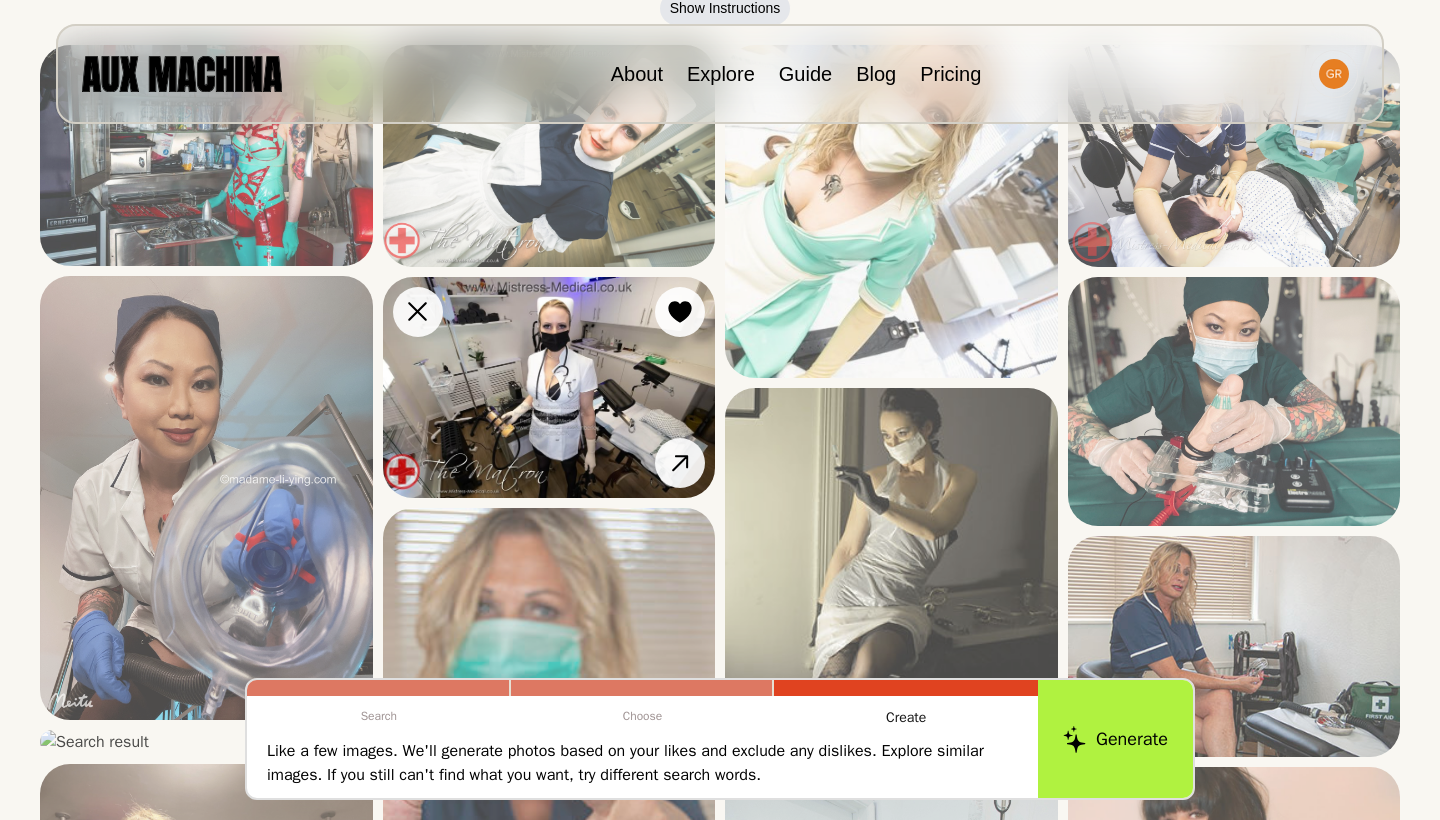 scroll, scrollTop: 289, scrollLeft: 0, axis: vertical 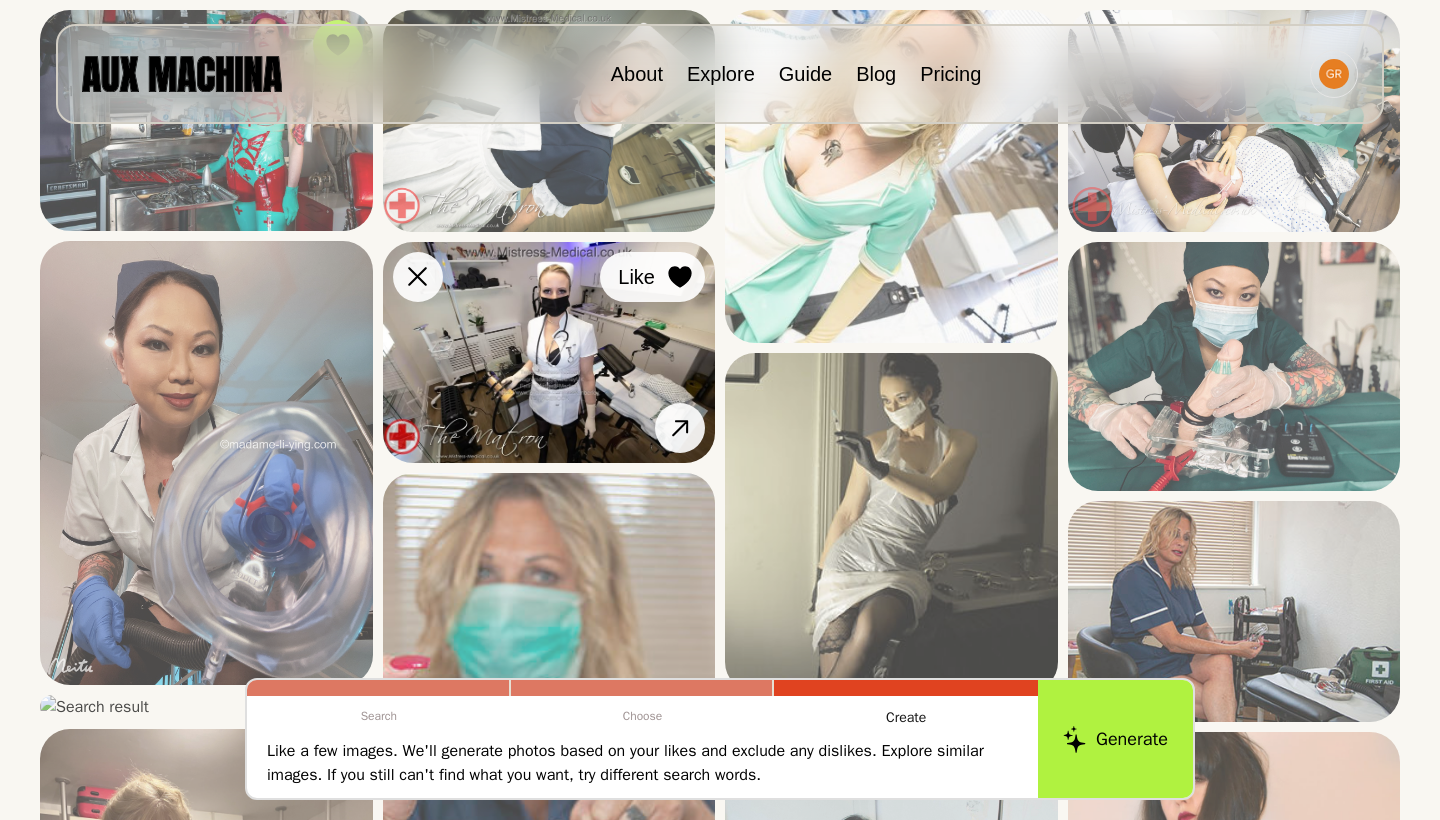 click on "Like" at bounding box center [0, 0] 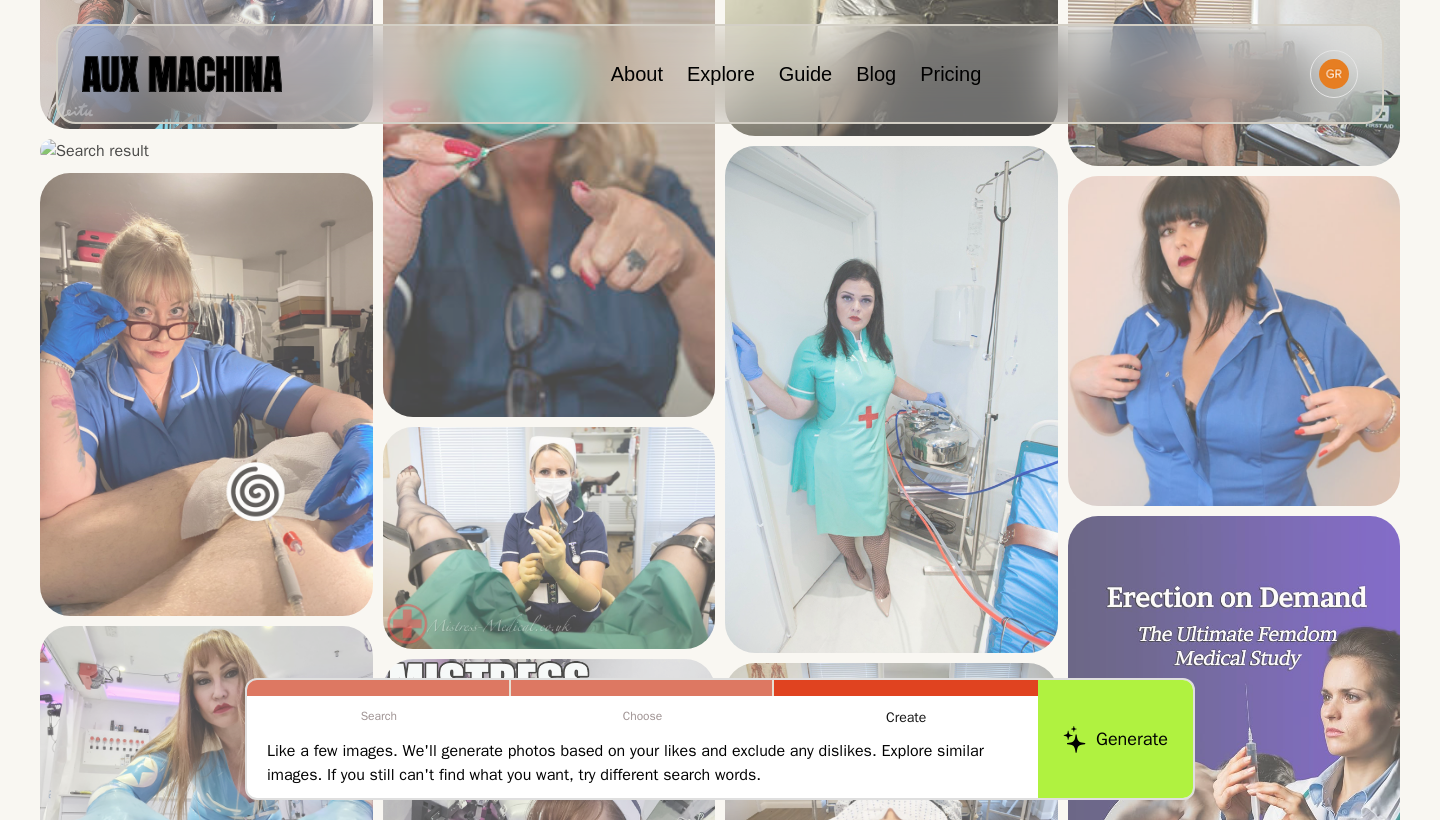 scroll, scrollTop: 846, scrollLeft: 0, axis: vertical 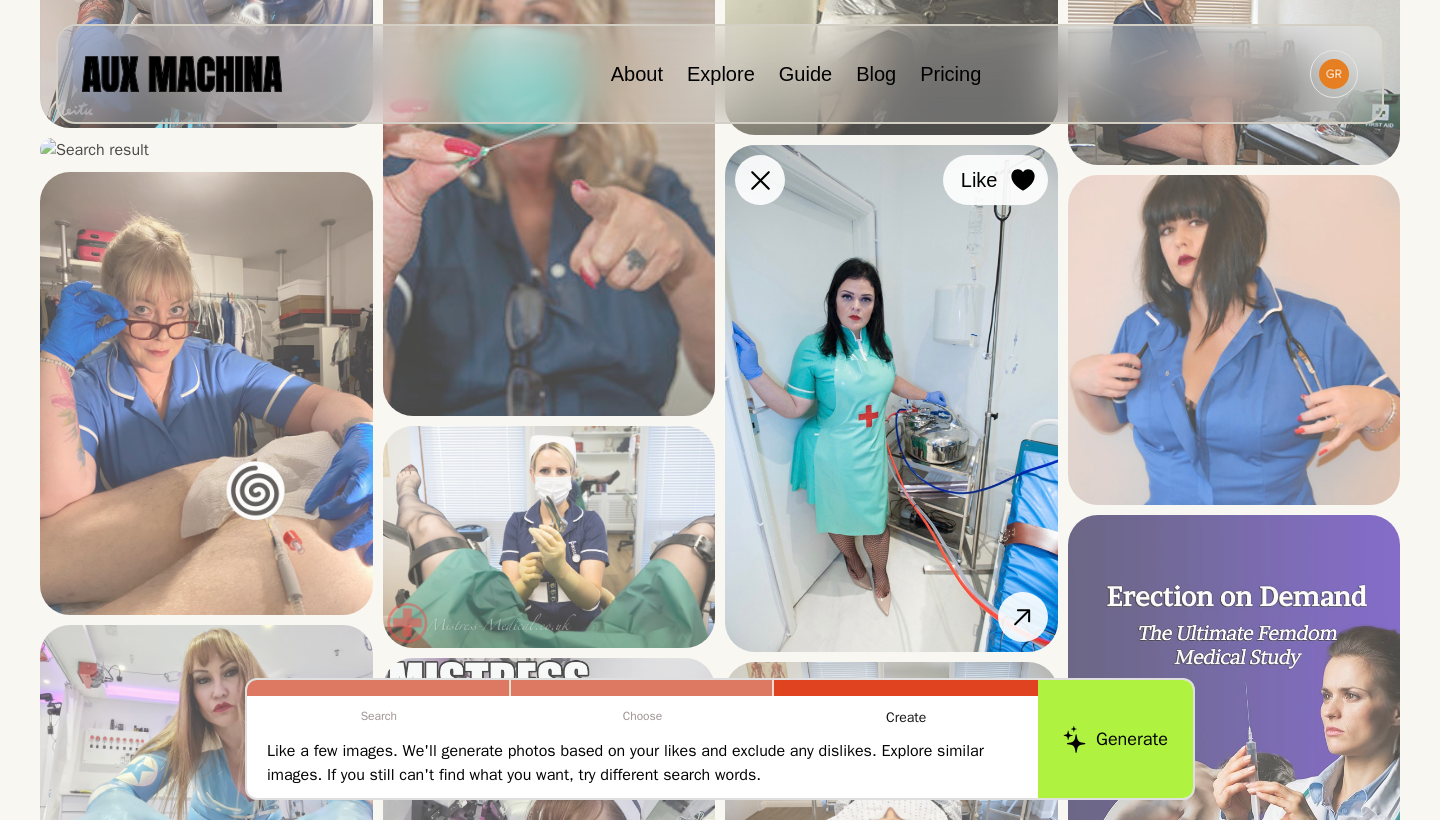 click at bounding box center [0, 0] 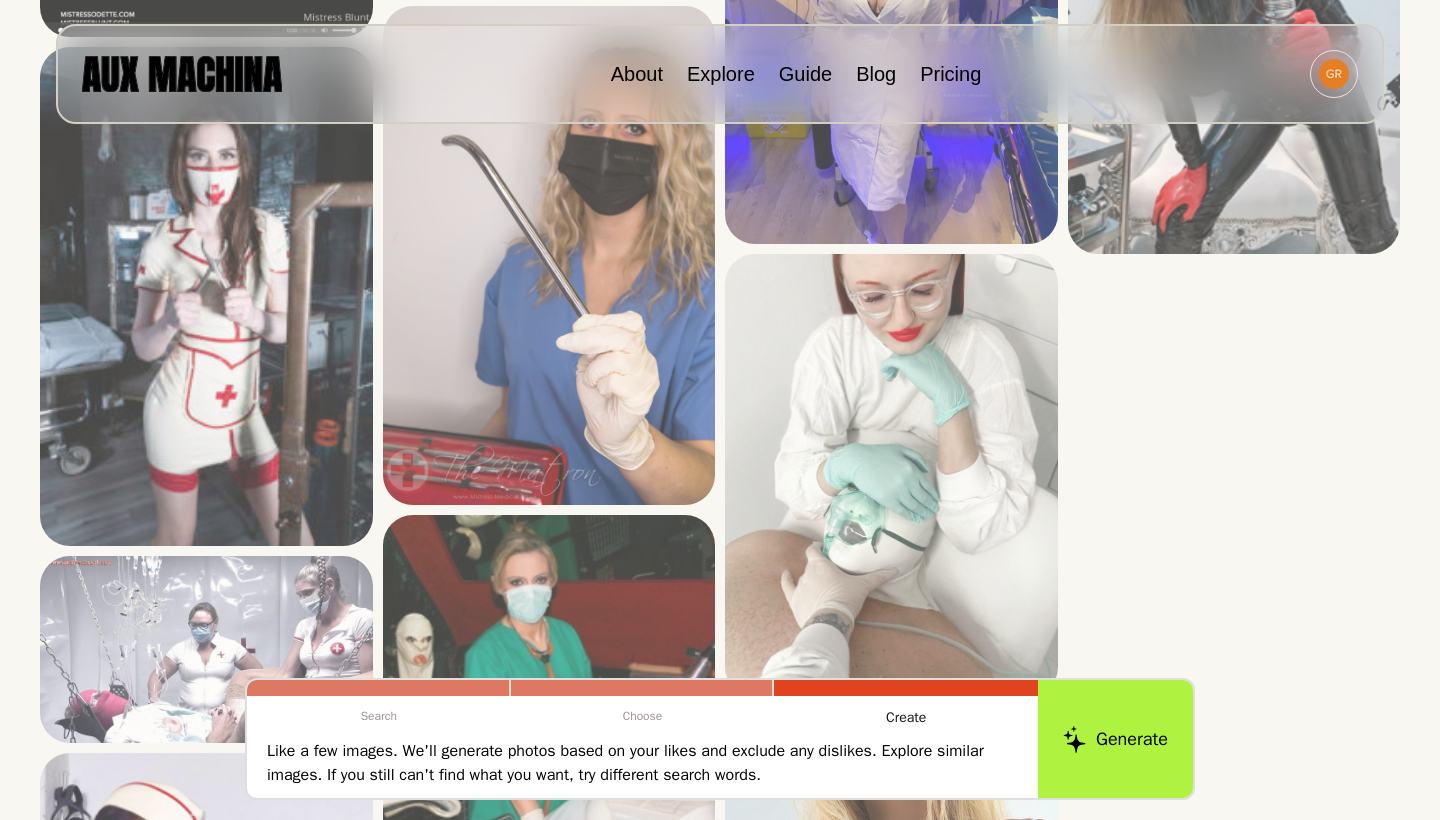 scroll, scrollTop: 5791, scrollLeft: 0, axis: vertical 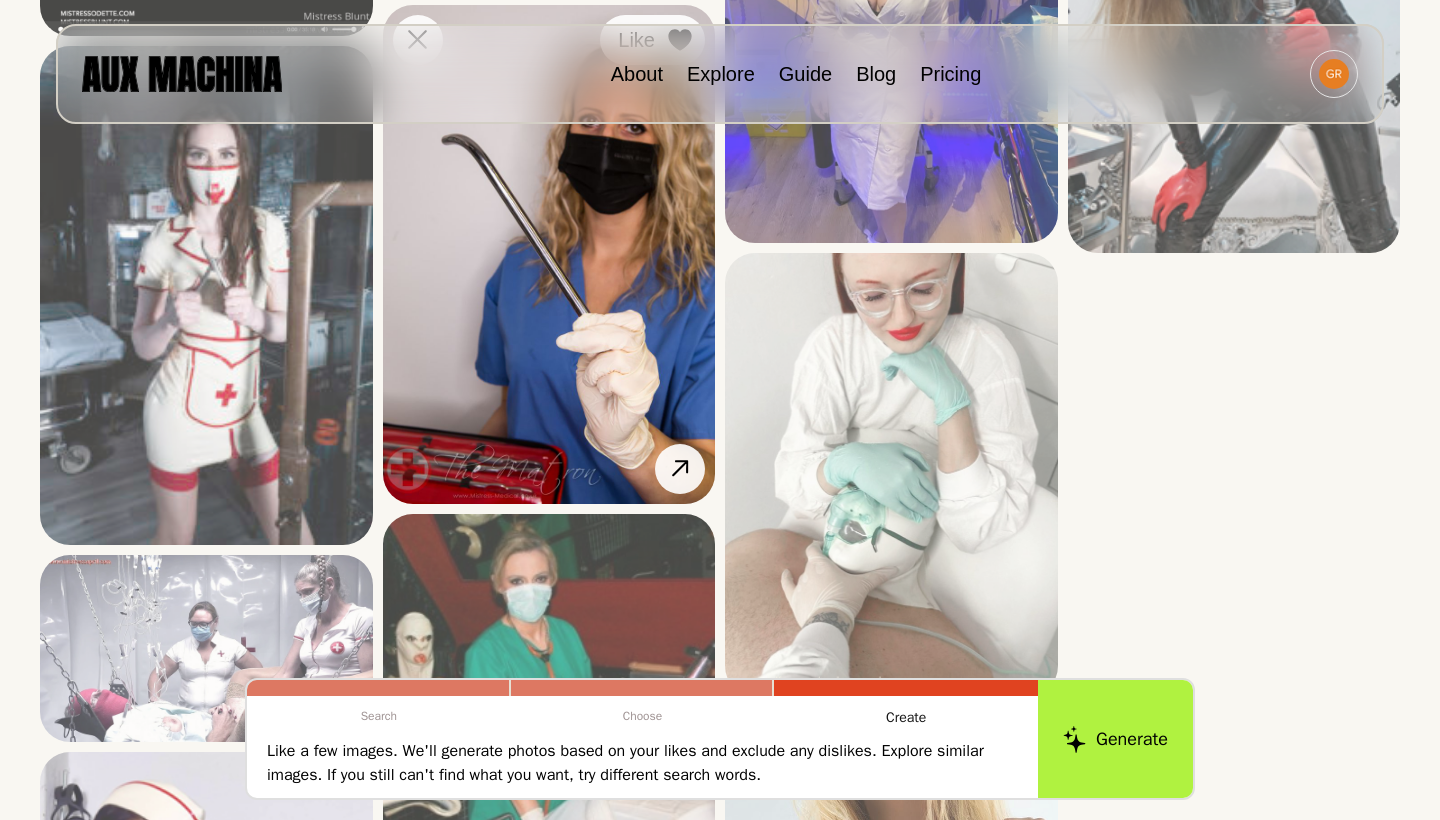 click at bounding box center (0, 0) 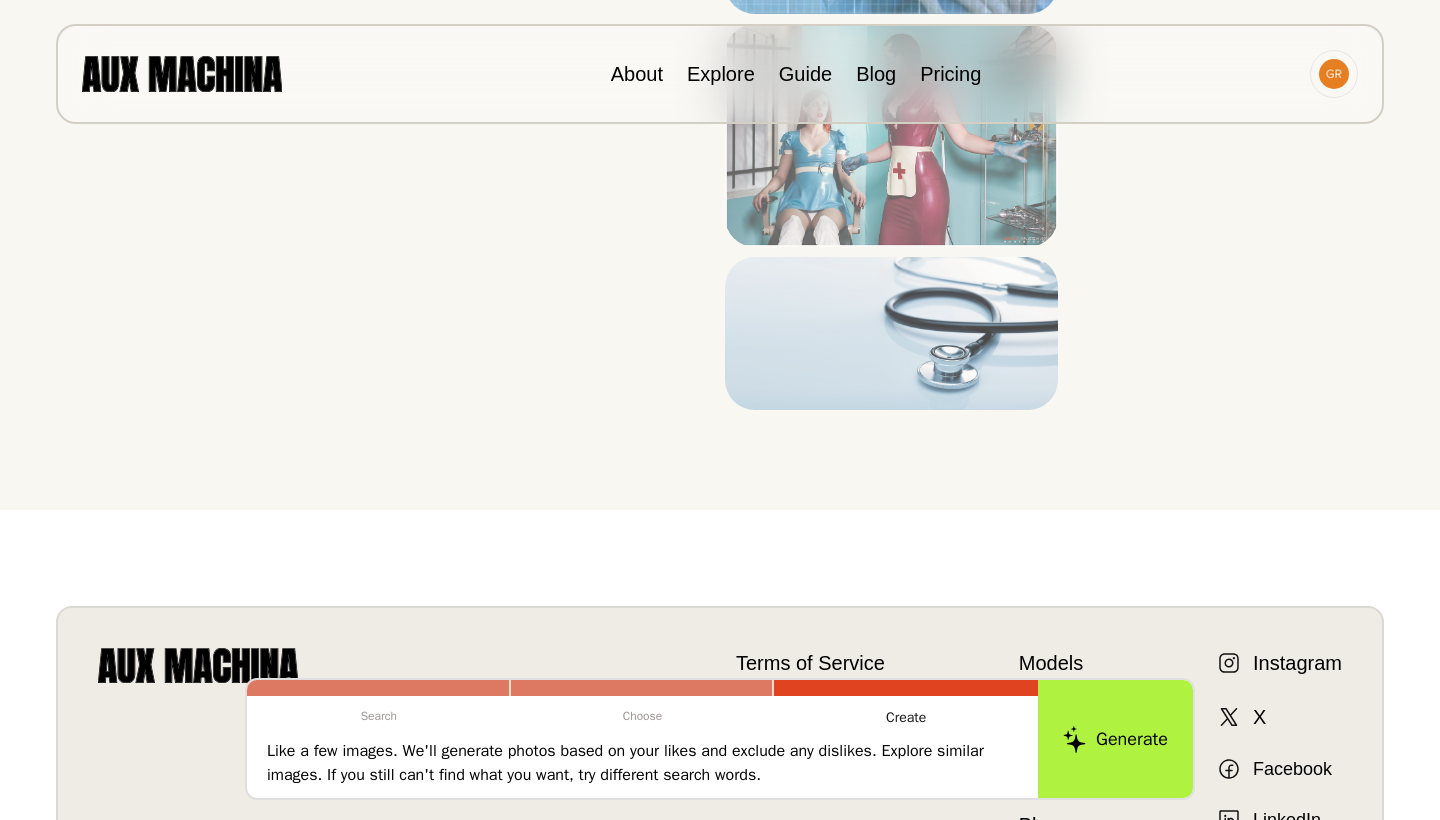 scroll, scrollTop: 7921, scrollLeft: 0, axis: vertical 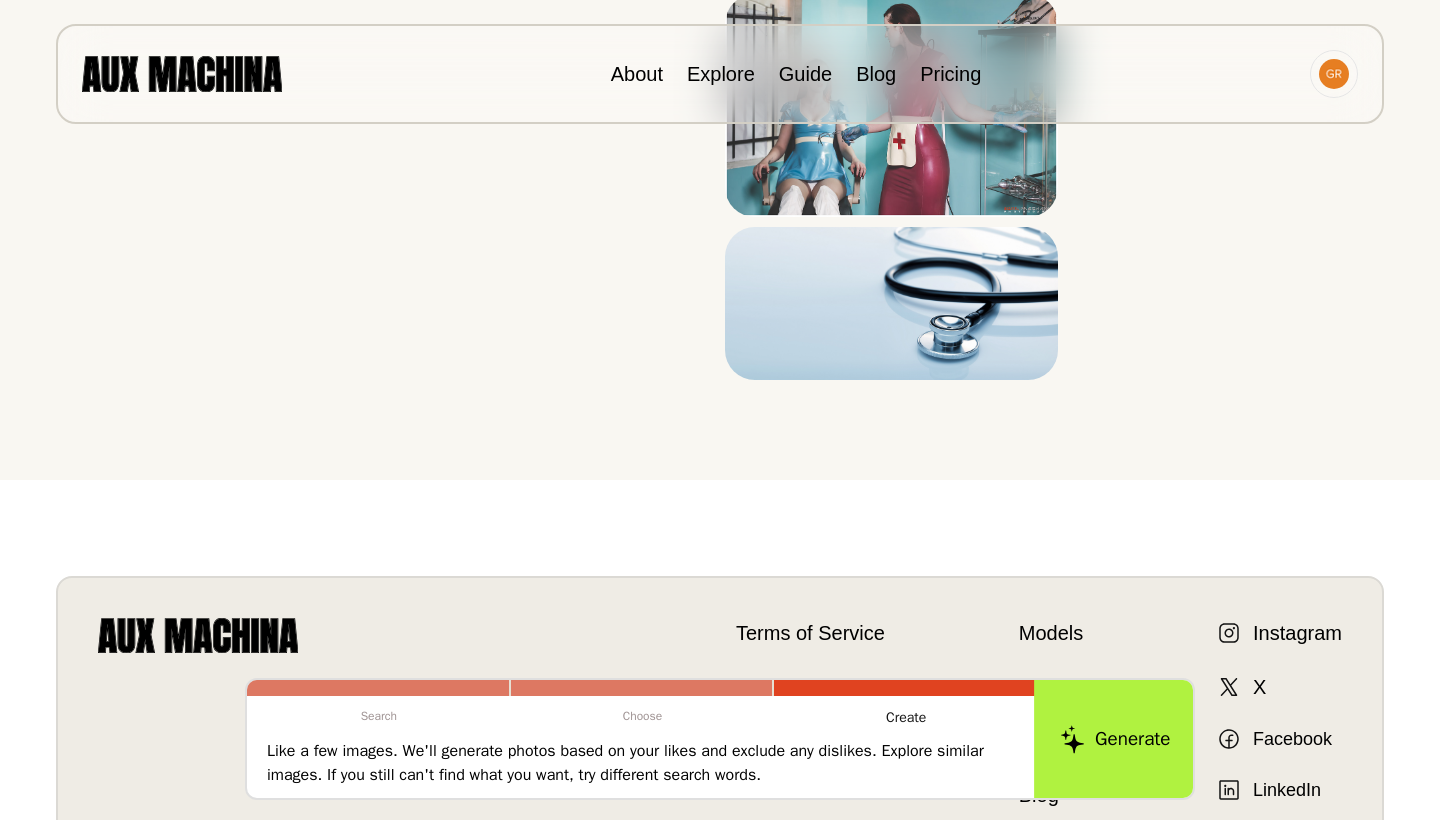 click on "Generate" at bounding box center (1115, 739) 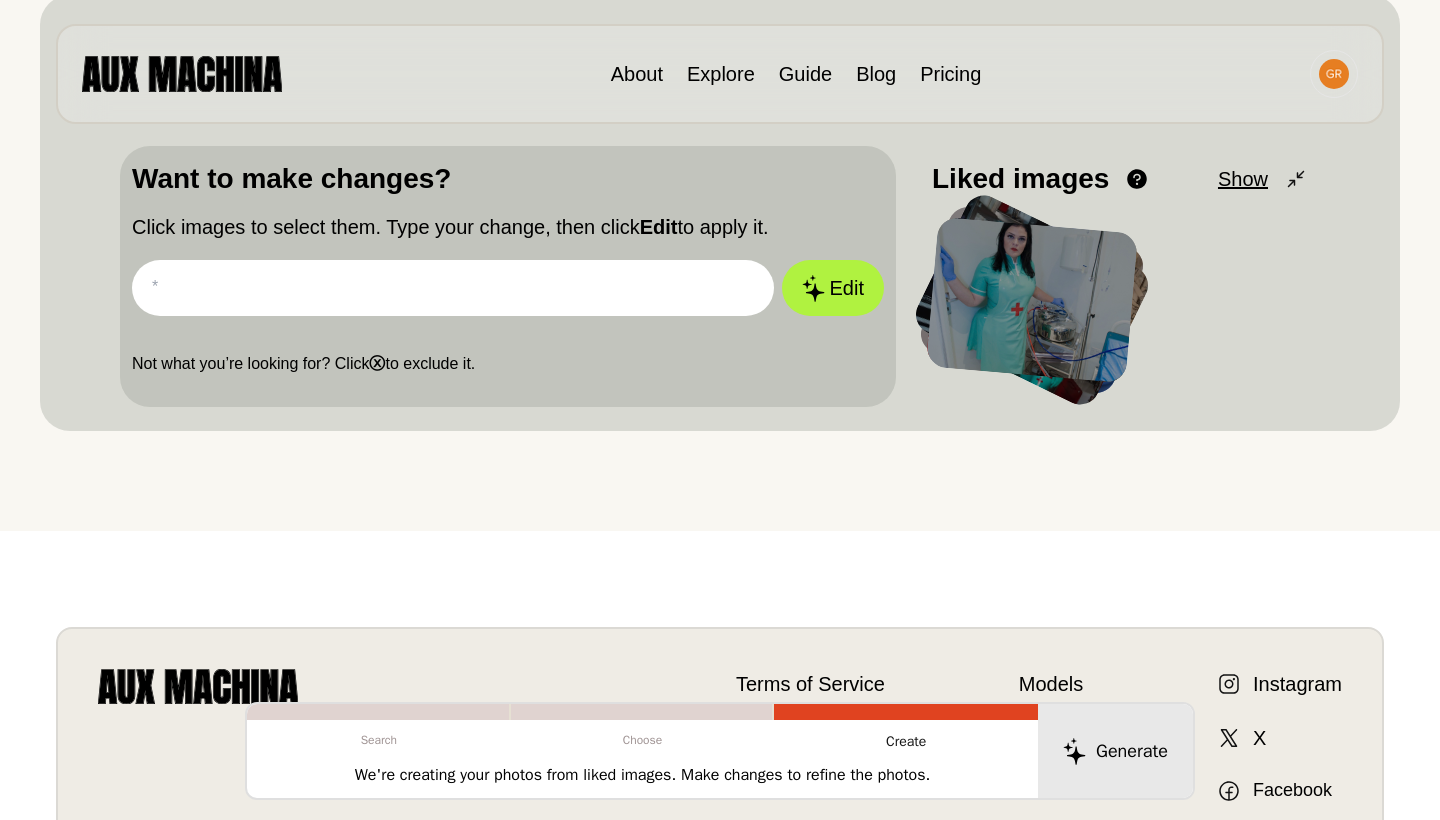 scroll, scrollTop: 250, scrollLeft: 0, axis: vertical 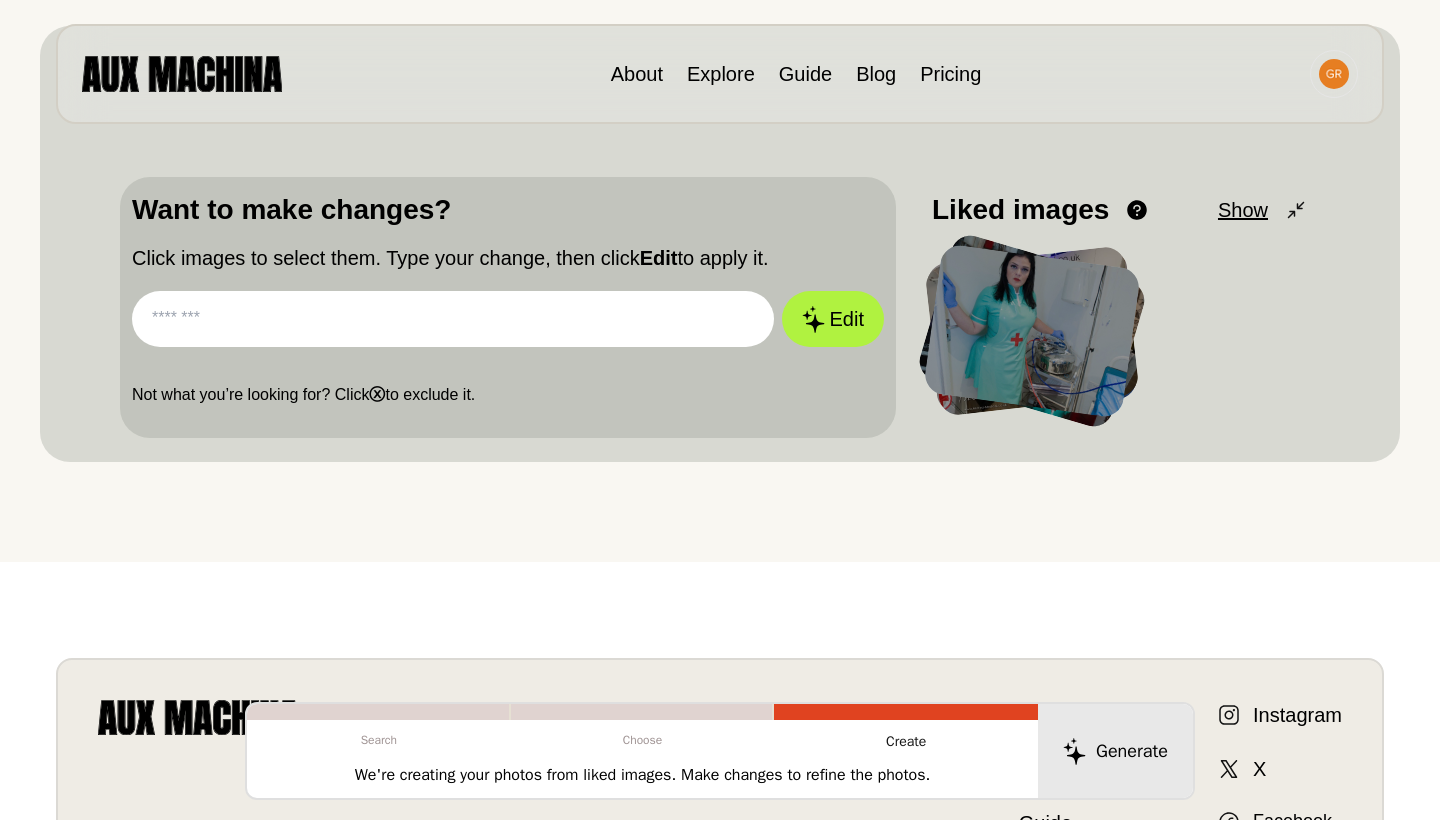 click at bounding box center [264, 62] 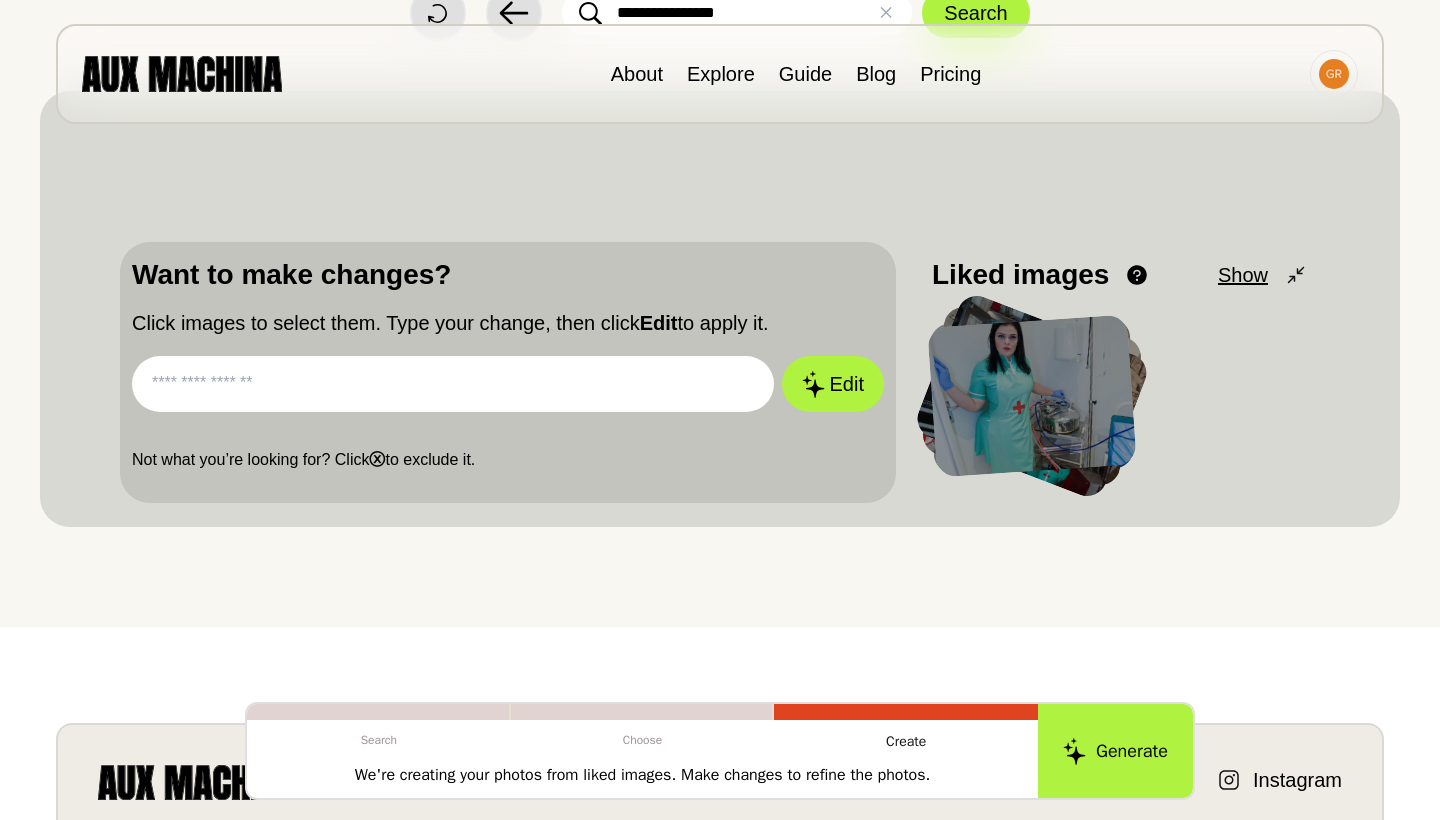 scroll, scrollTop: 164, scrollLeft: 0, axis: vertical 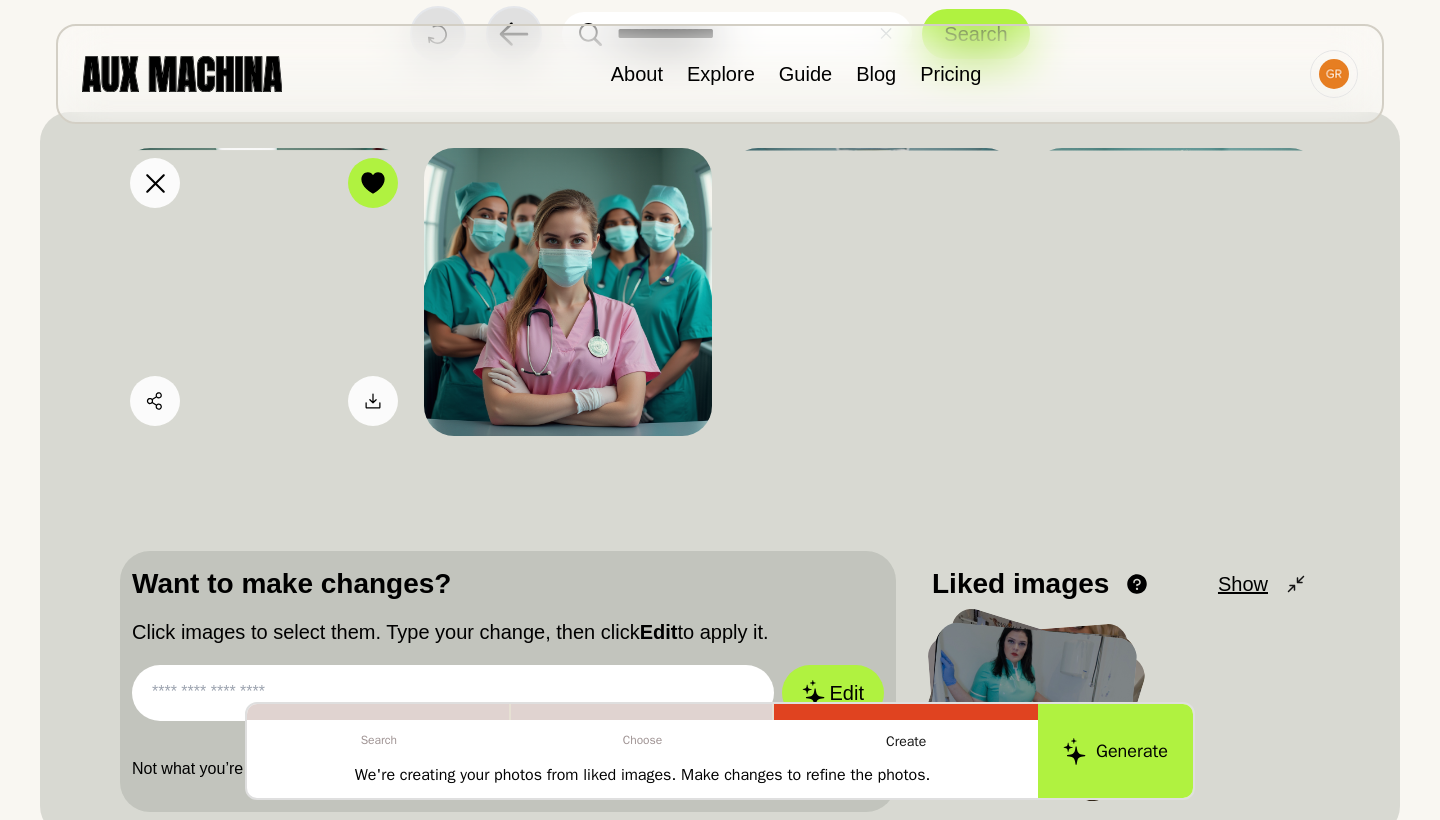 click at bounding box center [264, 292] 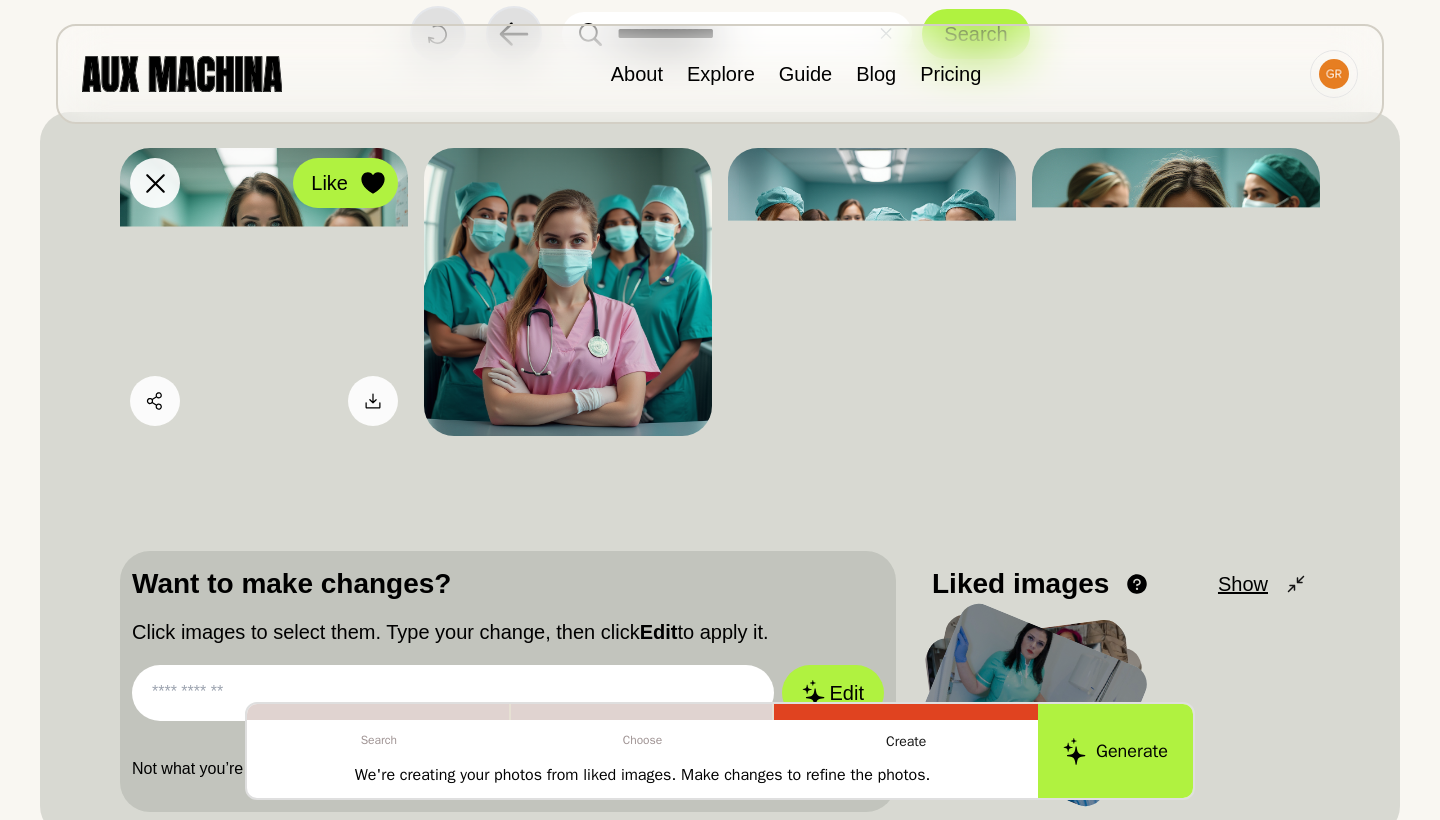 click at bounding box center [372, 183] 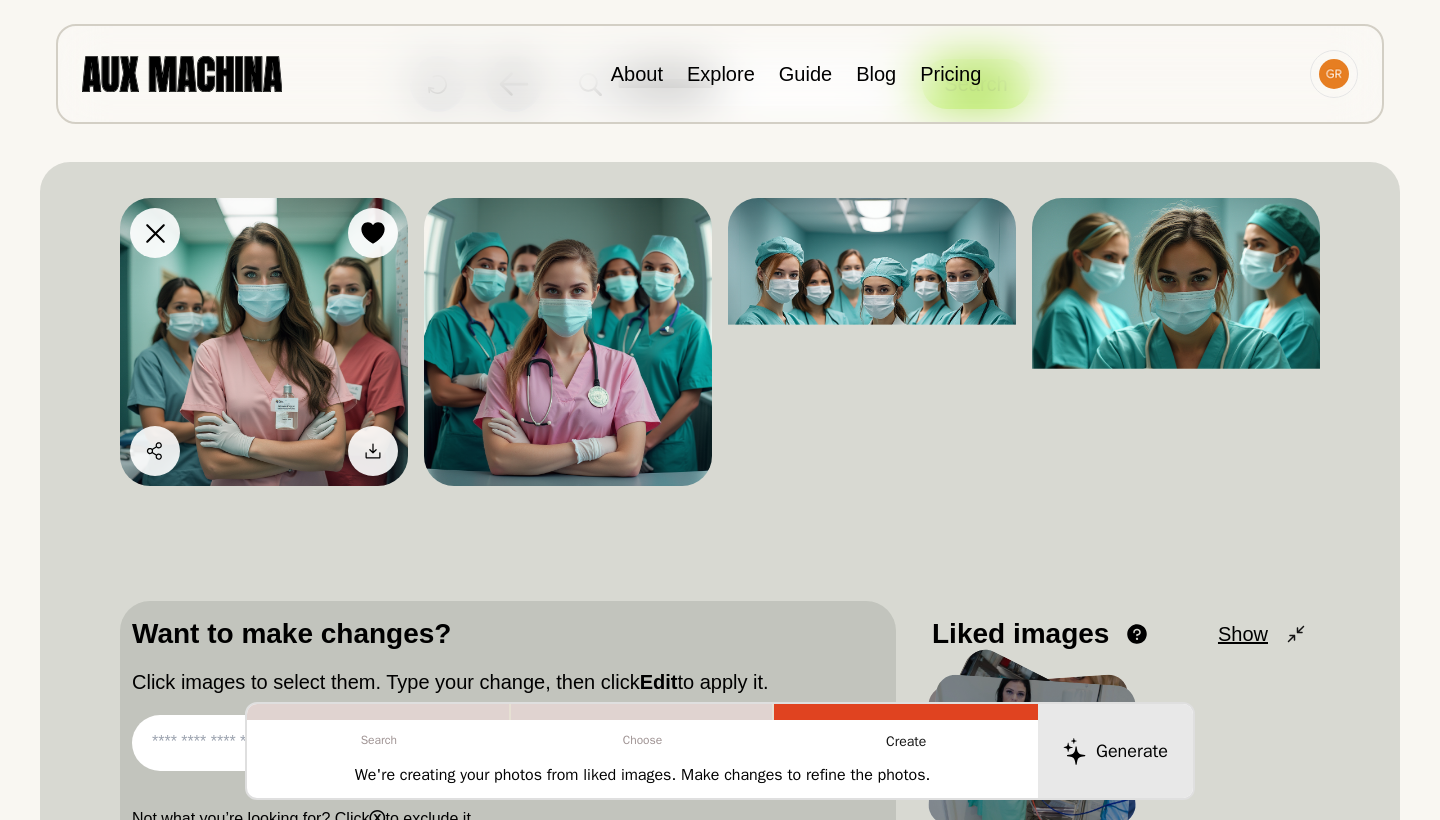 scroll, scrollTop: 19, scrollLeft: 0, axis: vertical 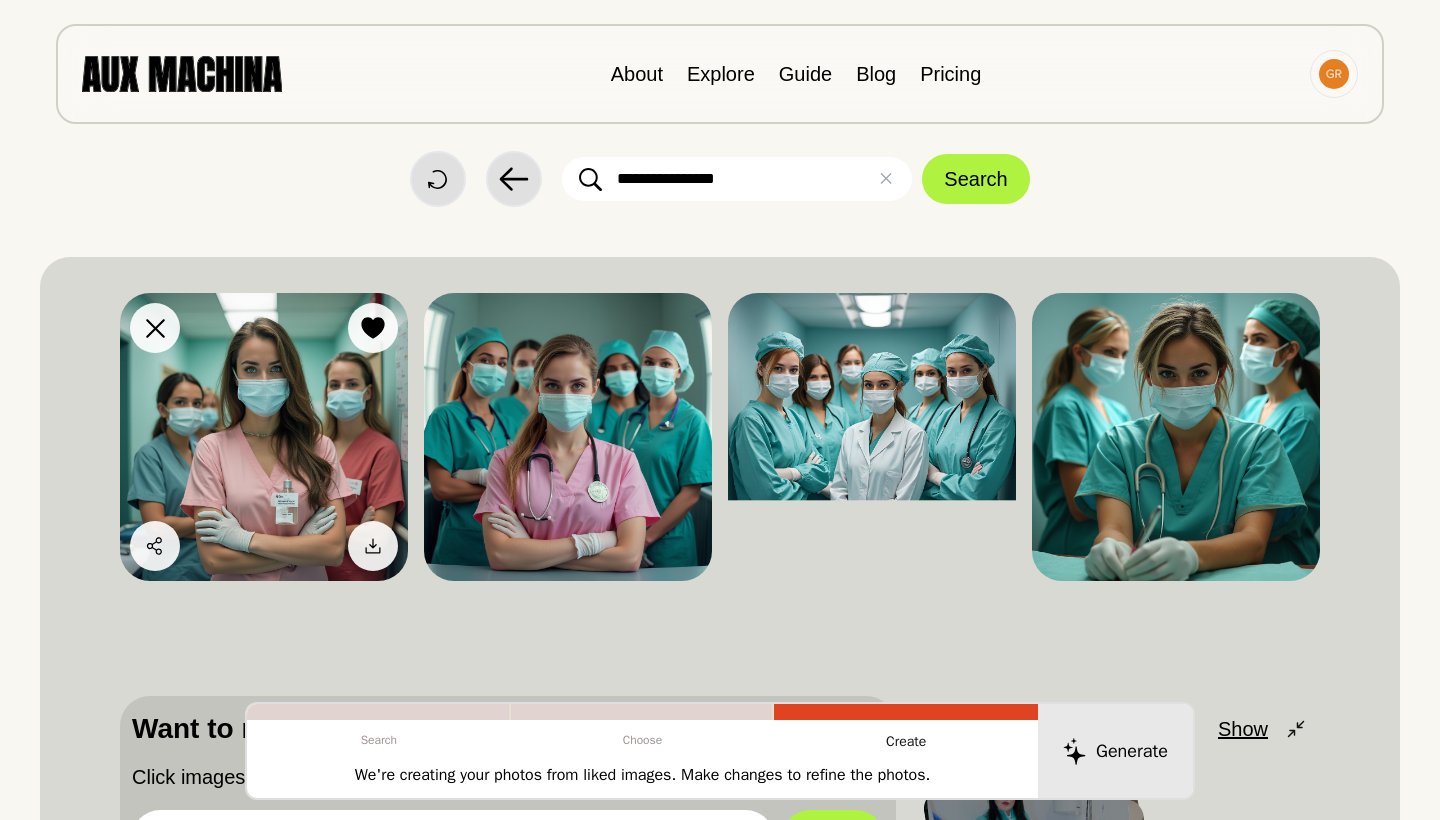 click at bounding box center [264, 437] 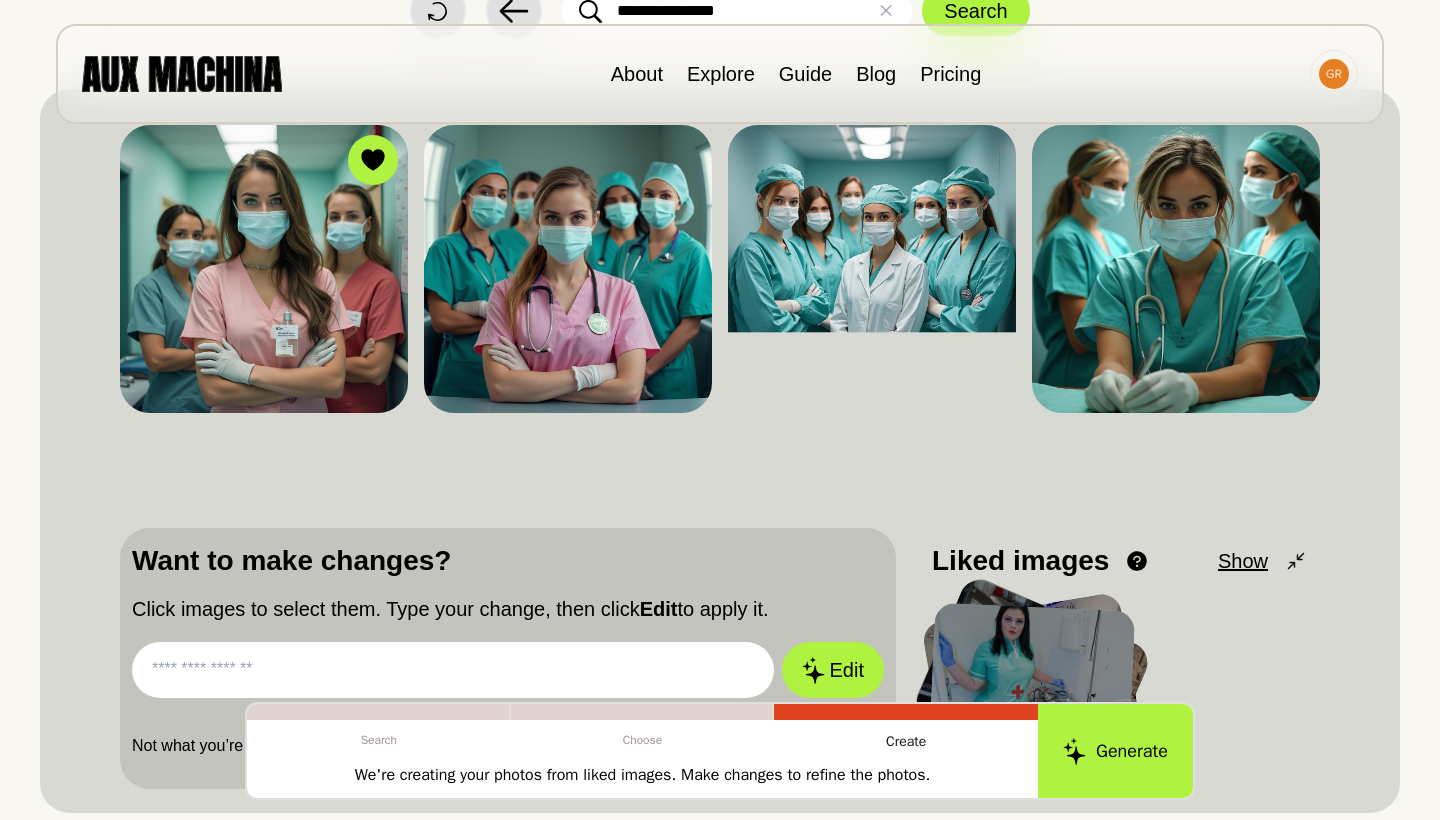 scroll, scrollTop: 191, scrollLeft: 0, axis: vertical 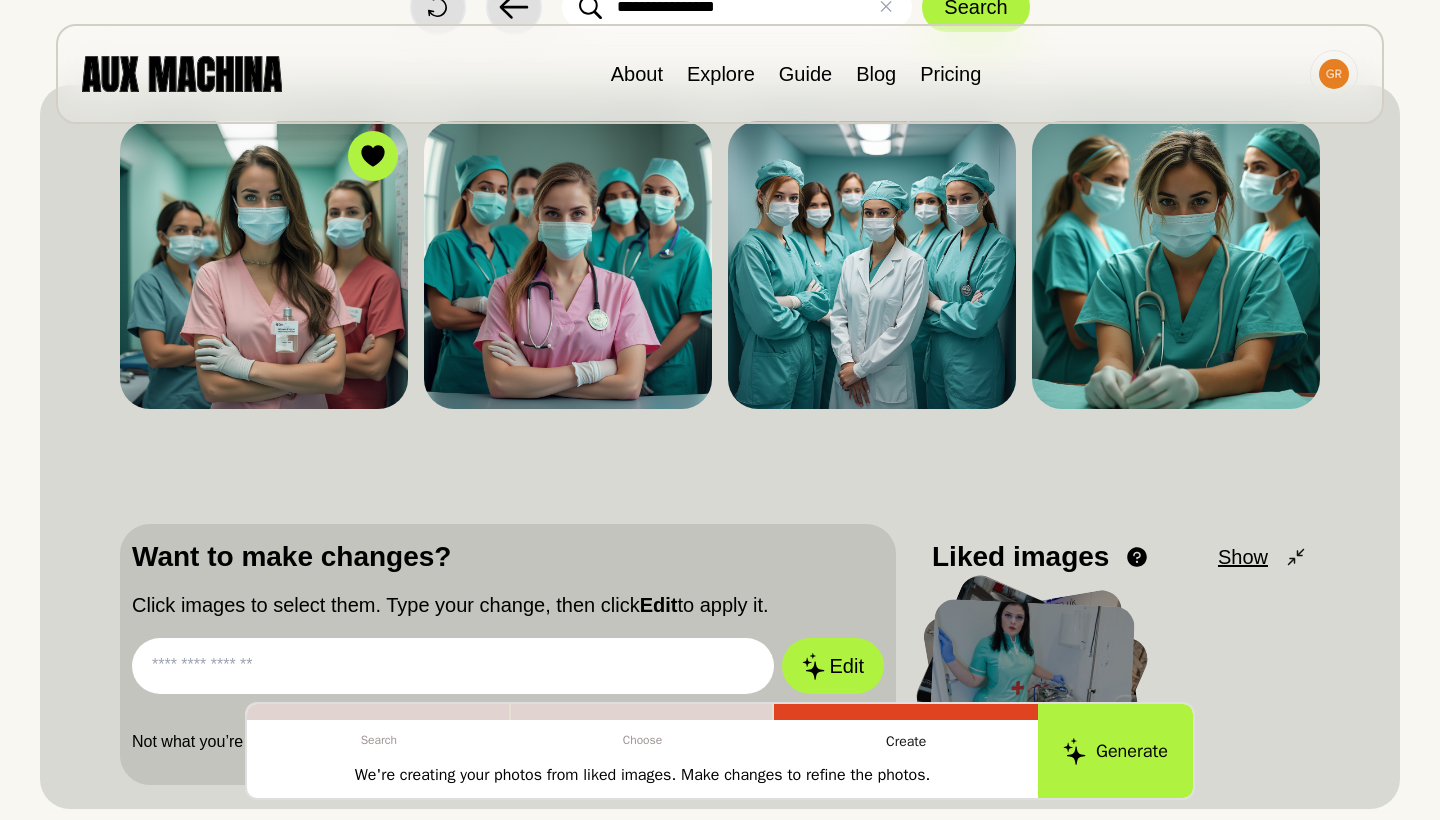 click at bounding box center (453, 666) 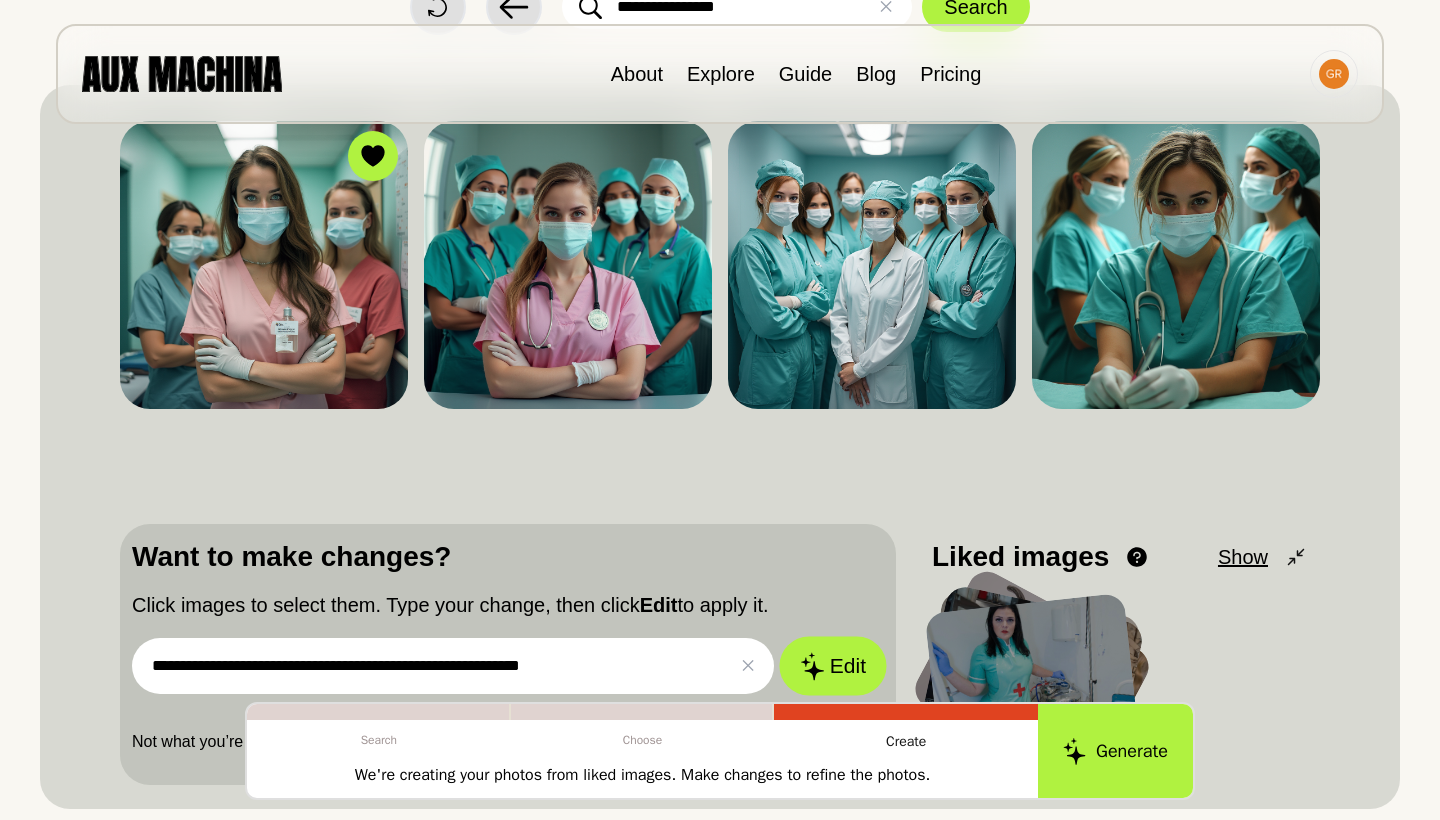 click on "Edit" at bounding box center (833, 666) 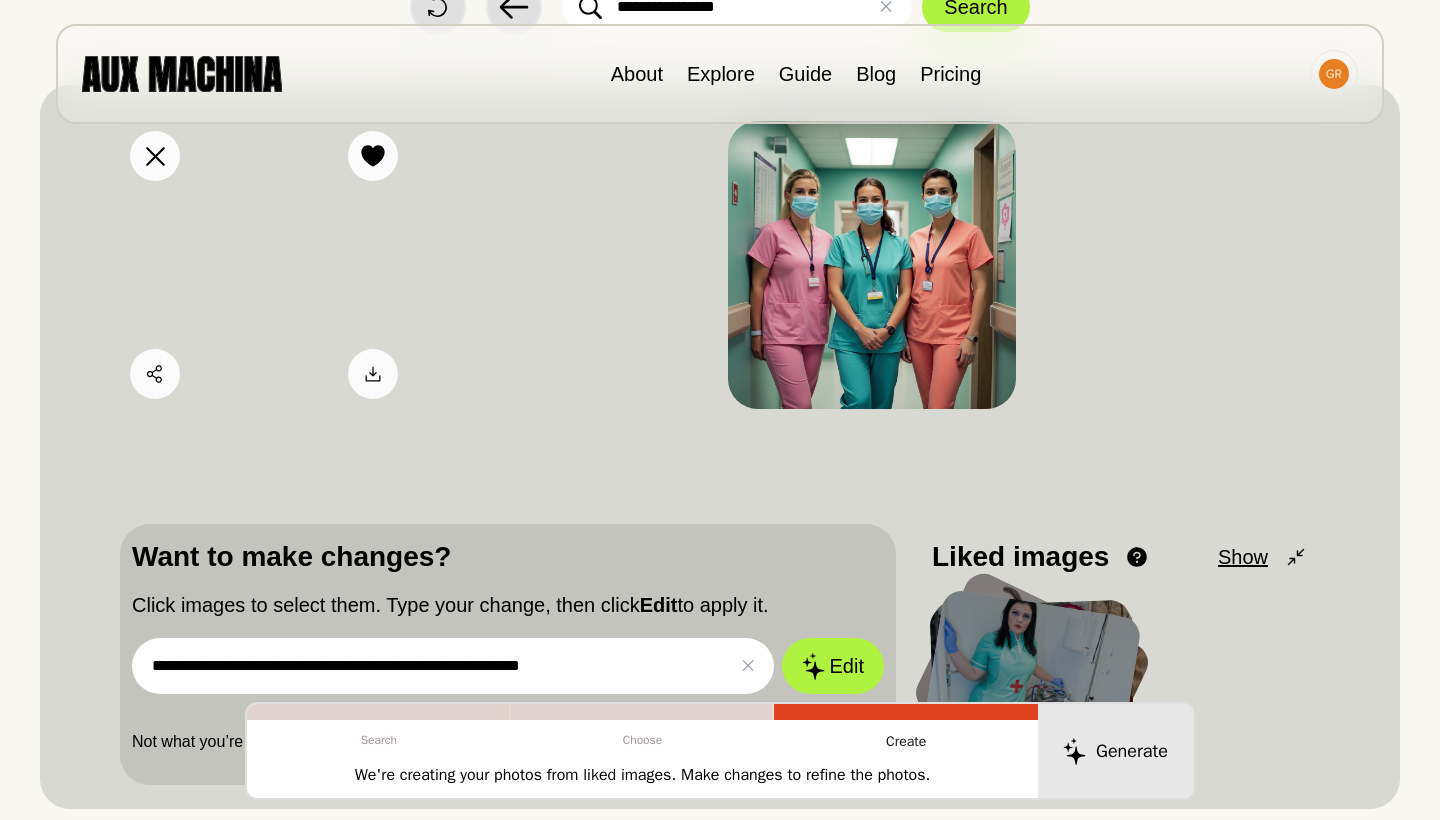 click at bounding box center [264, 265] 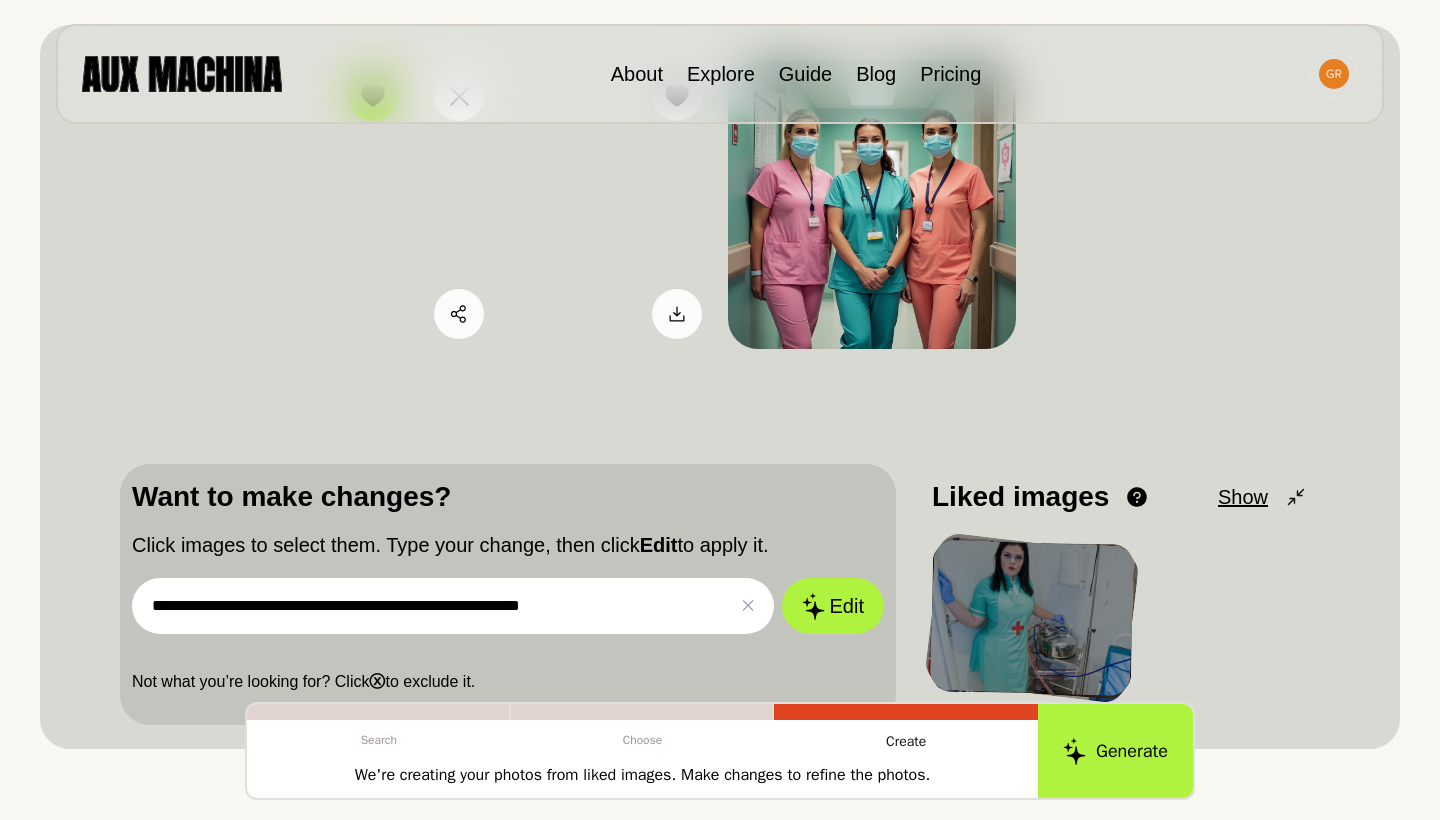 scroll, scrollTop: 256, scrollLeft: 0, axis: vertical 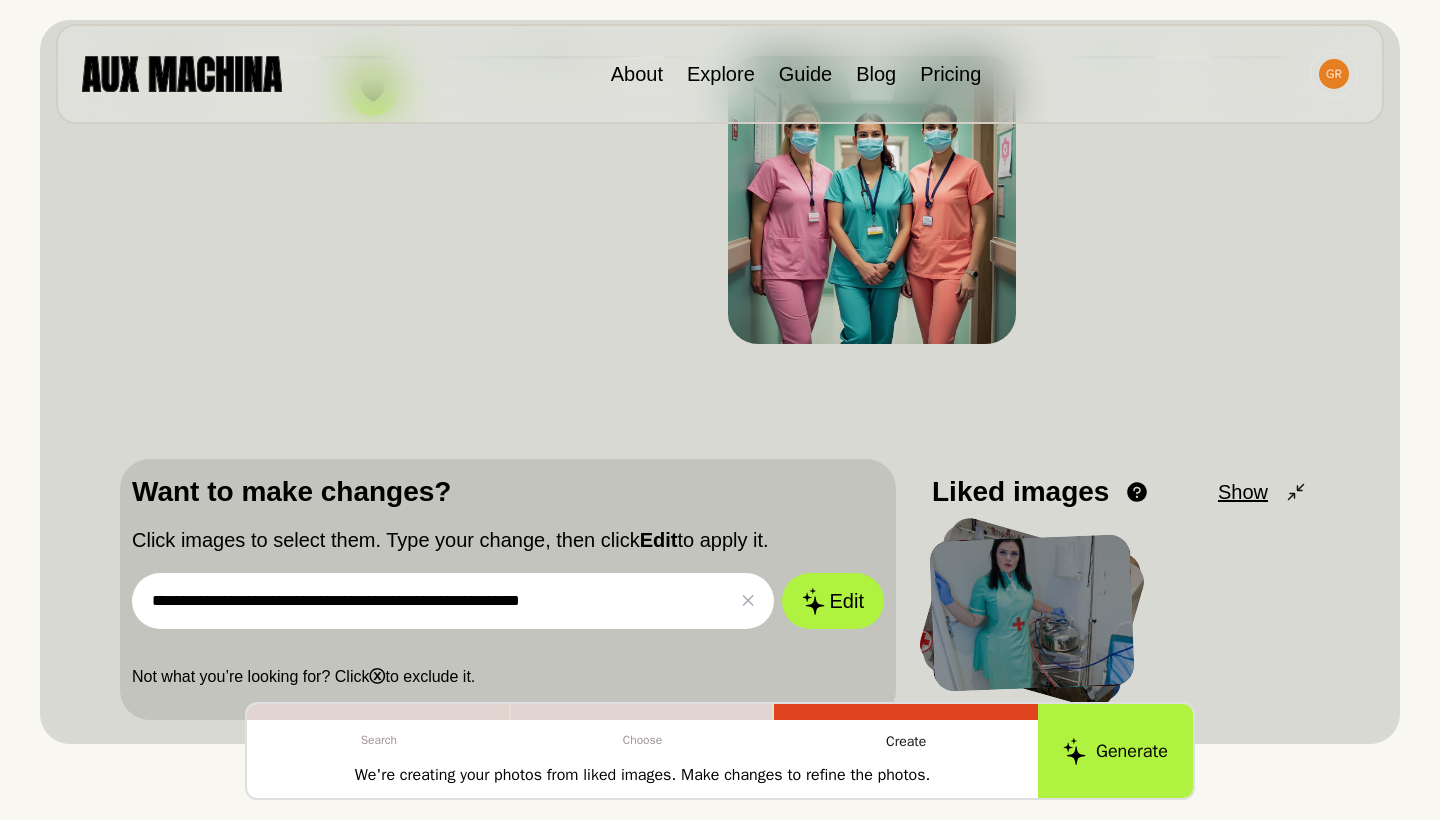 click on "**********" at bounding box center (453, 601) 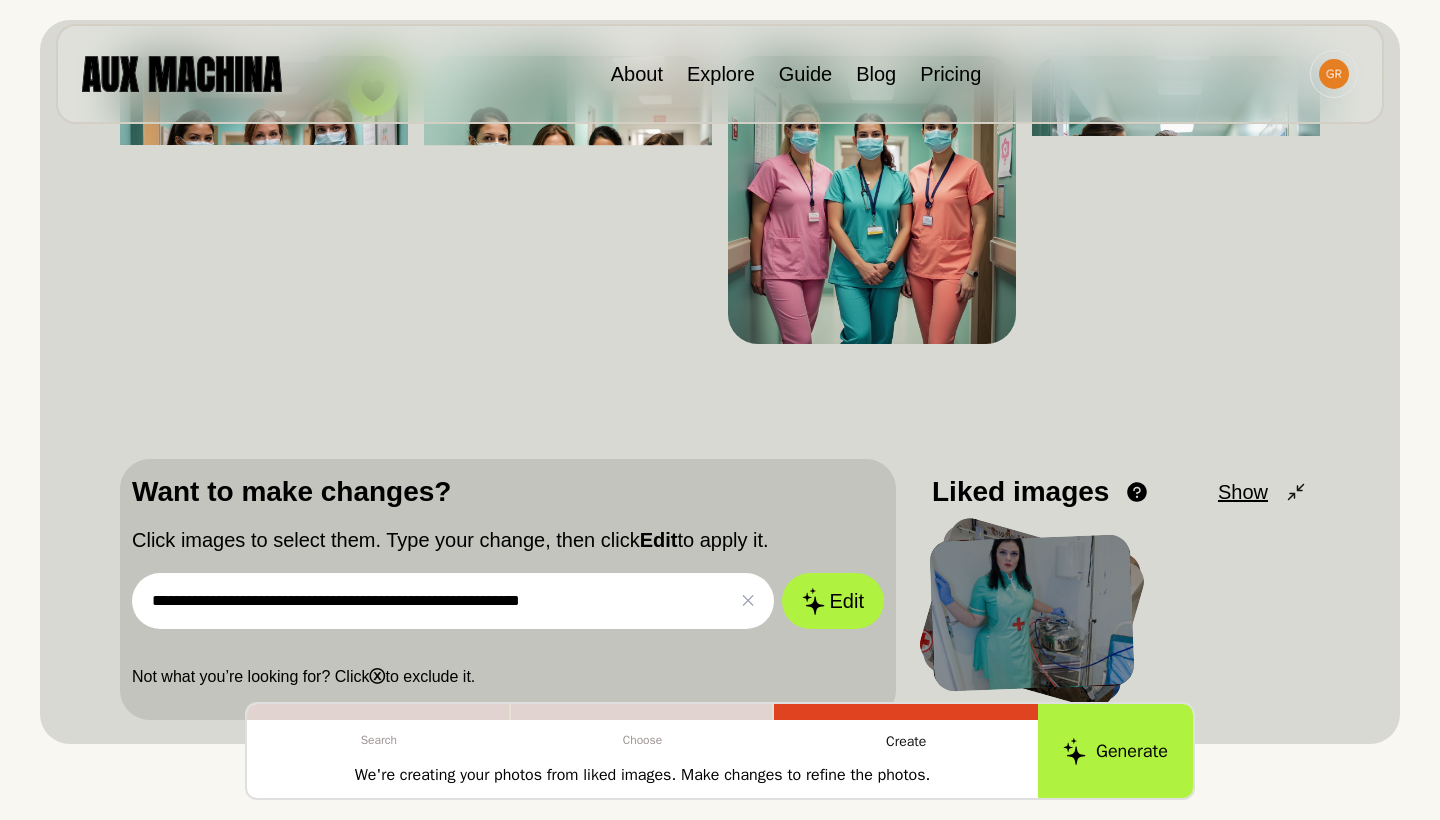 click on "**********" at bounding box center (453, 601) 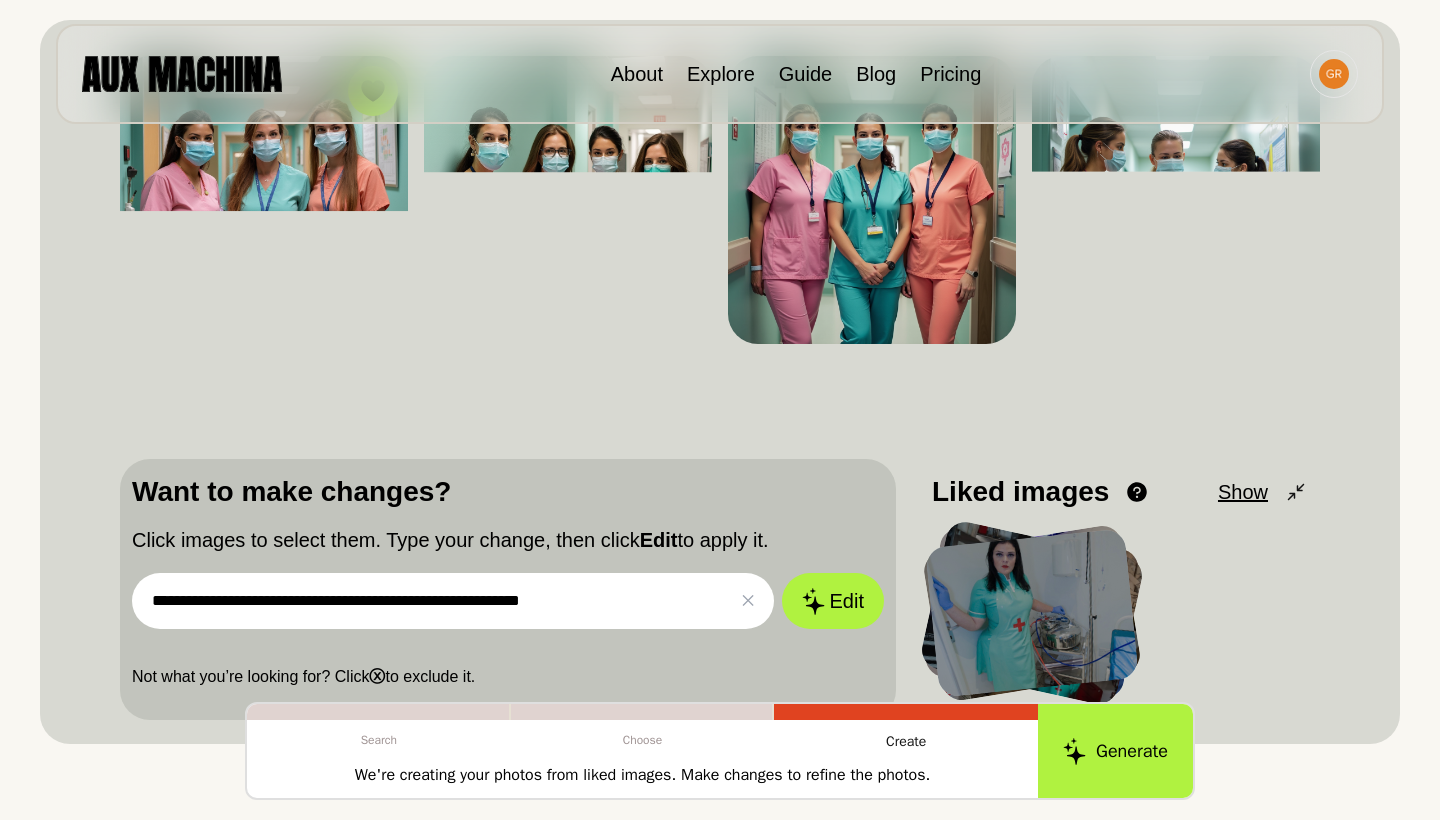 click on "**********" at bounding box center (453, 601) 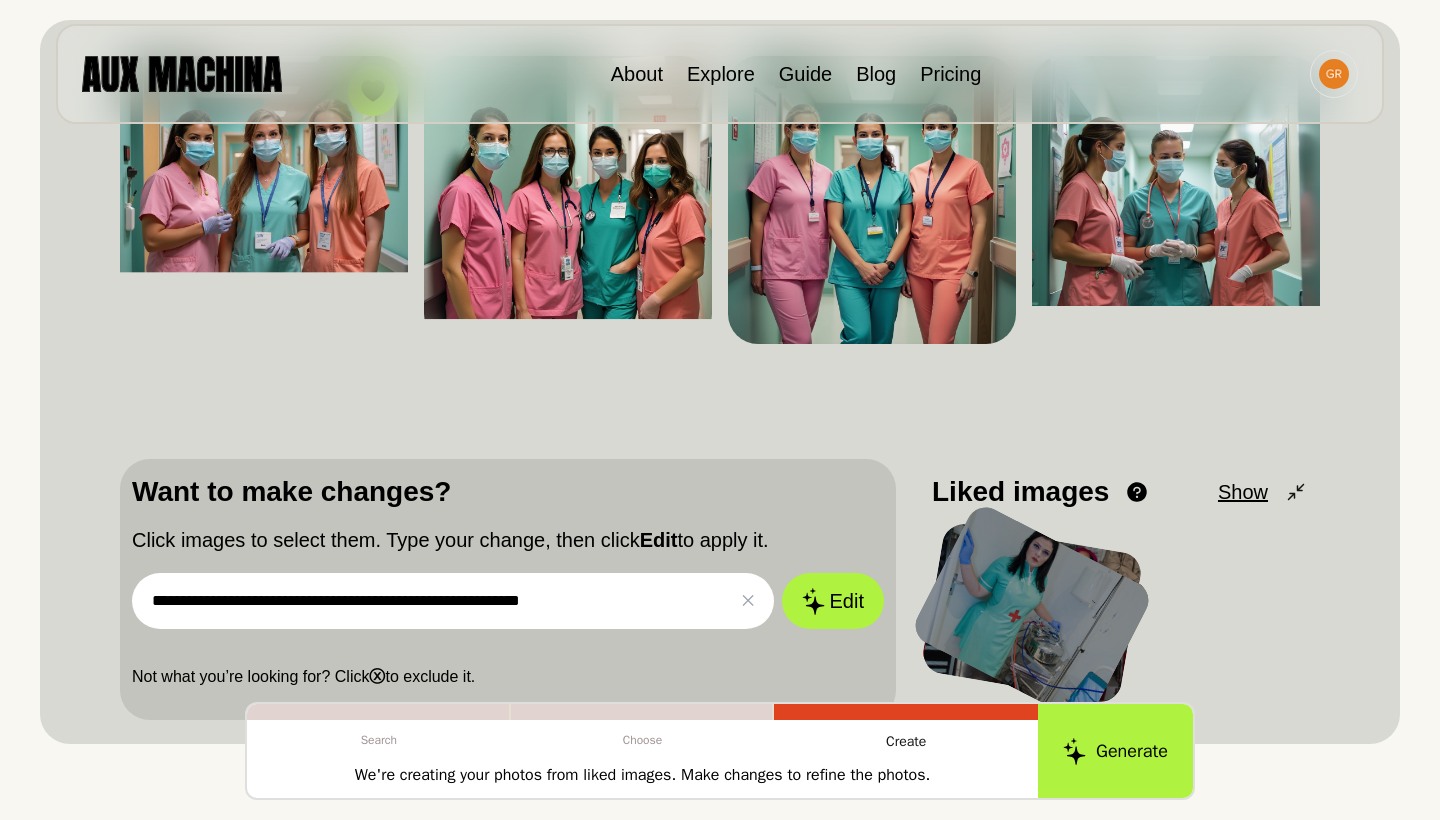 click on "**********" at bounding box center (453, 601) 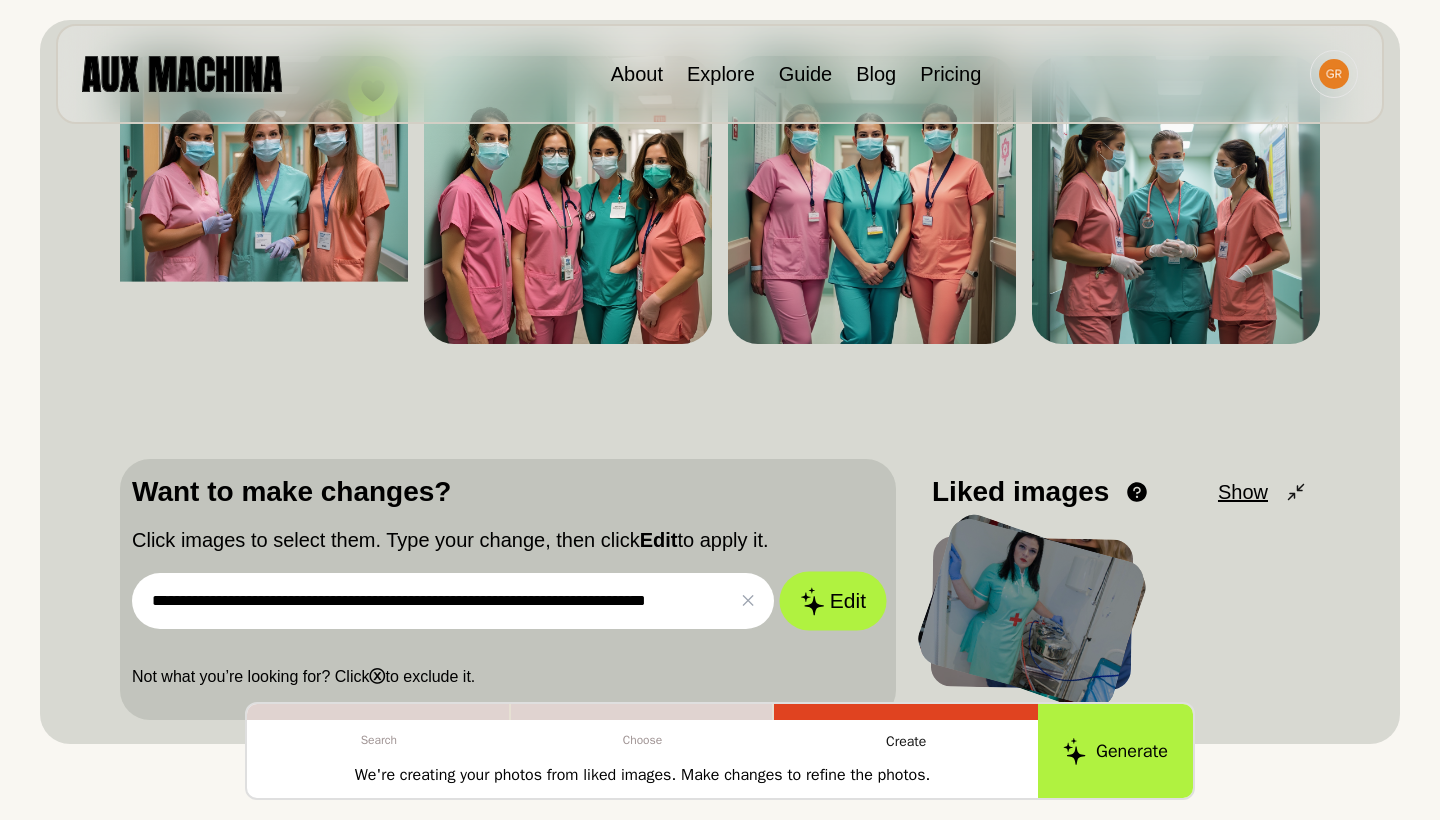 click on "Edit" at bounding box center (833, 601) 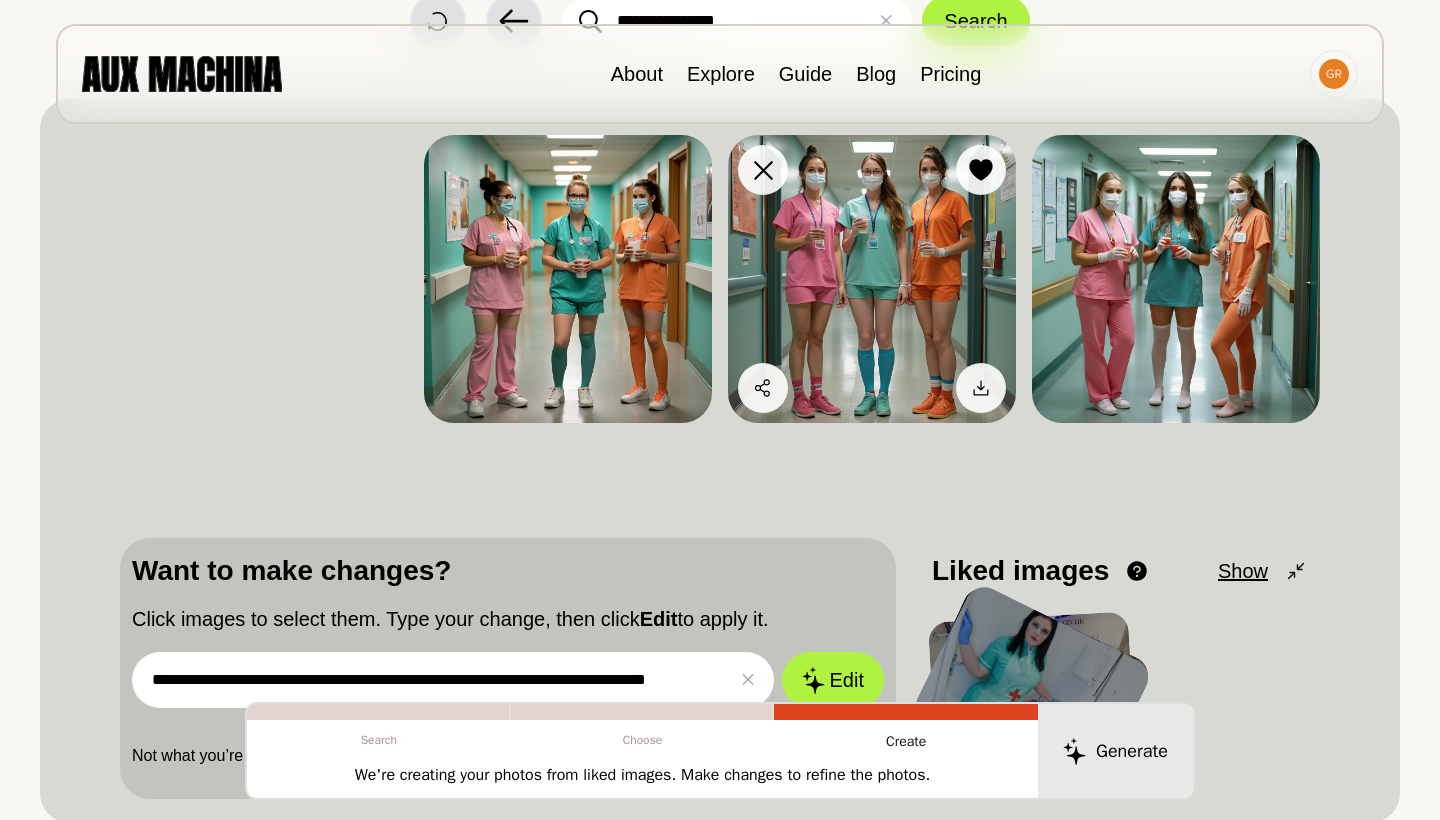 scroll, scrollTop: 121, scrollLeft: 0, axis: vertical 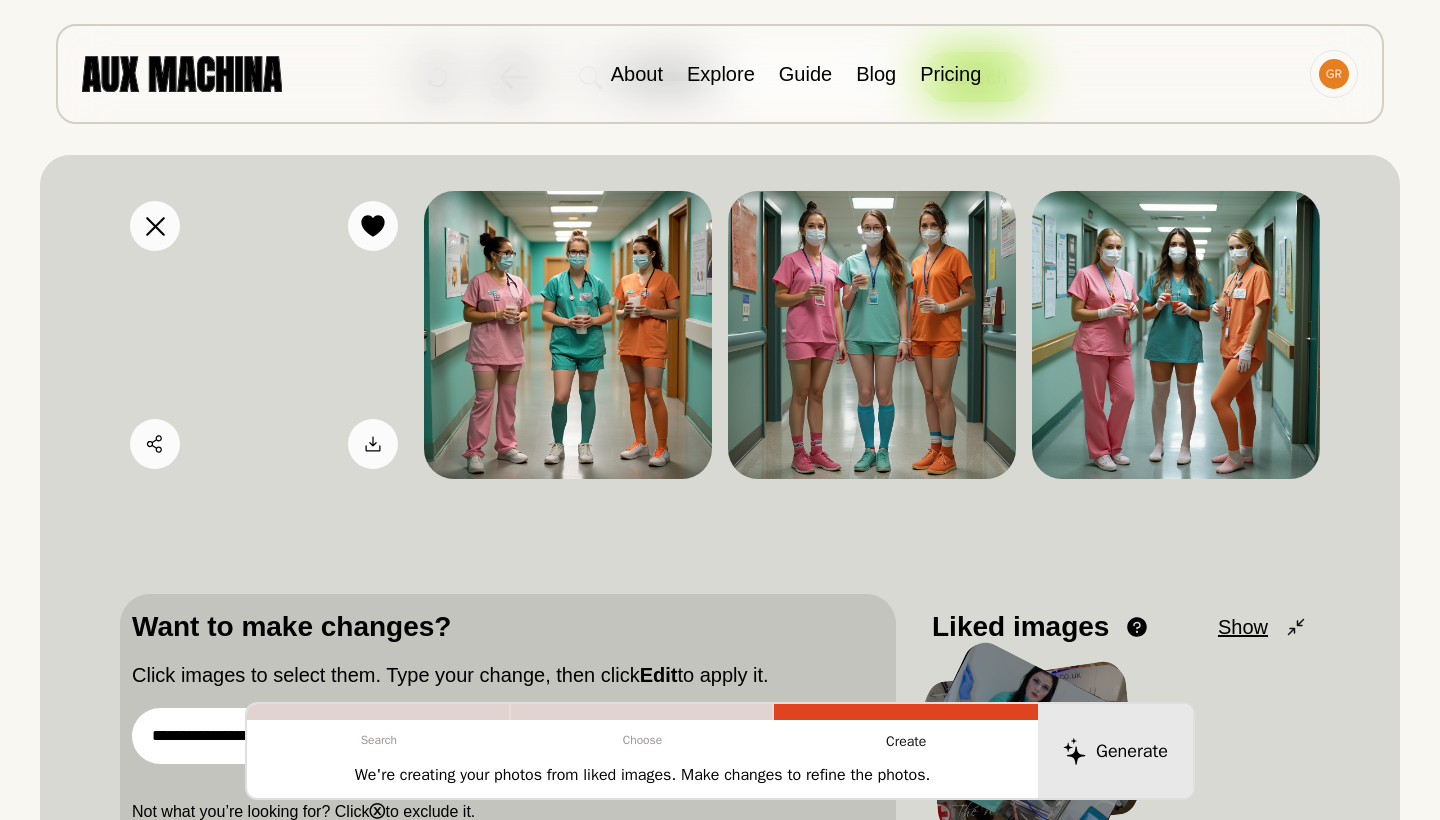 click at bounding box center (264, 335) 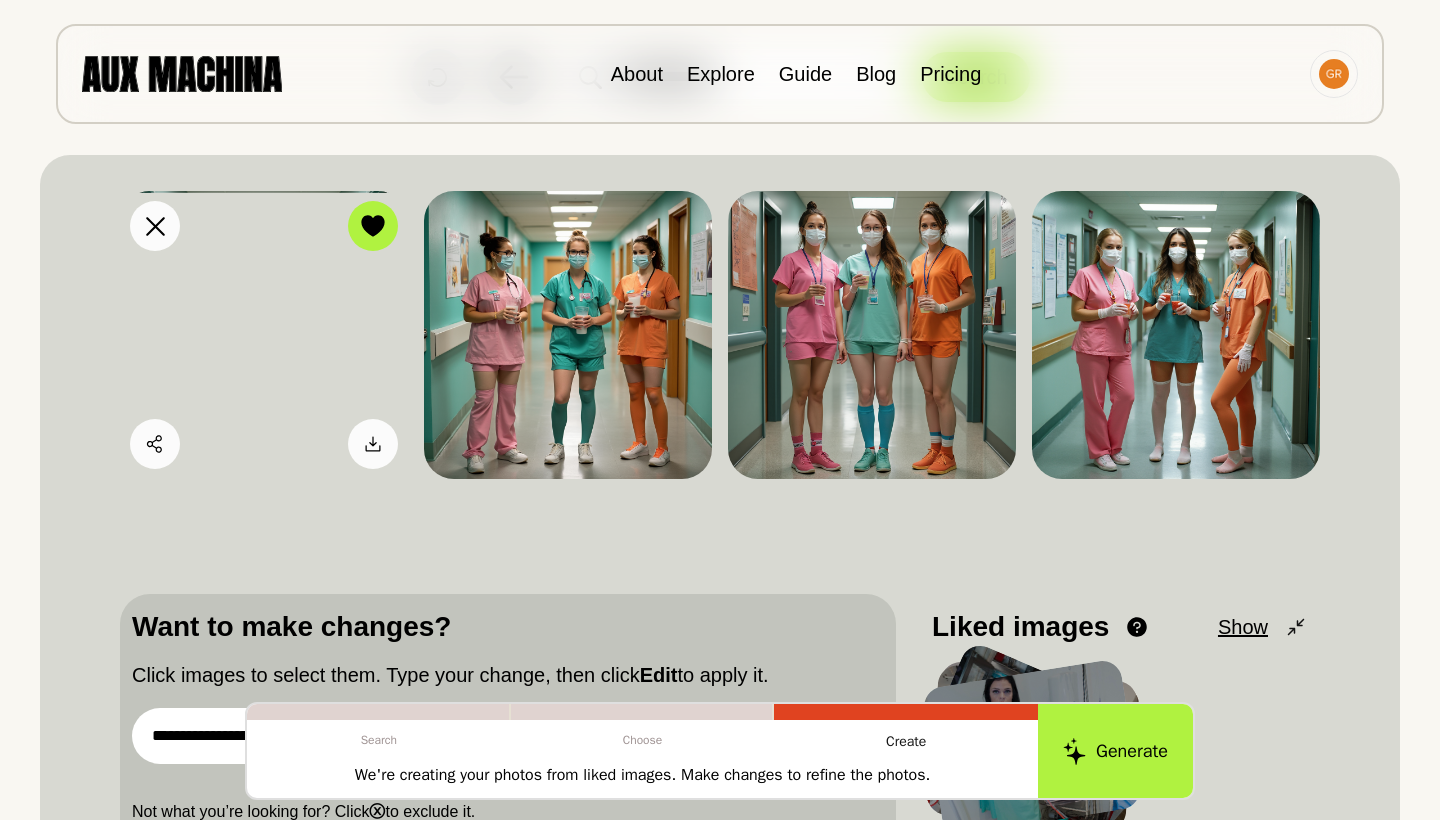 click at bounding box center (264, 335) 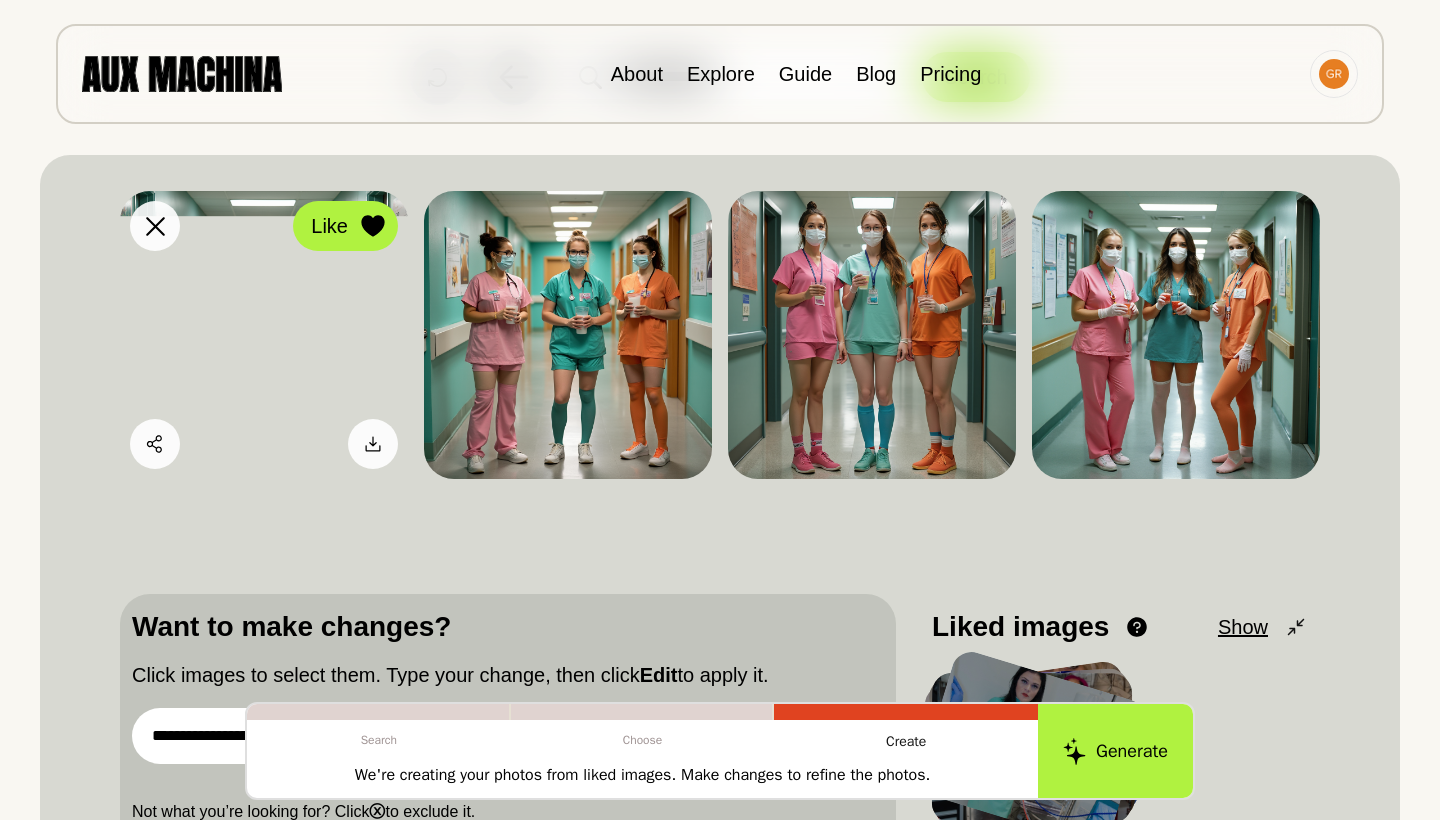 click at bounding box center (372, 226) 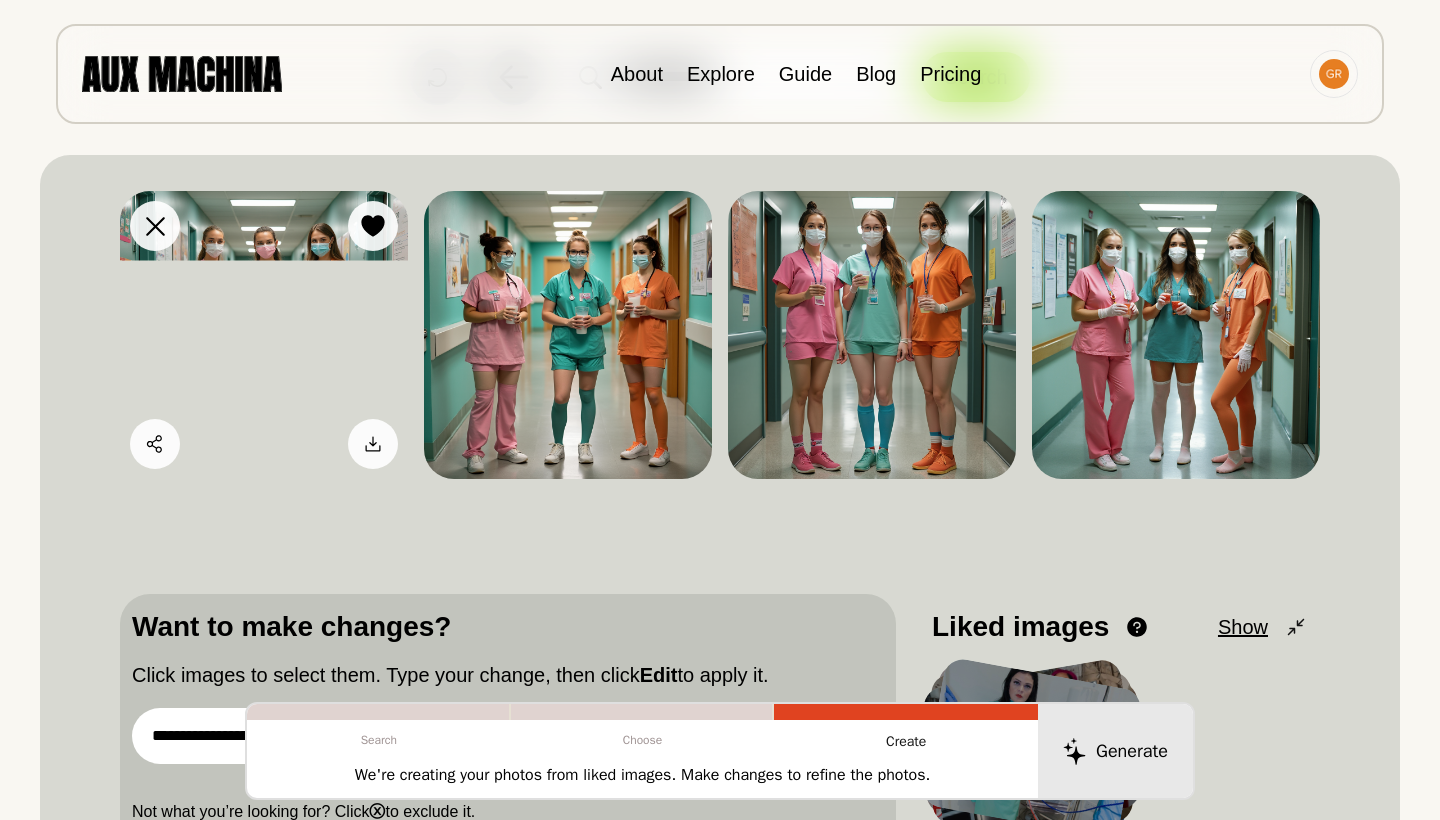 click at bounding box center [264, 335] 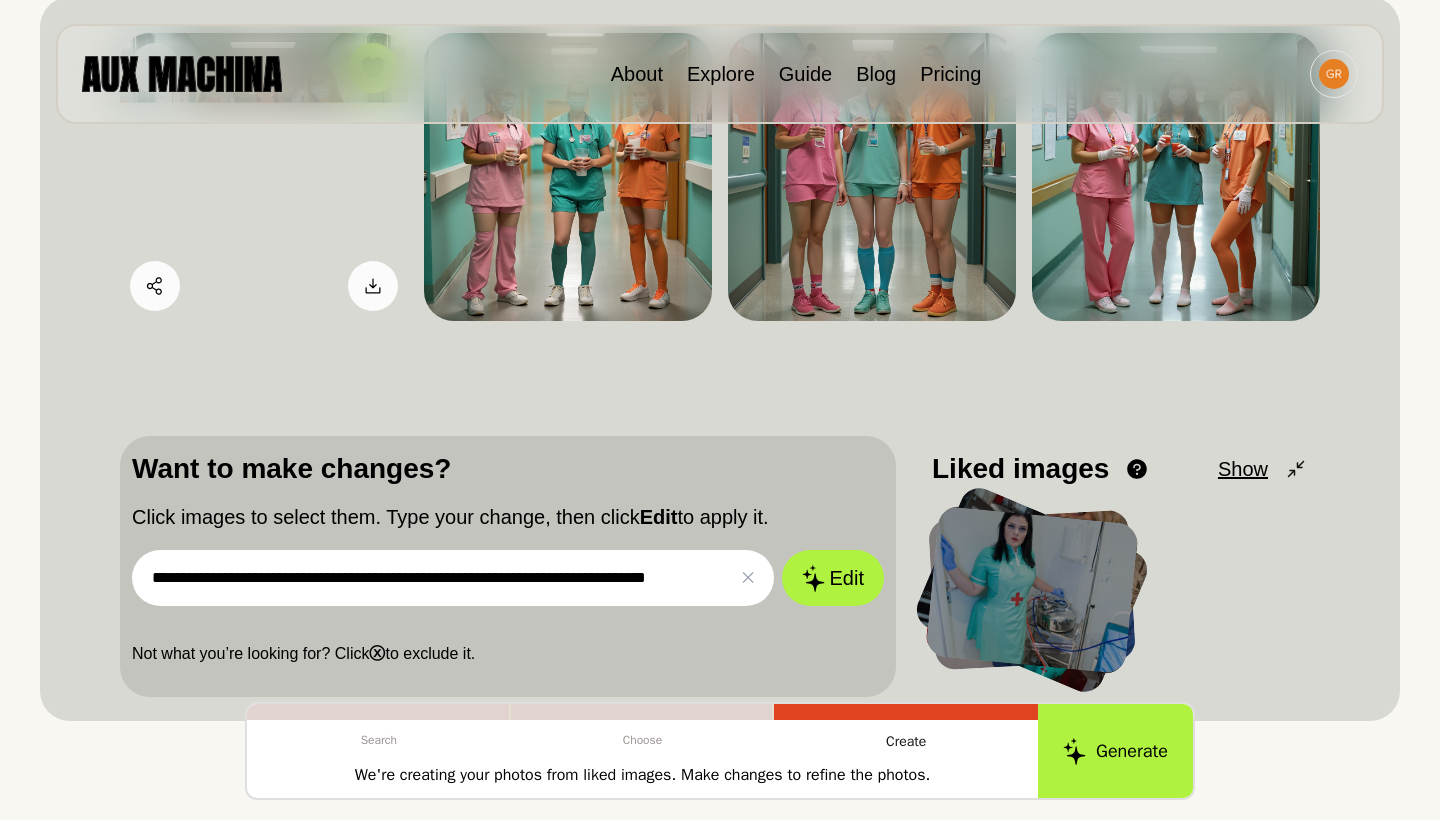scroll, scrollTop: 308, scrollLeft: 0, axis: vertical 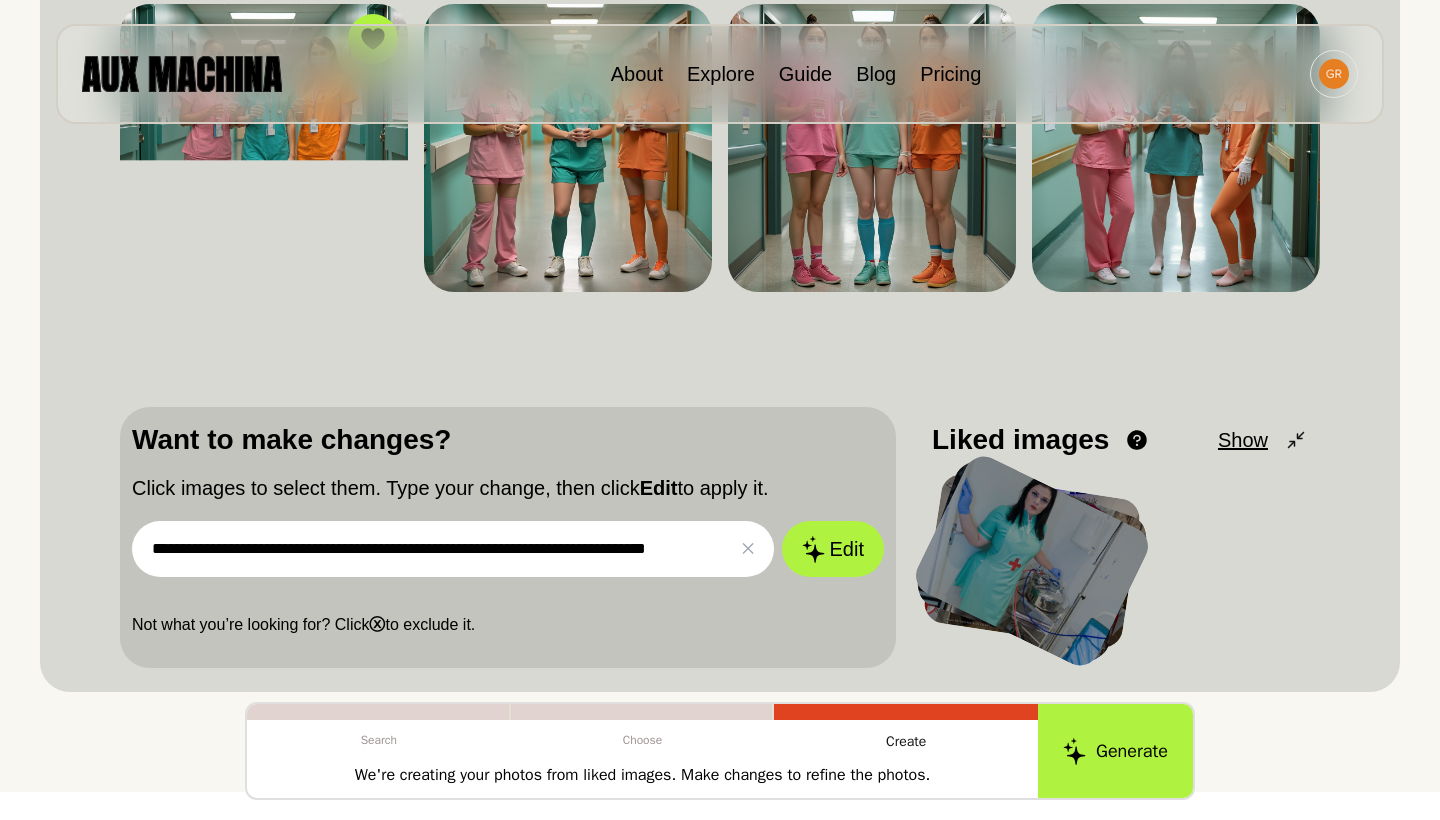 click on "**********" at bounding box center [453, 549] 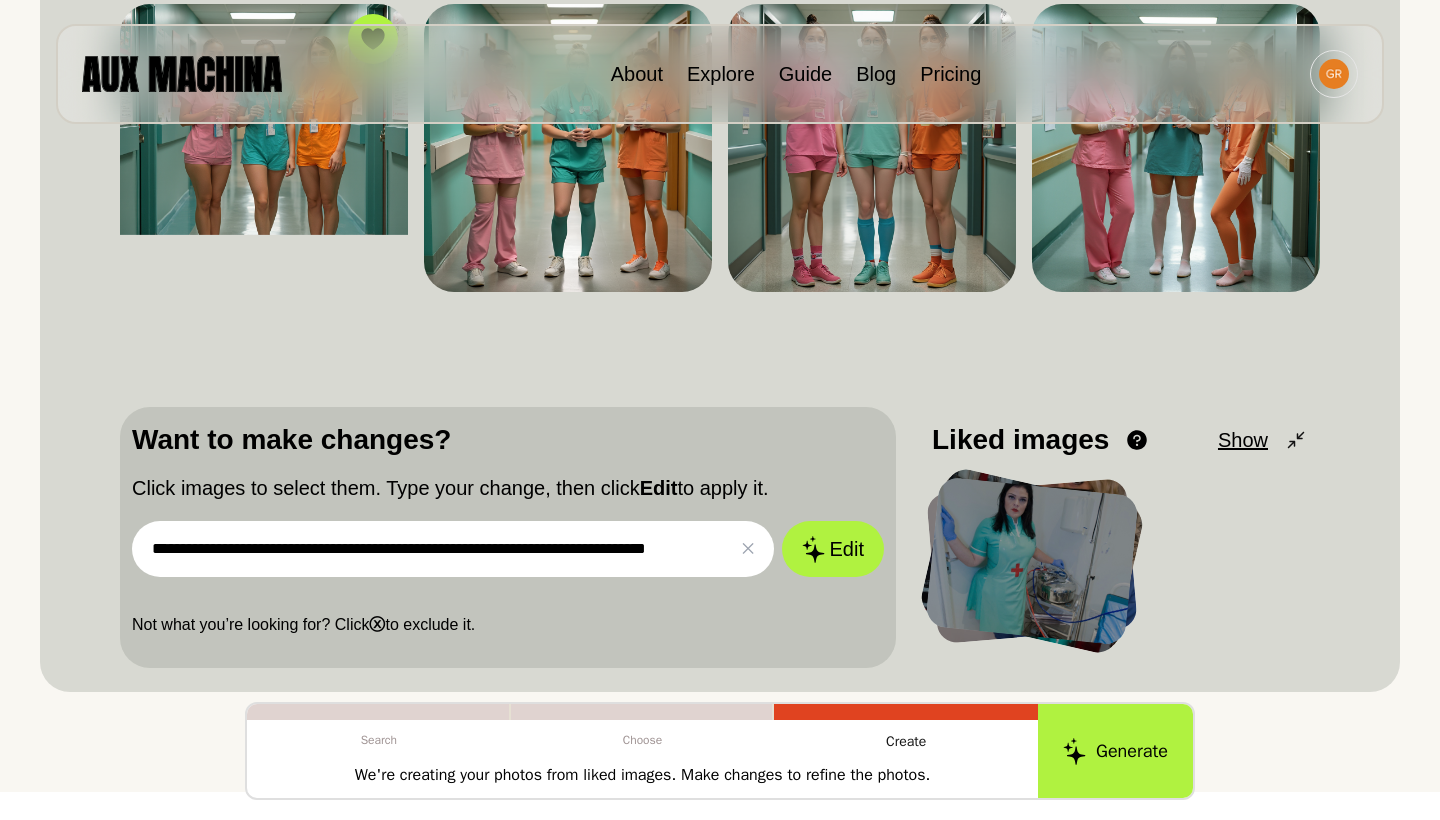 click on "**********" at bounding box center (453, 549) 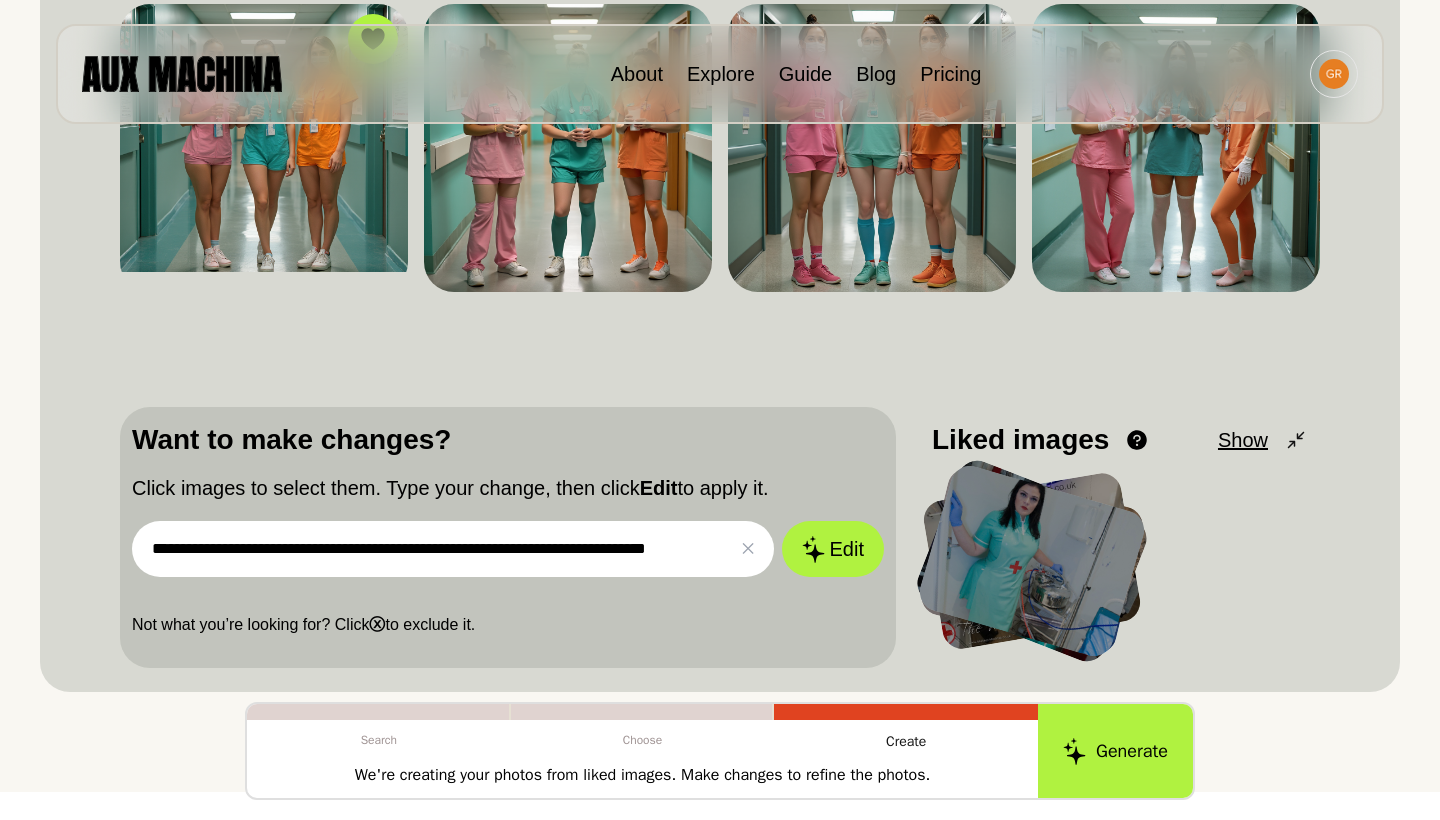 click on "**********" at bounding box center [453, 549] 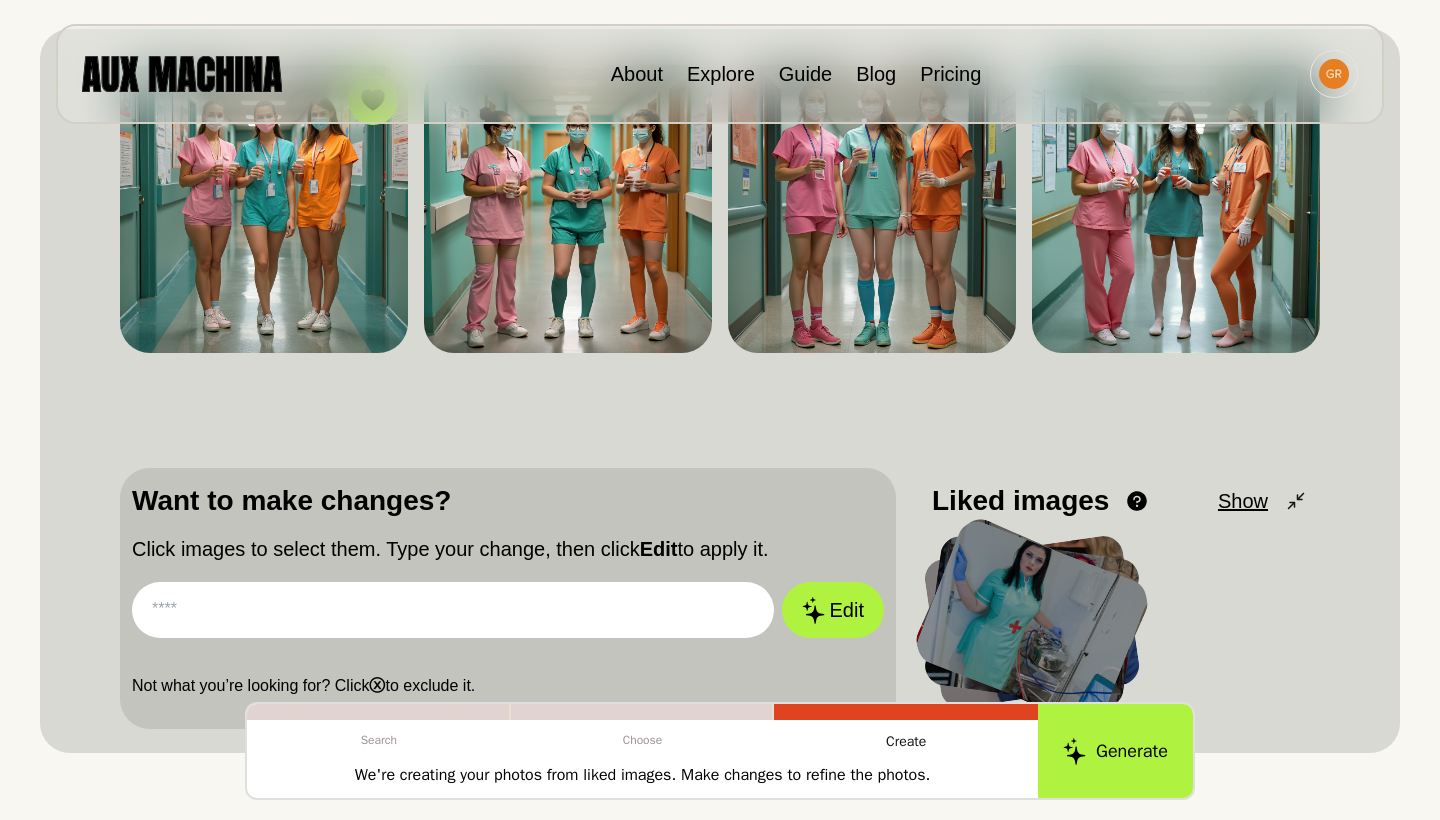scroll, scrollTop: 259, scrollLeft: 0, axis: vertical 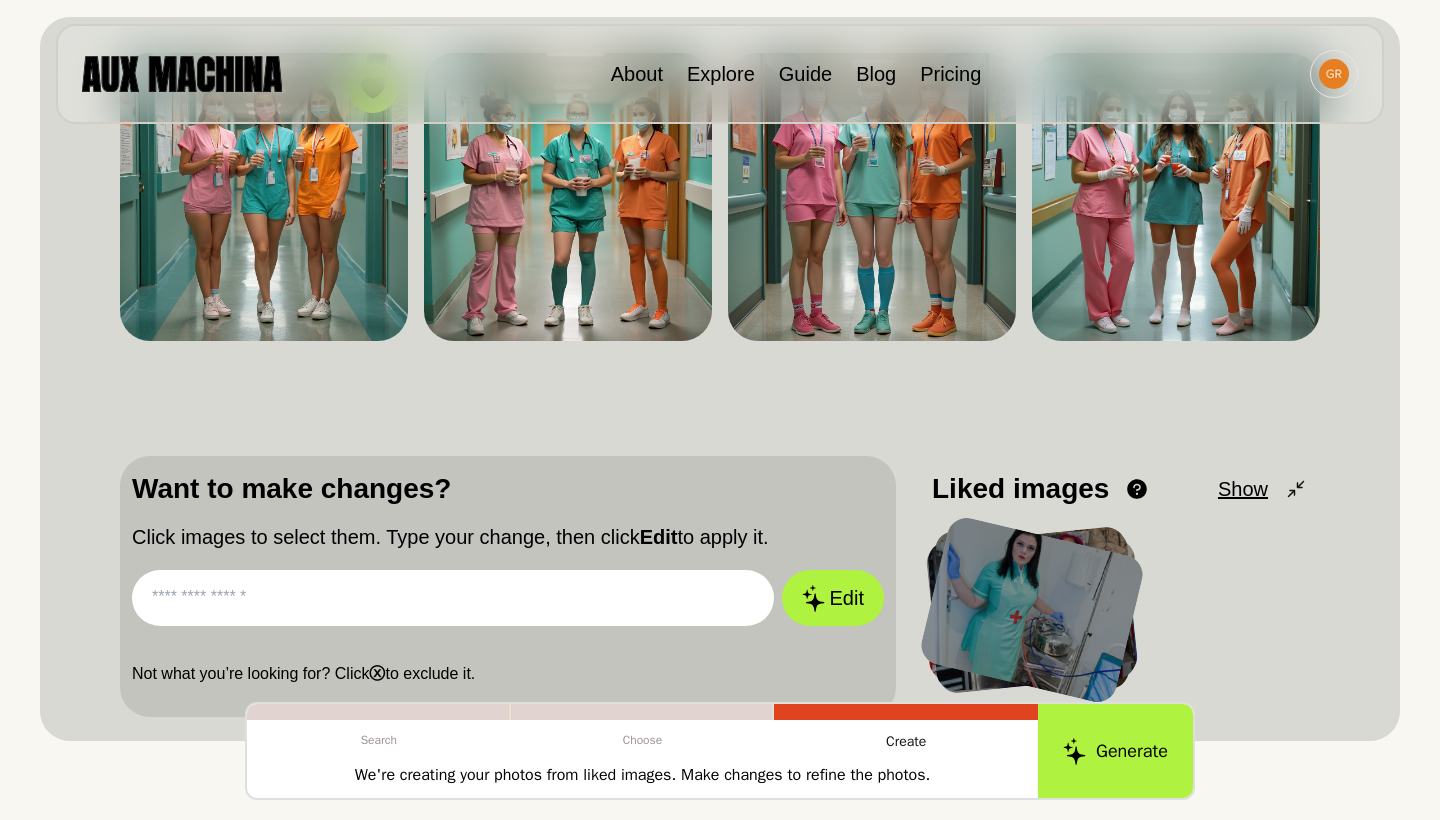 click at bounding box center [453, 598] 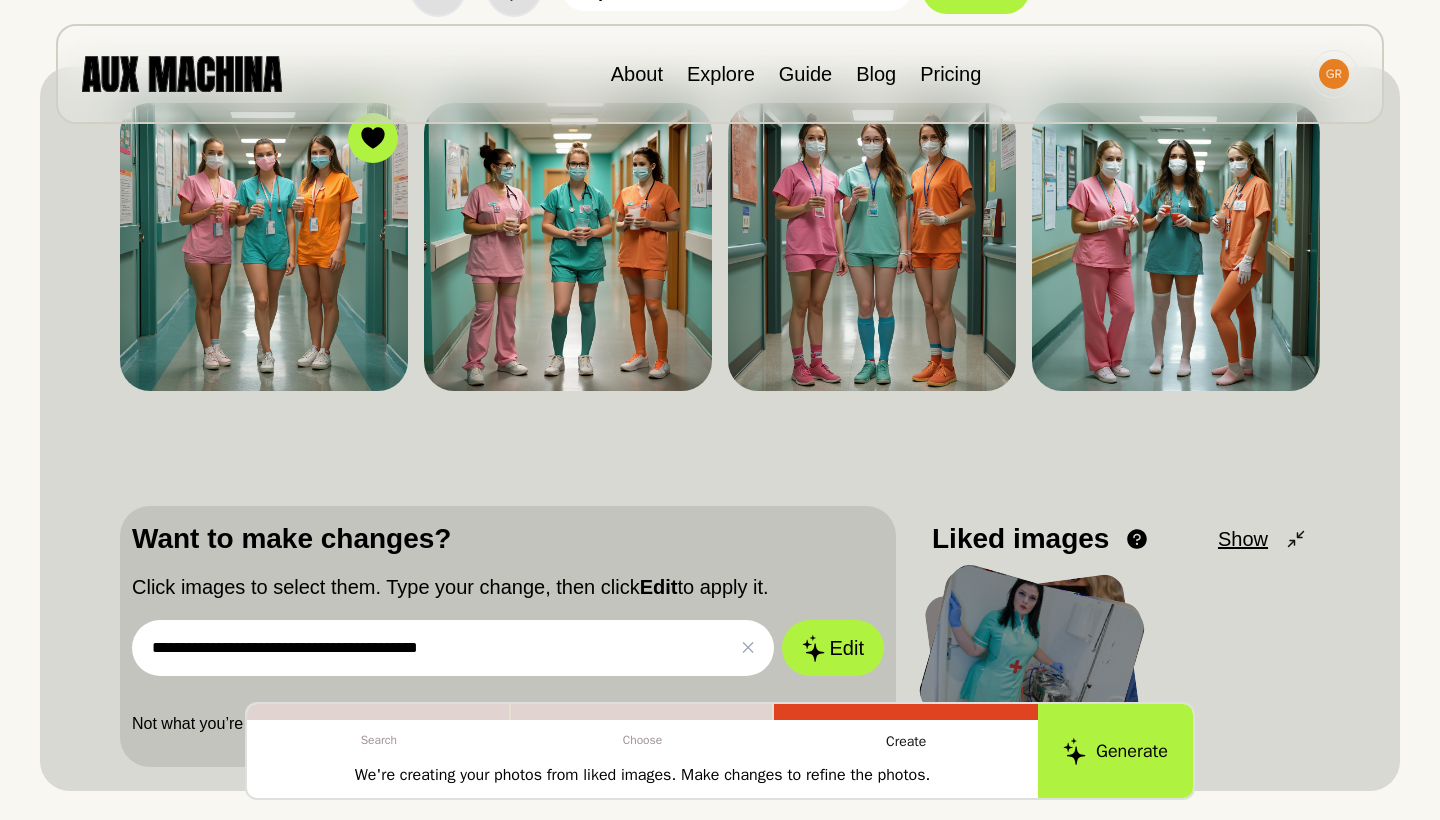 scroll, scrollTop: 204, scrollLeft: 0, axis: vertical 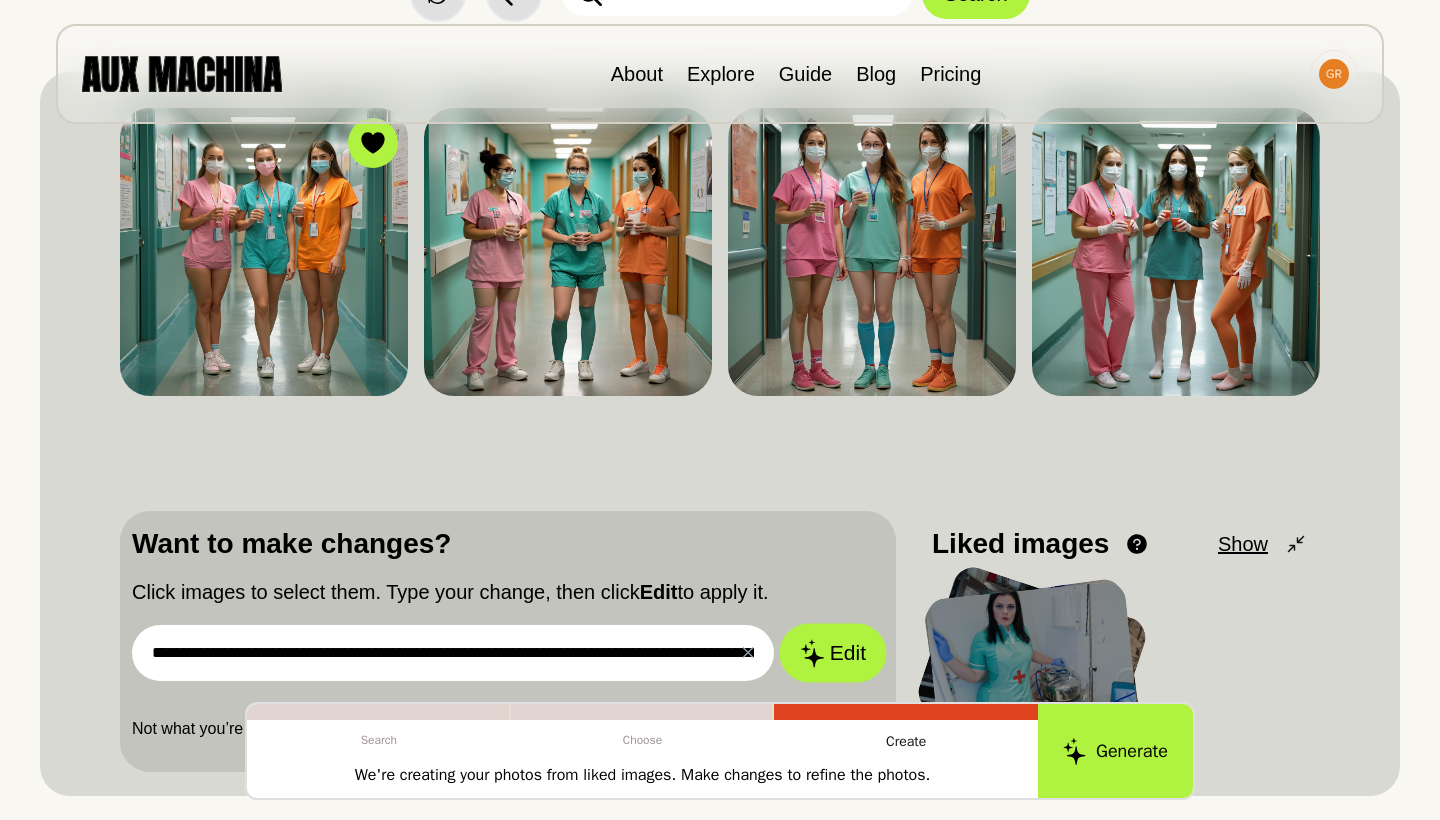 type on "**********" 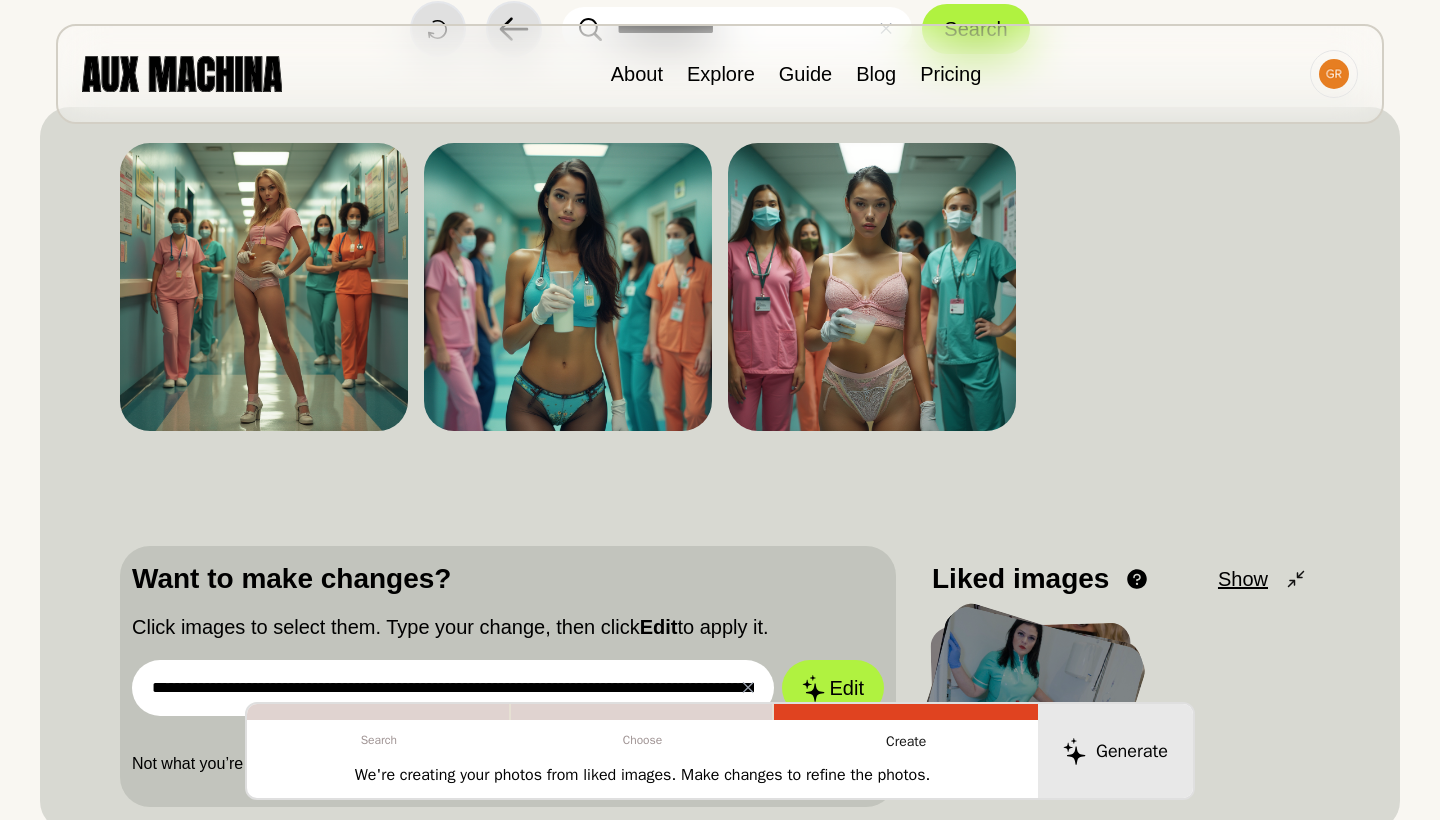 scroll, scrollTop: 168, scrollLeft: 0, axis: vertical 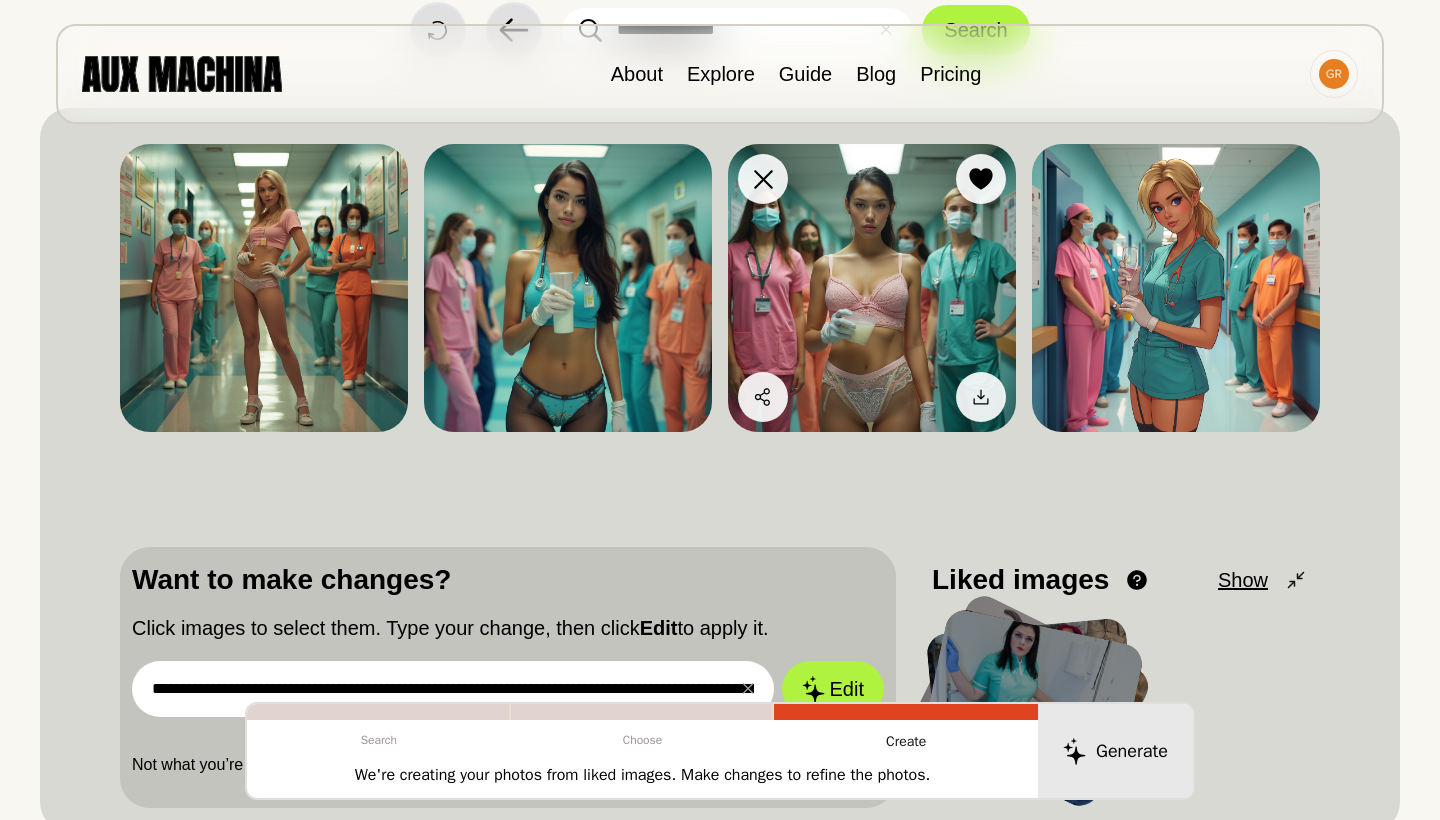 click at bounding box center (264, 288) 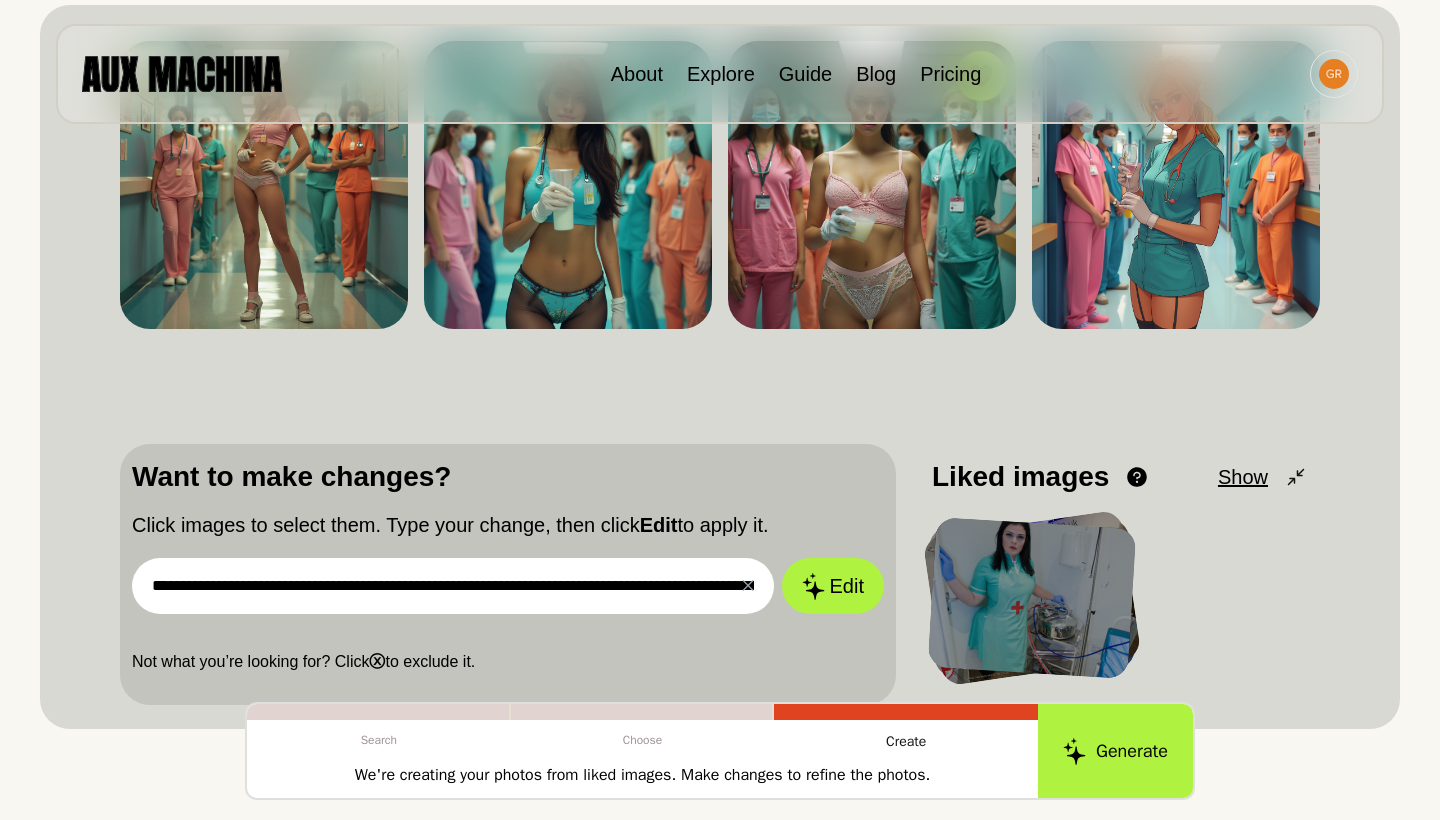 scroll, scrollTop: 272, scrollLeft: 0, axis: vertical 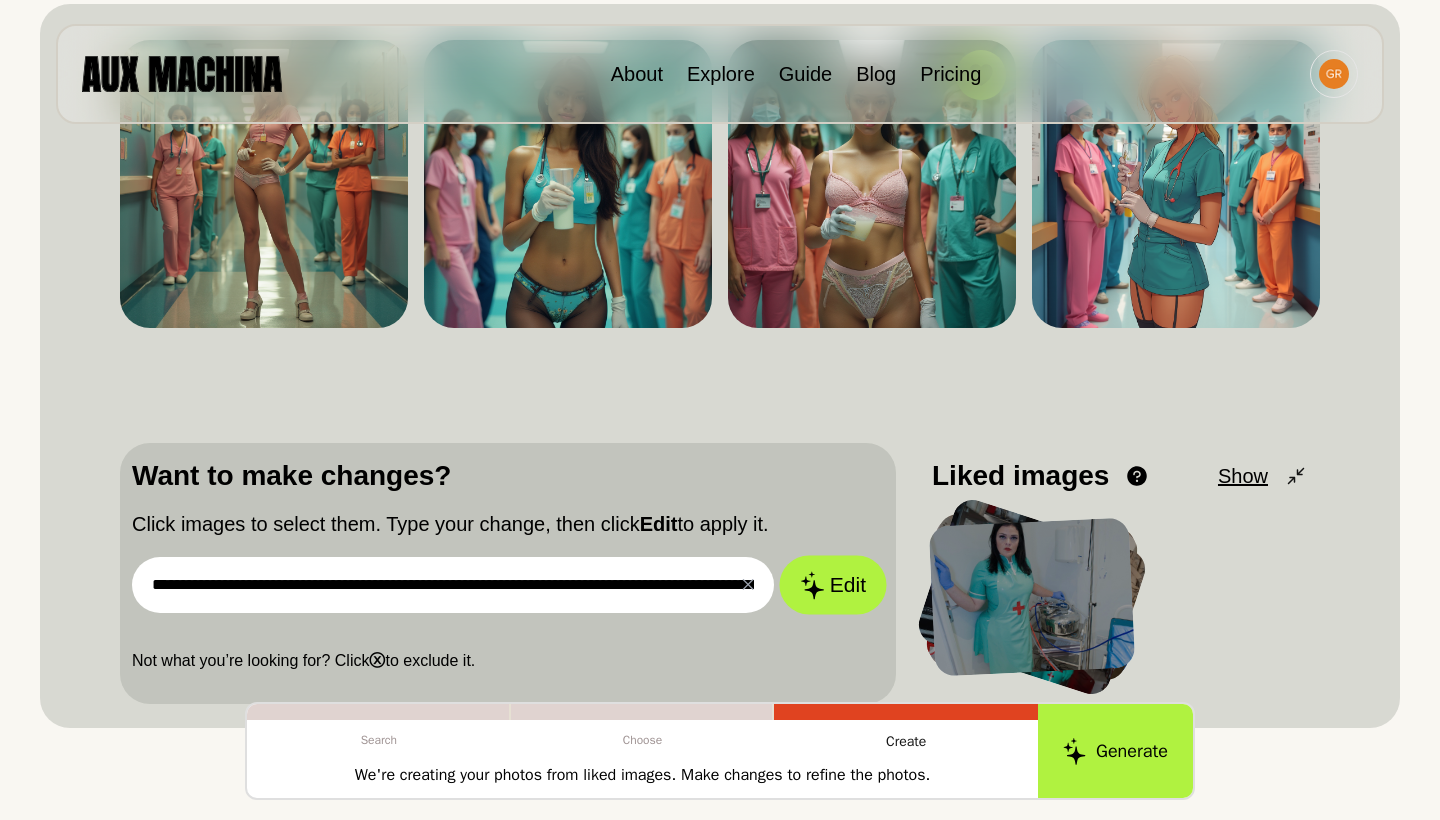 click on "Edit" at bounding box center (833, 585) 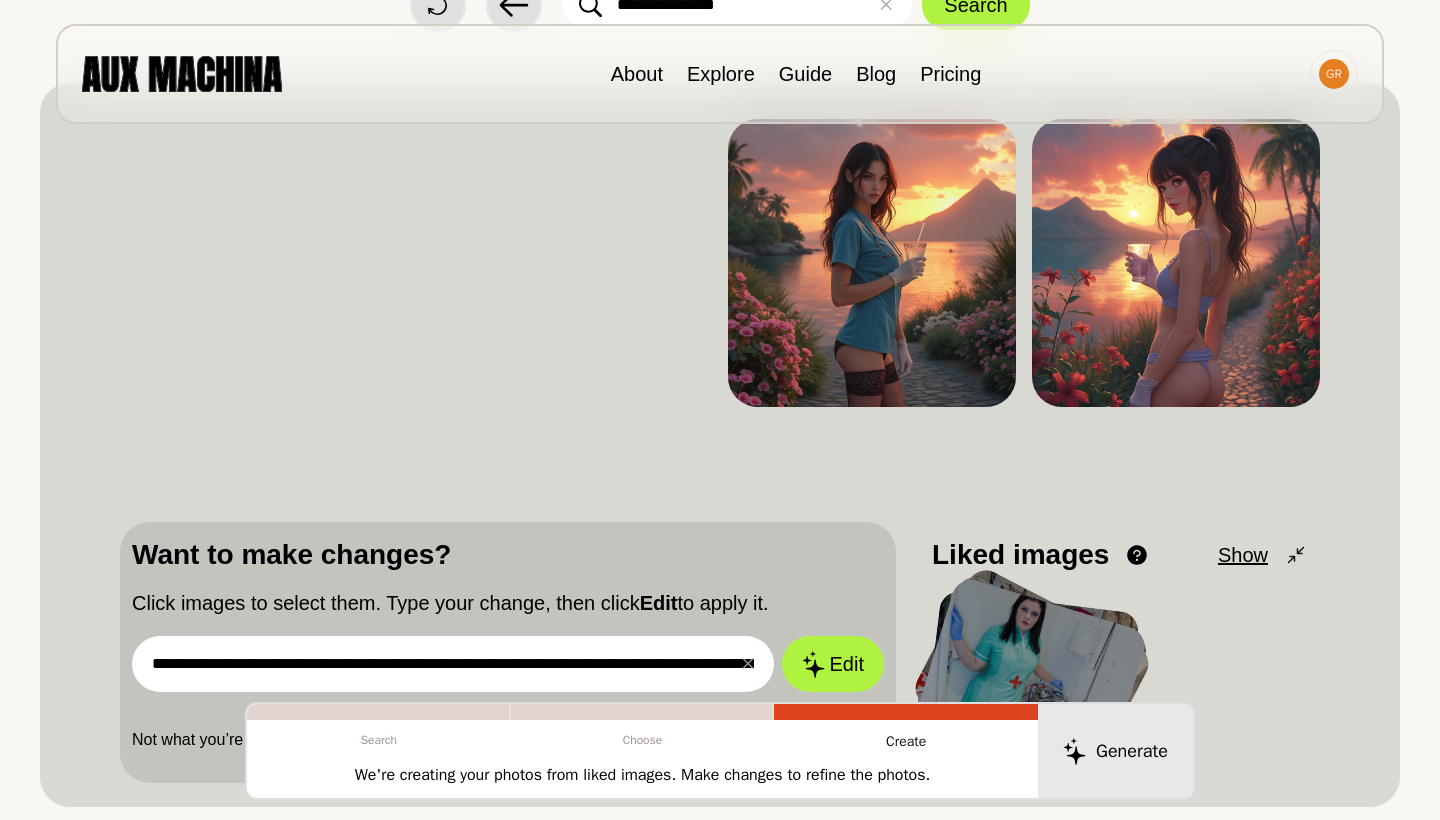 scroll, scrollTop: 176, scrollLeft: 0, axis: vertical 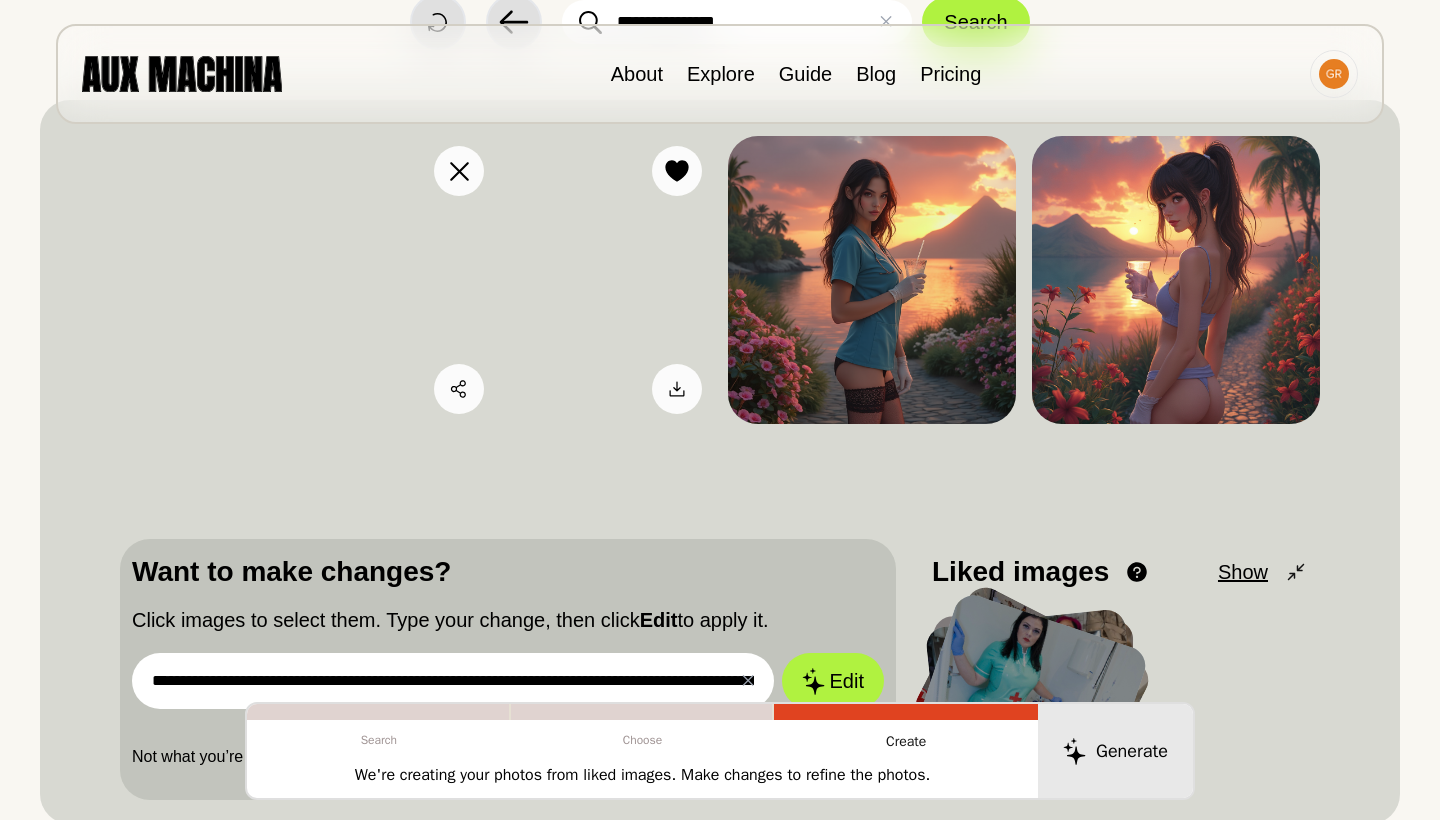 click at bounding box center (264, 280) 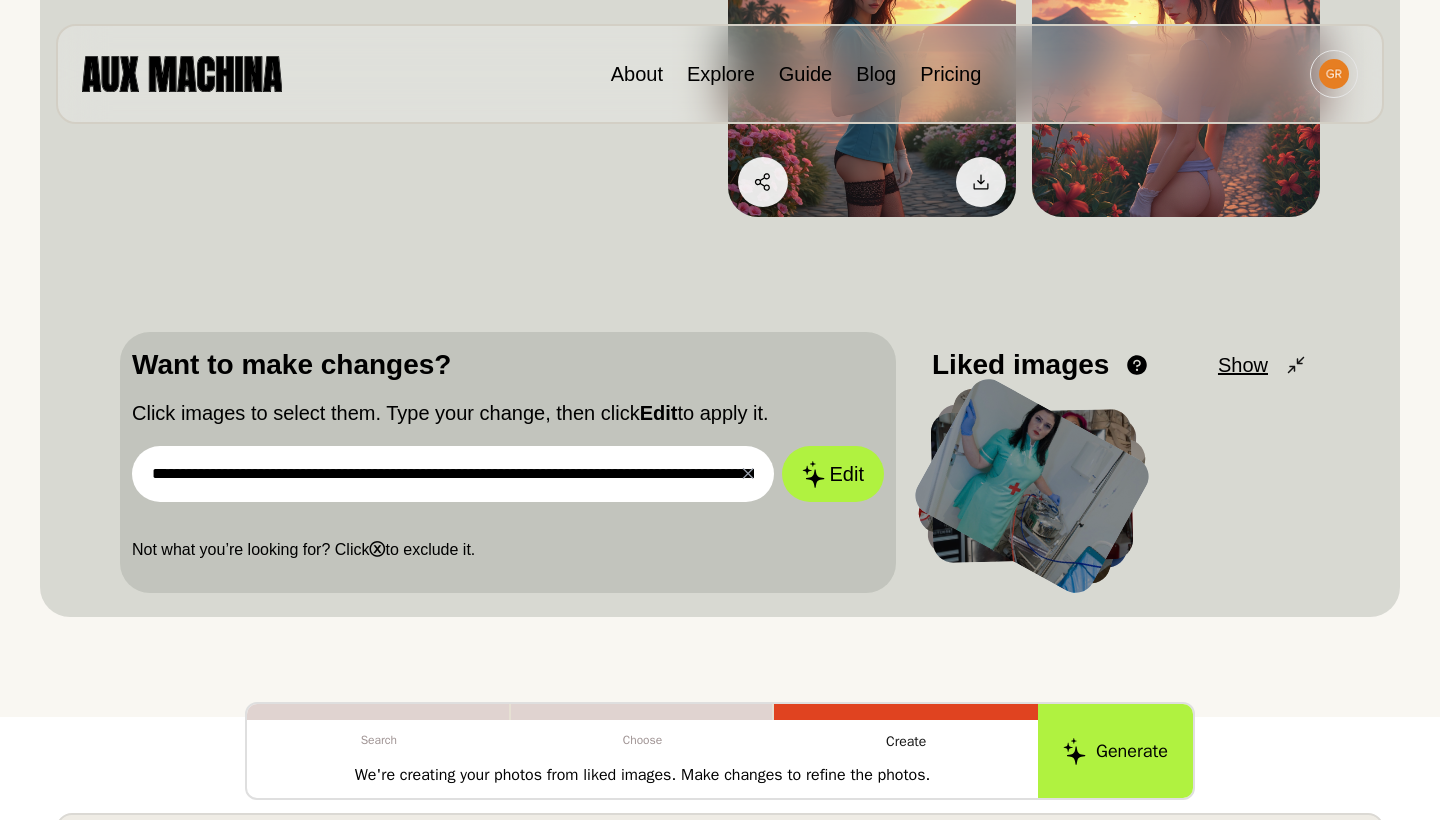 scroll, scrollTop: 400, scrollLeft: 0, axis: vertical 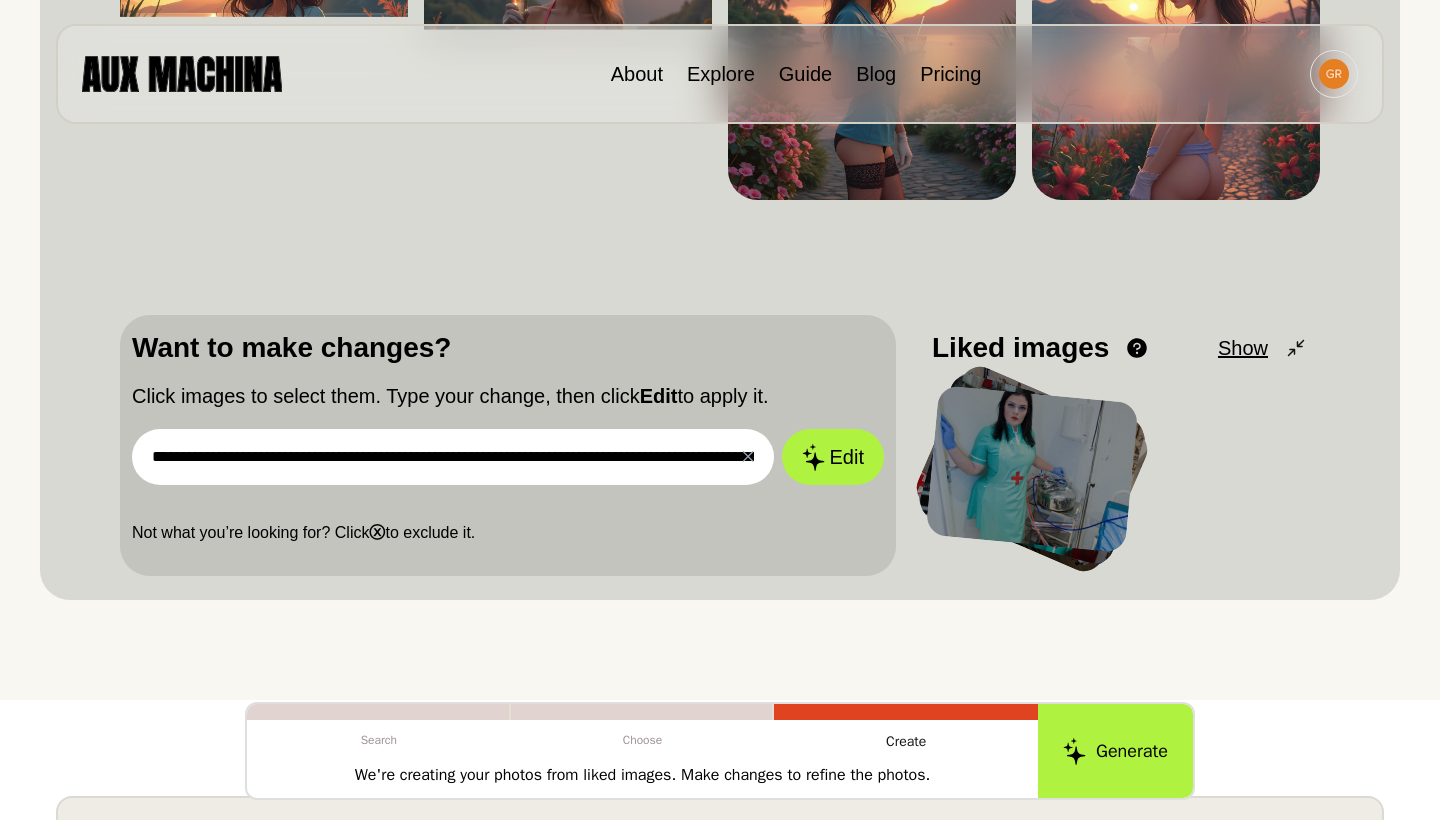click at bounding box center (1031, 469) 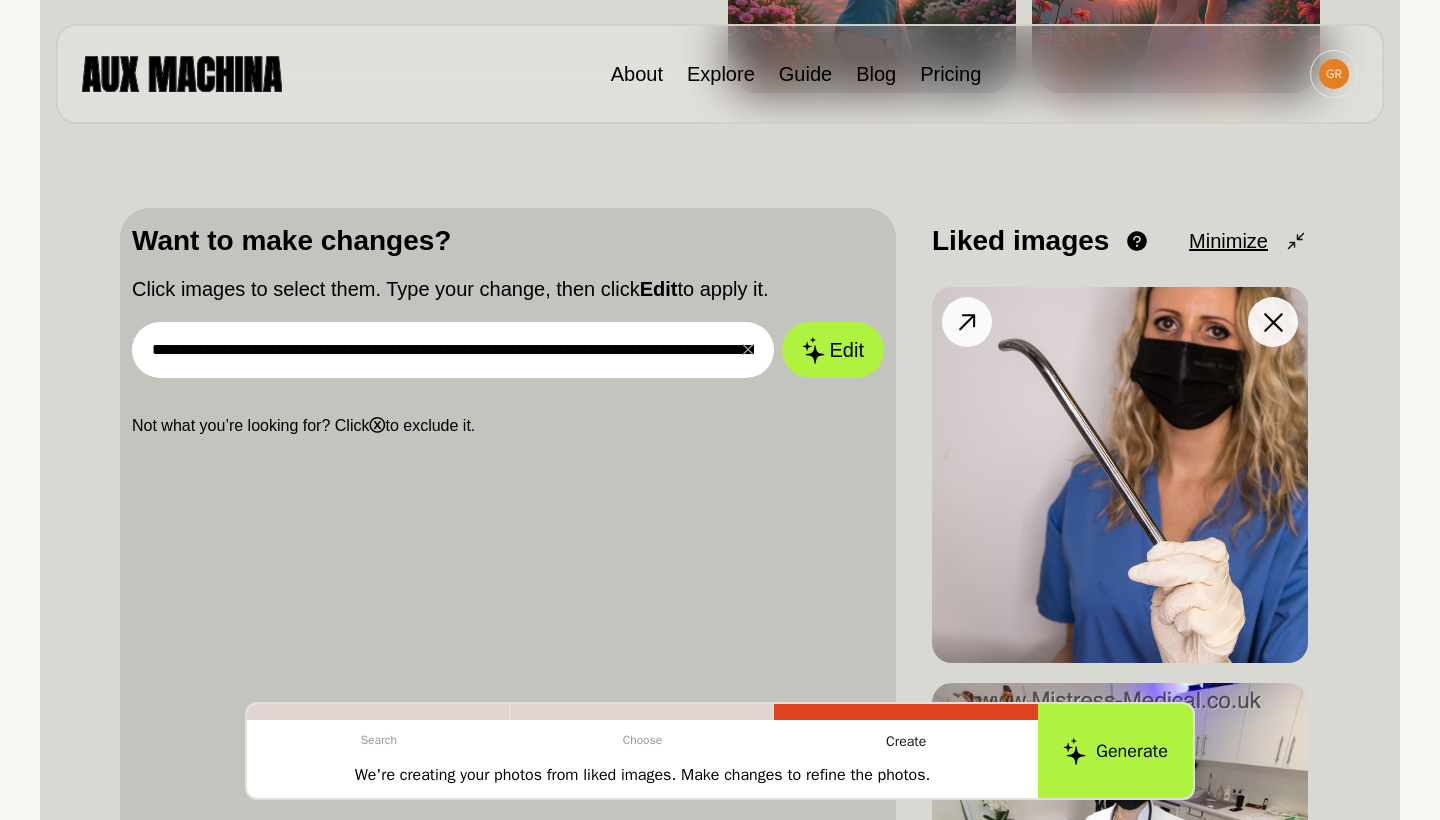 scroll, scrollTop: 498, scrollLeft: 0, axis: vertical 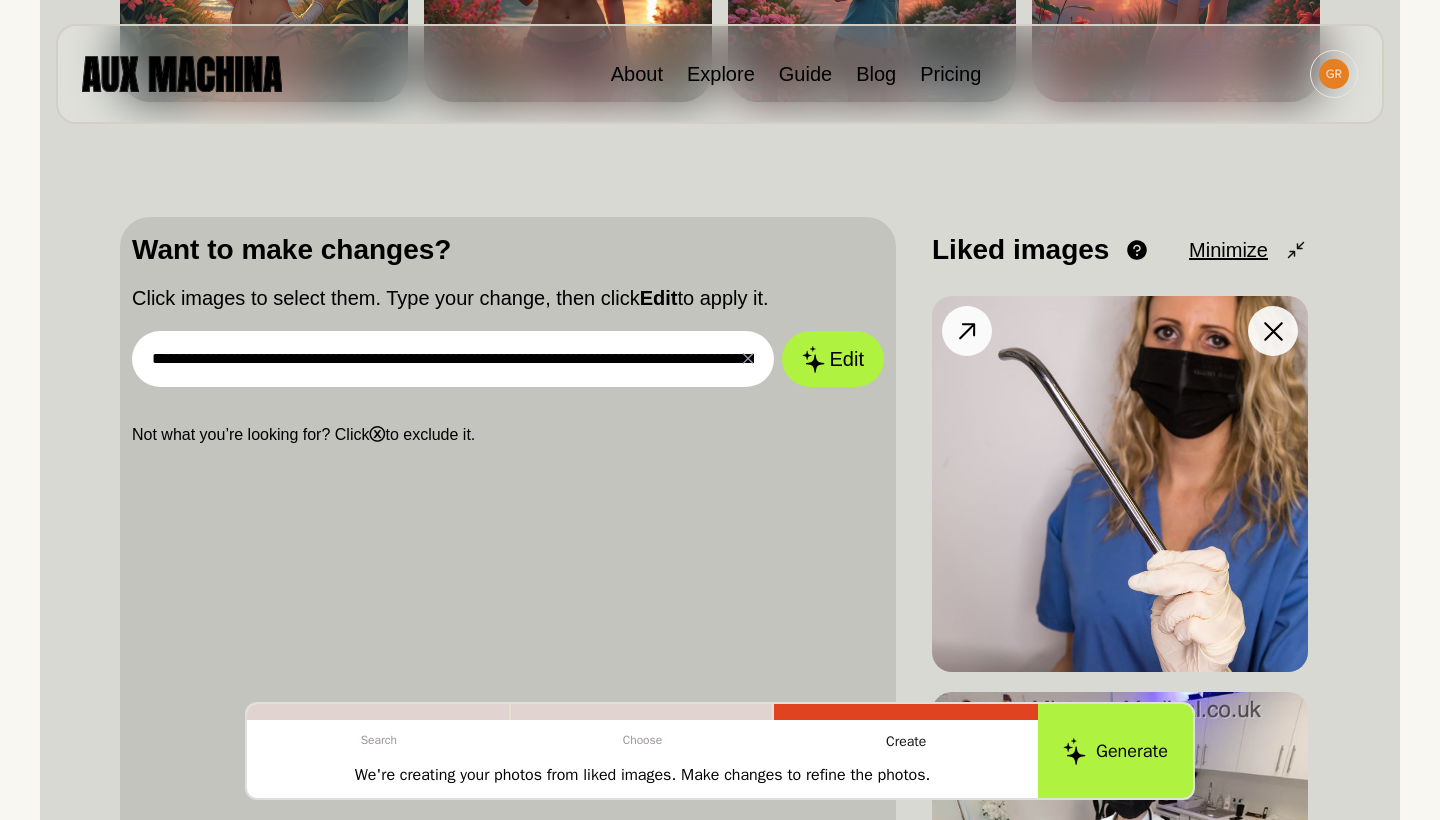click at bounding box center [967, 331] 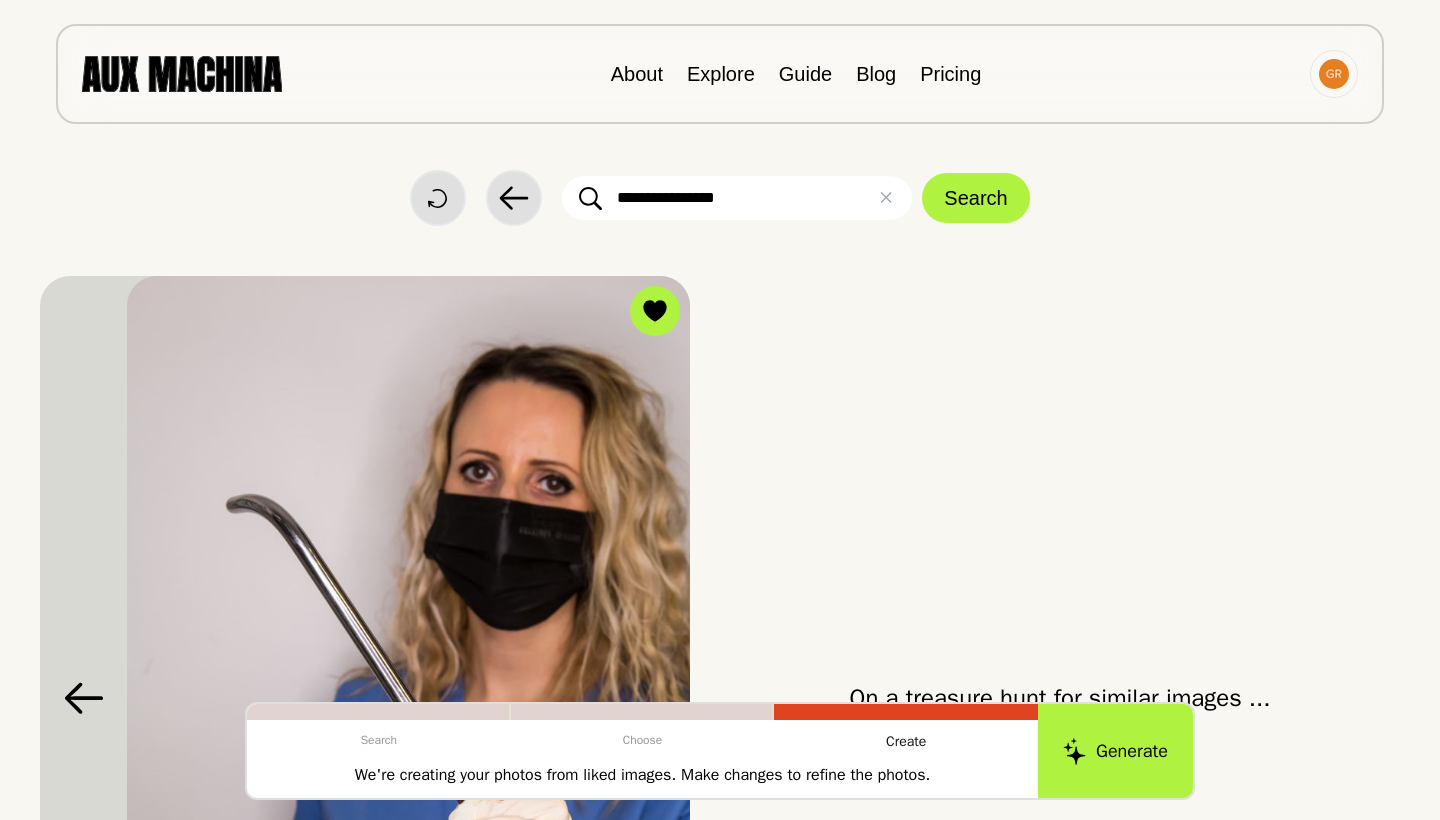 scroll, scrollTop: 0, scrollLeft: 0, axis: both 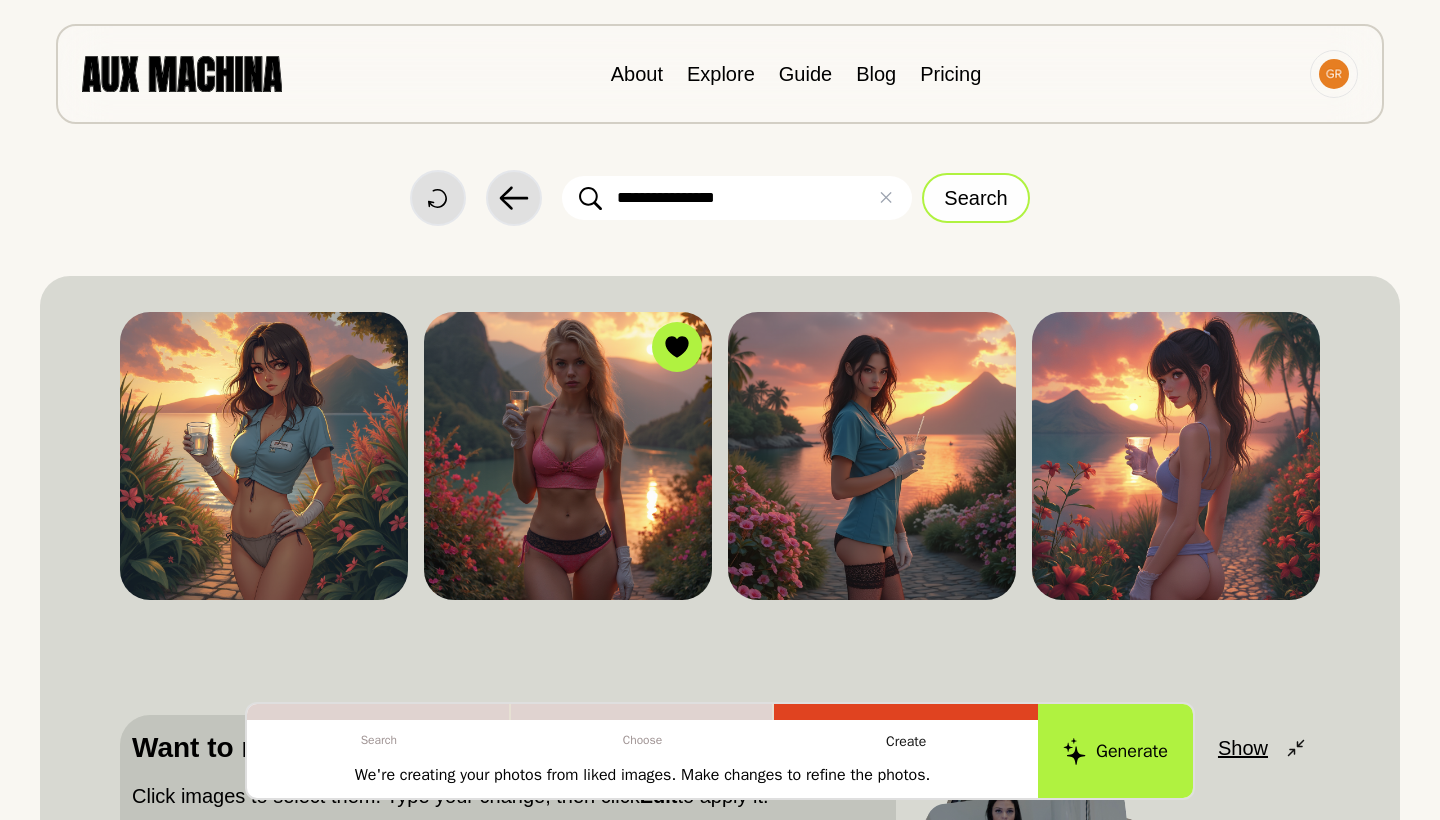 click on "Search" at bounding box center (975, 198) 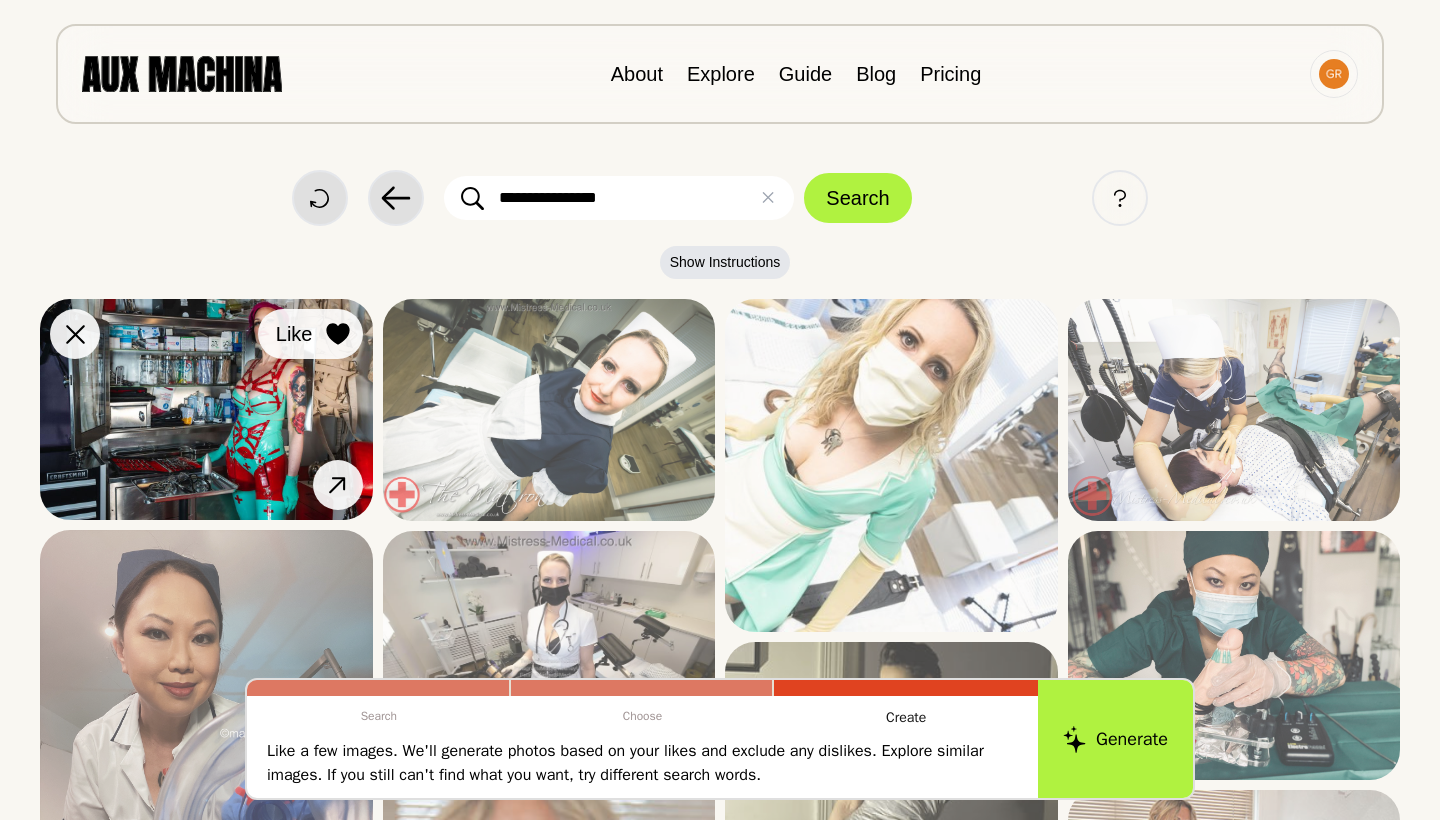 click on "Like" at bounding box center (310, 334) 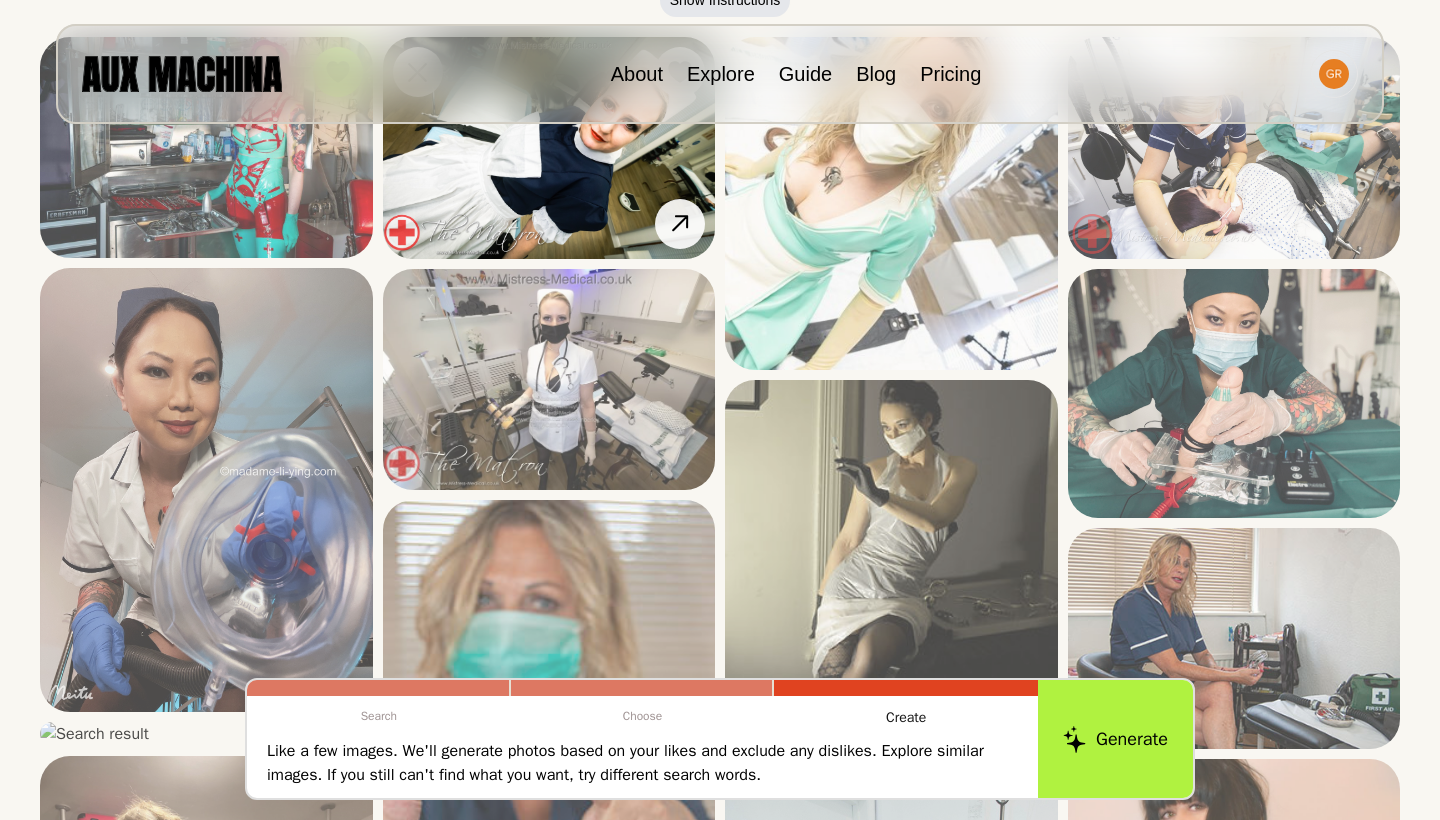 scroll, scrollTop: 266, scrollLeft: 0, axis: vertical 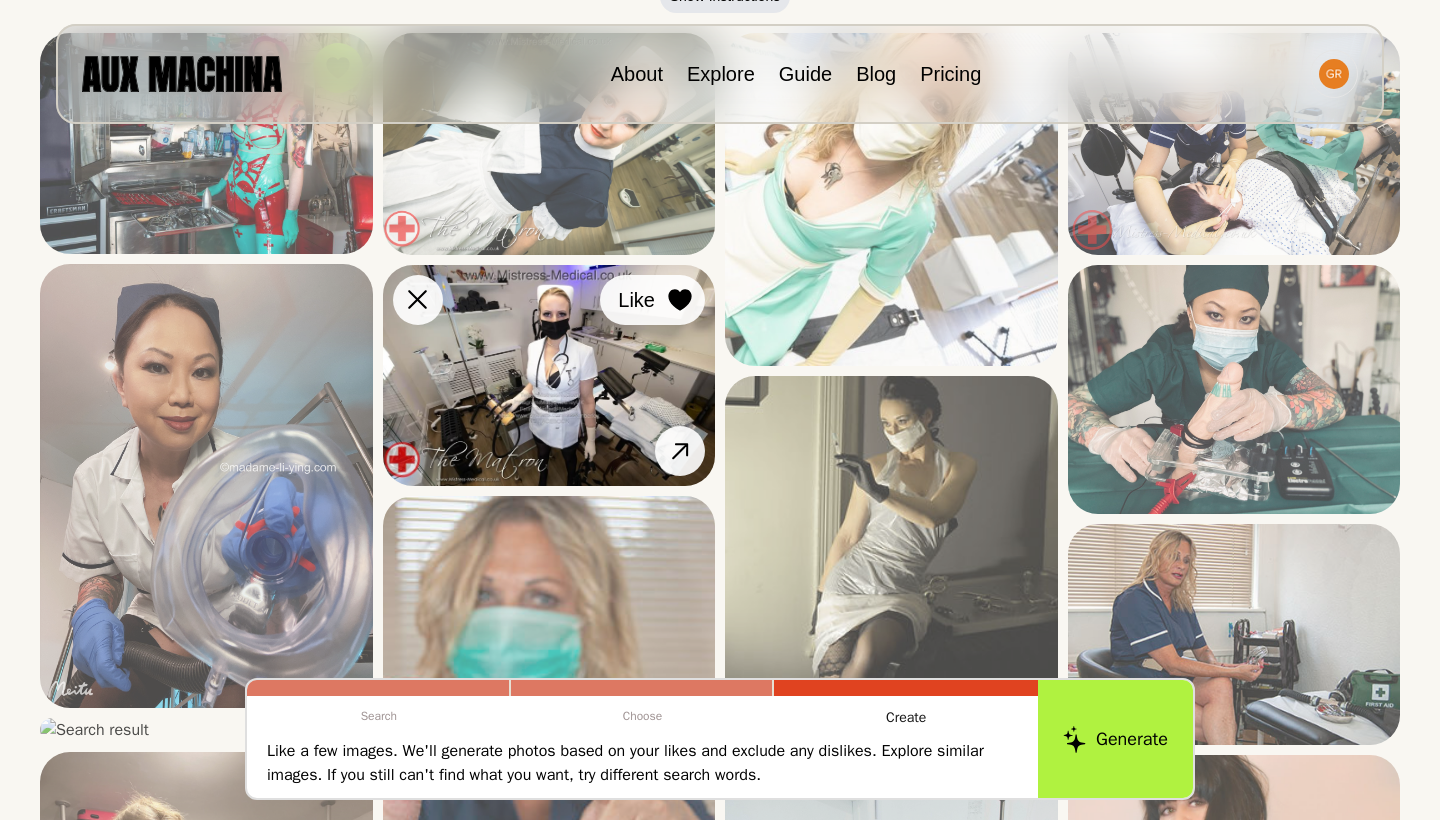 click at bounding box center (0, 0) 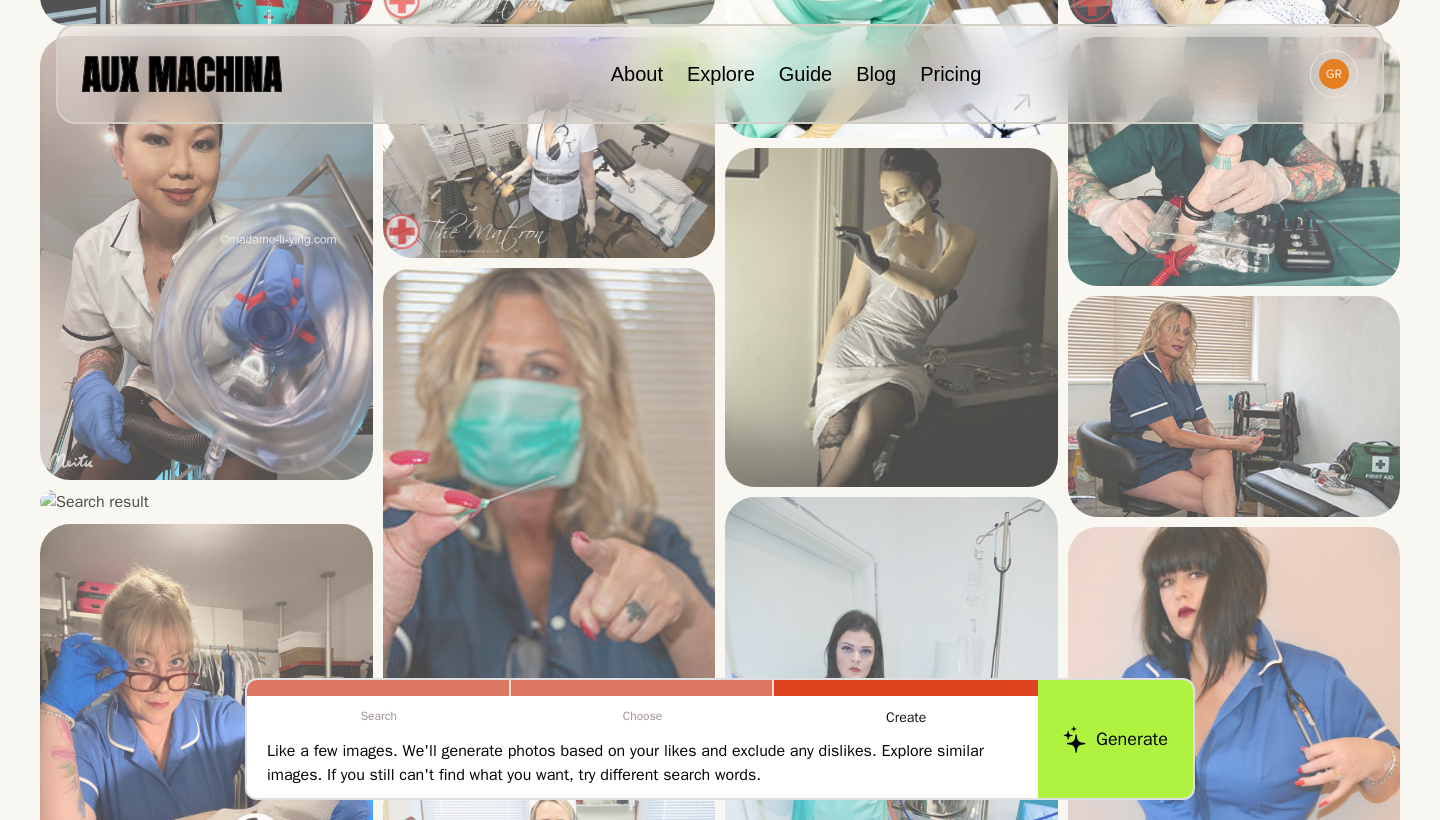 scroll, scrollTop: 497, scrollLeft: 0, axis: vertical 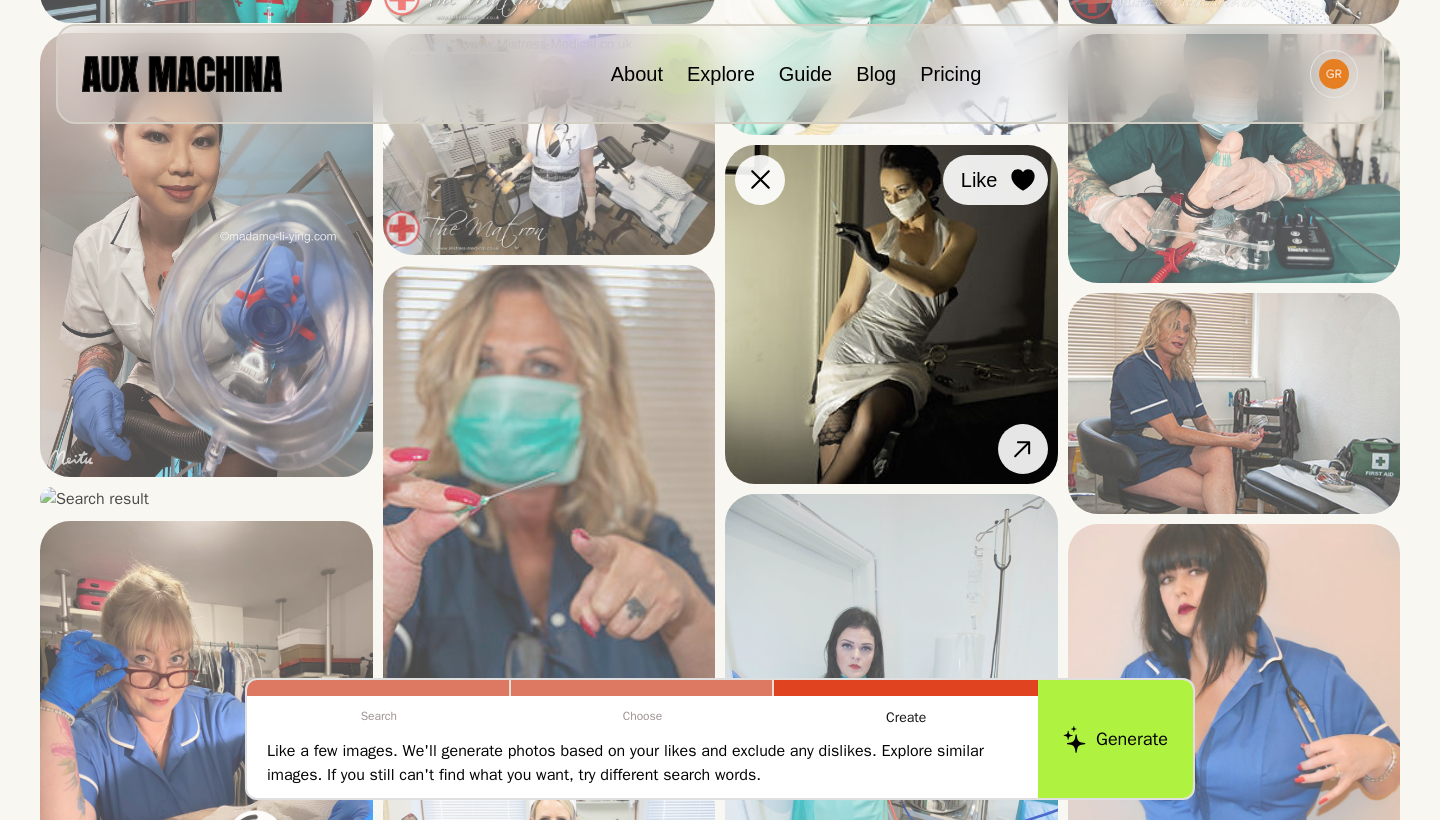 click at bounding box center [0, 0] 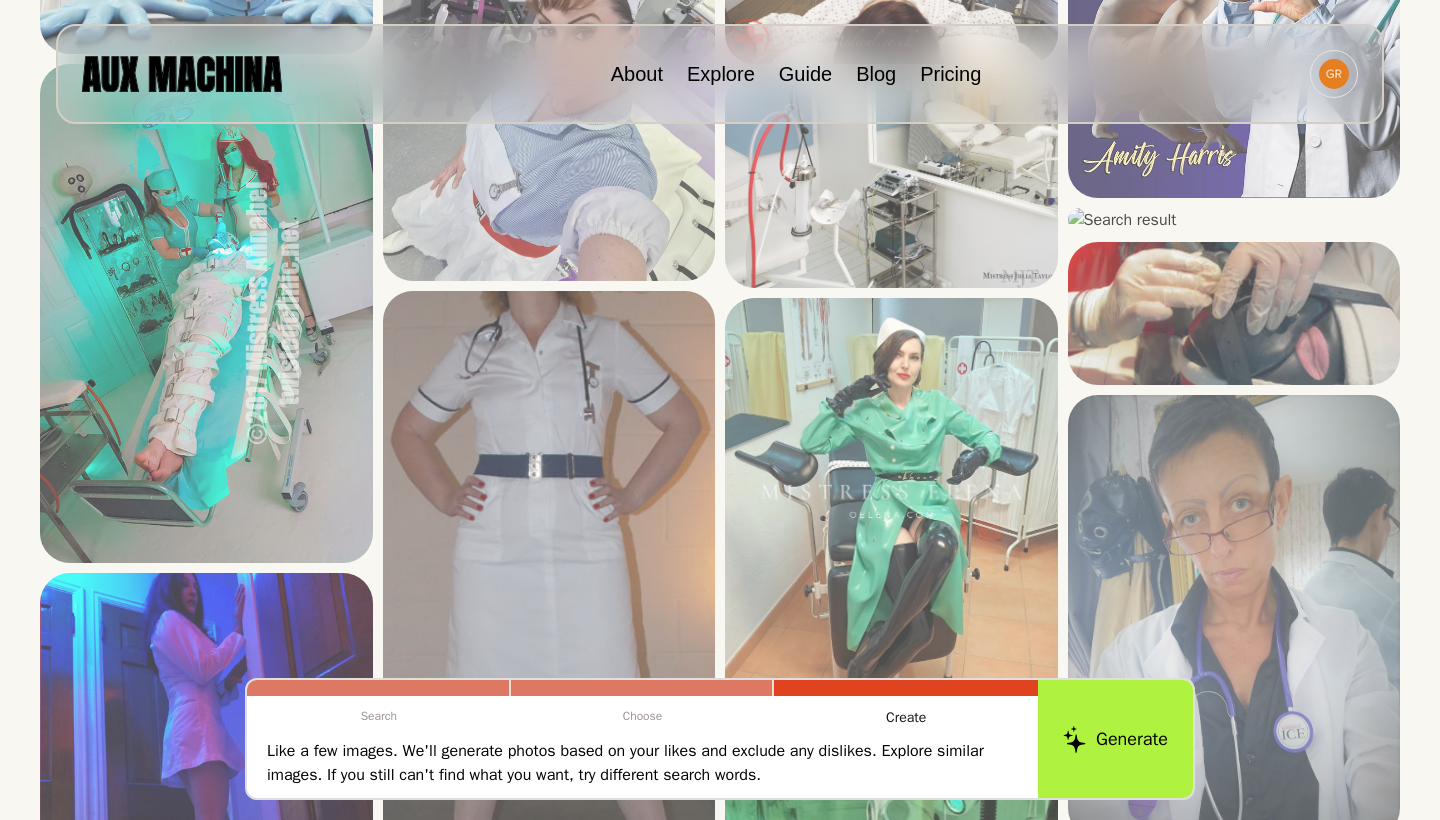 scroll, scrollTop: 1668, scrollLeft: 0, axis: vertical 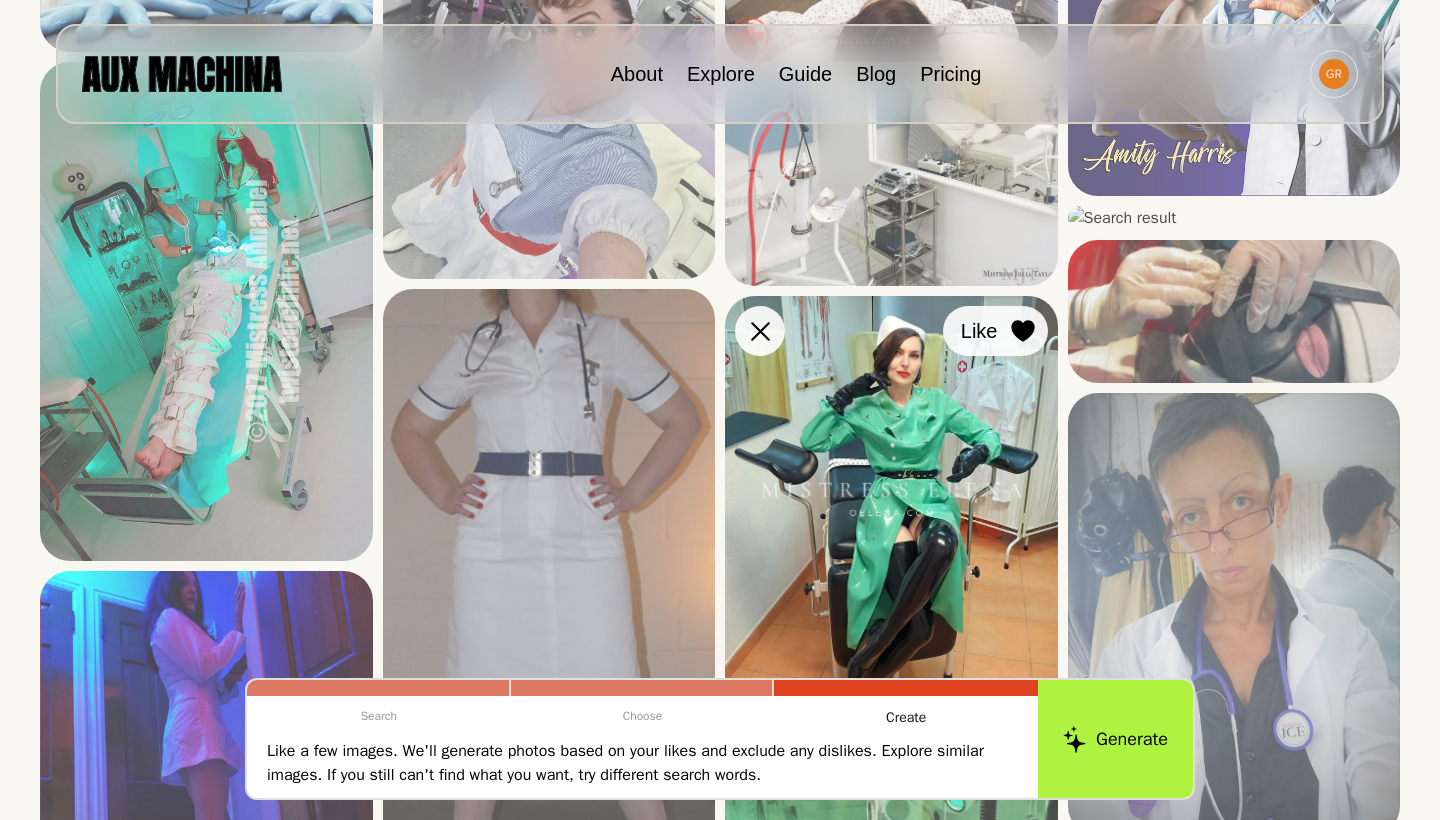 click at bounding box center (0, 0) 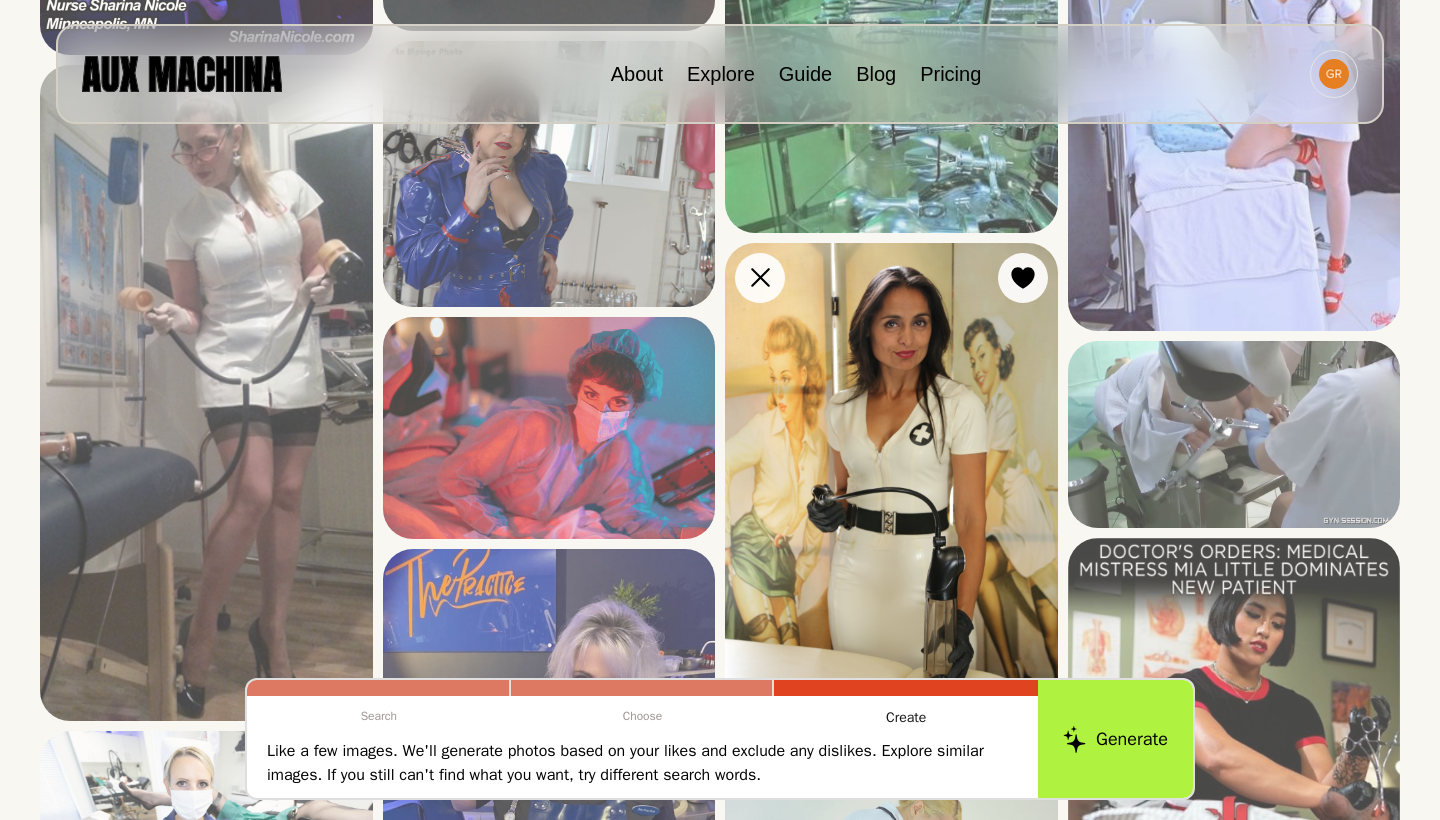 scroll, scrollTop: 2629, scrollLeft: 0, axis: vertical 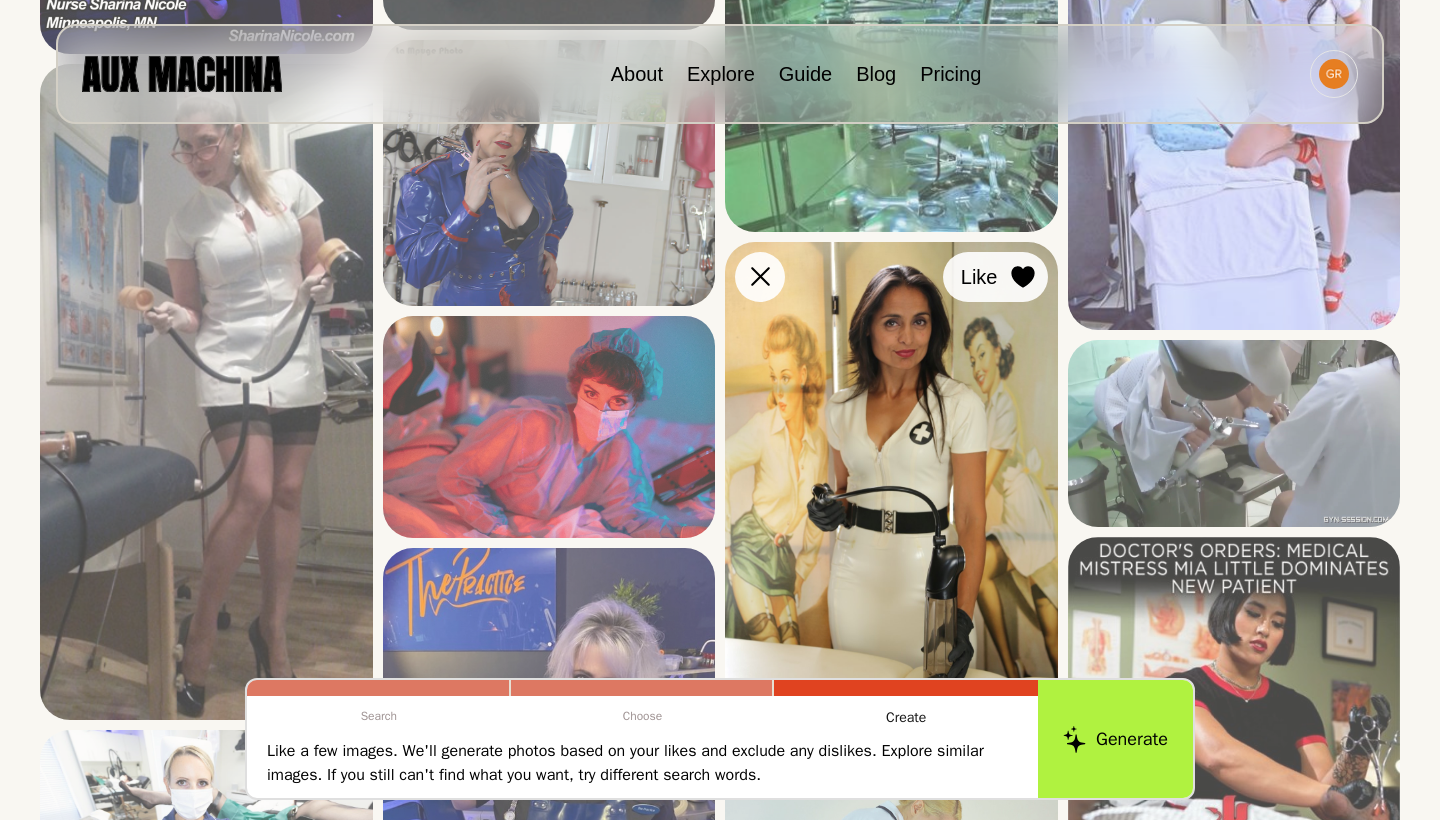 click on "Like" at bounding box center [0, 0] 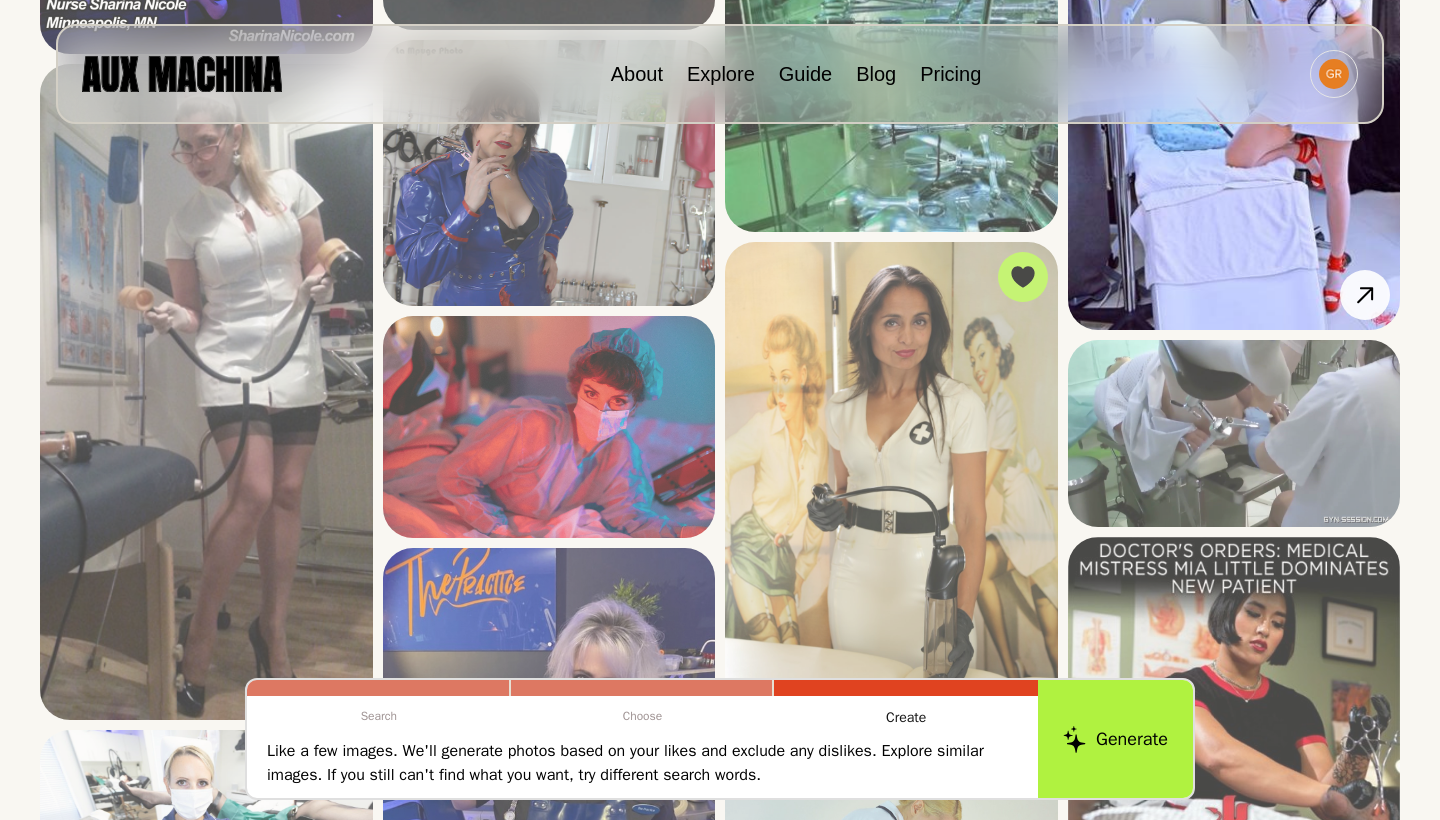 click on "Like" at bounding box center (0, 0) 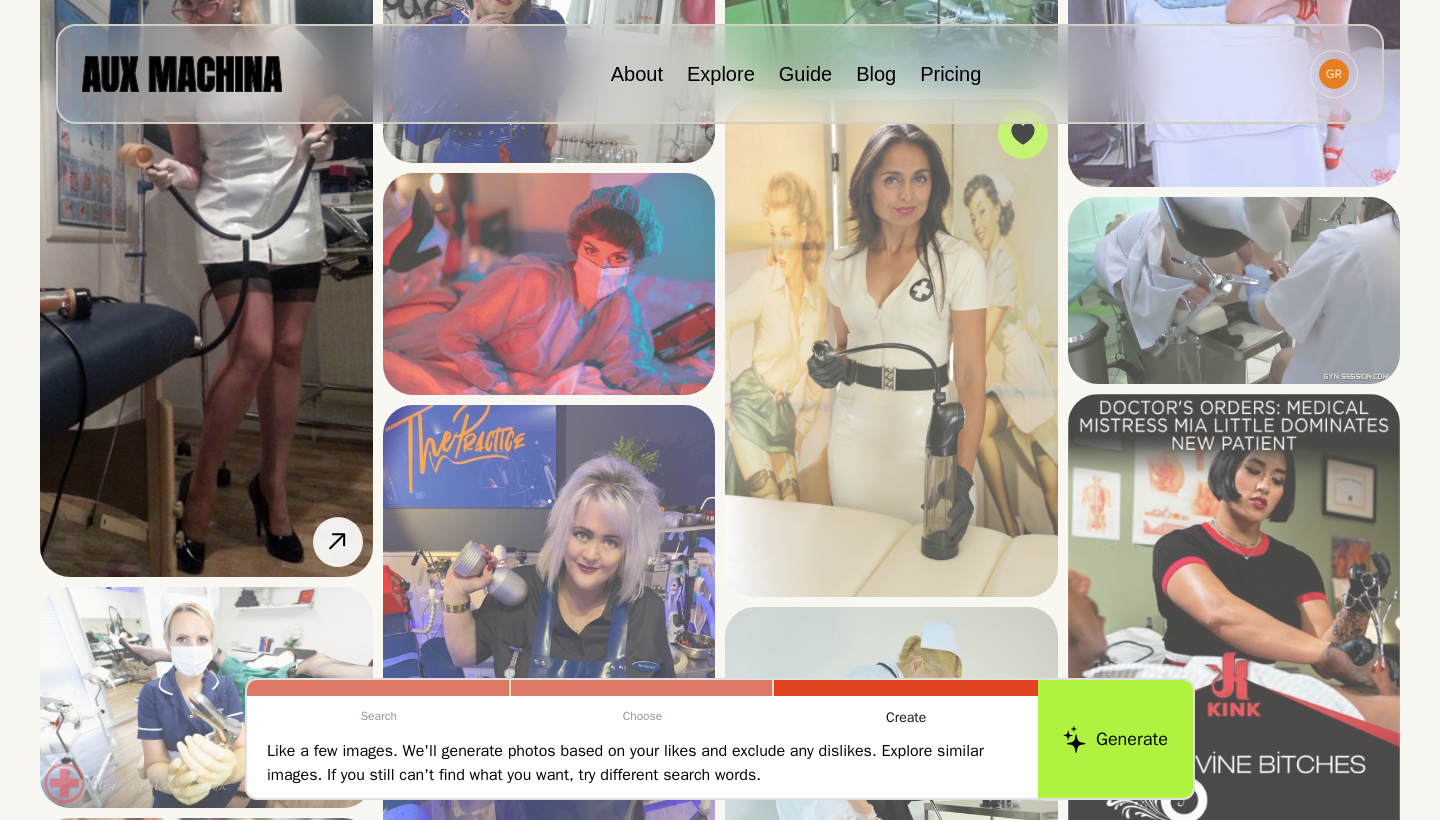 scroll, scrollTop: 2763, scrollLeft: 0, axis: vertical 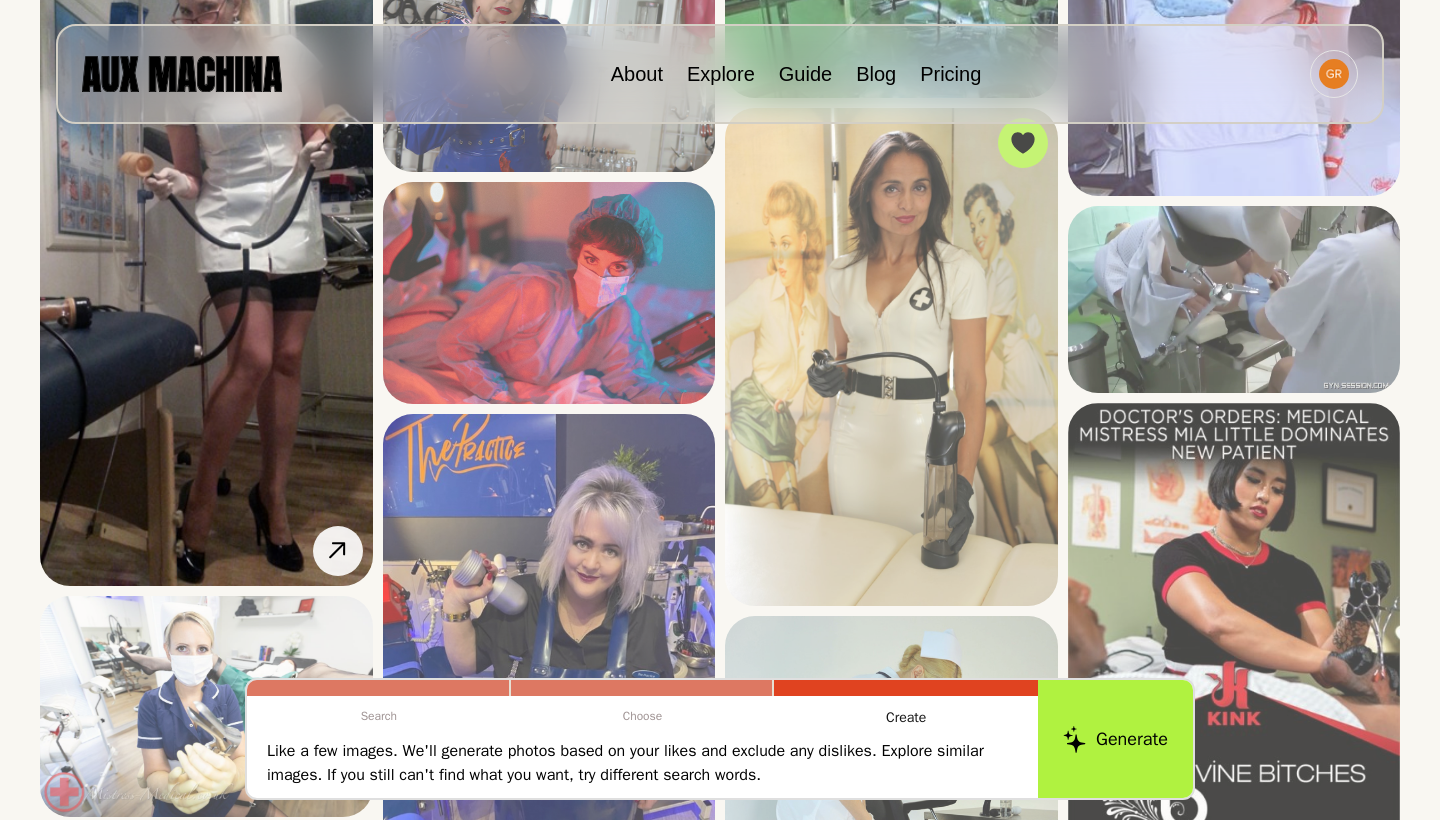 click at bounding box center (0, 0) 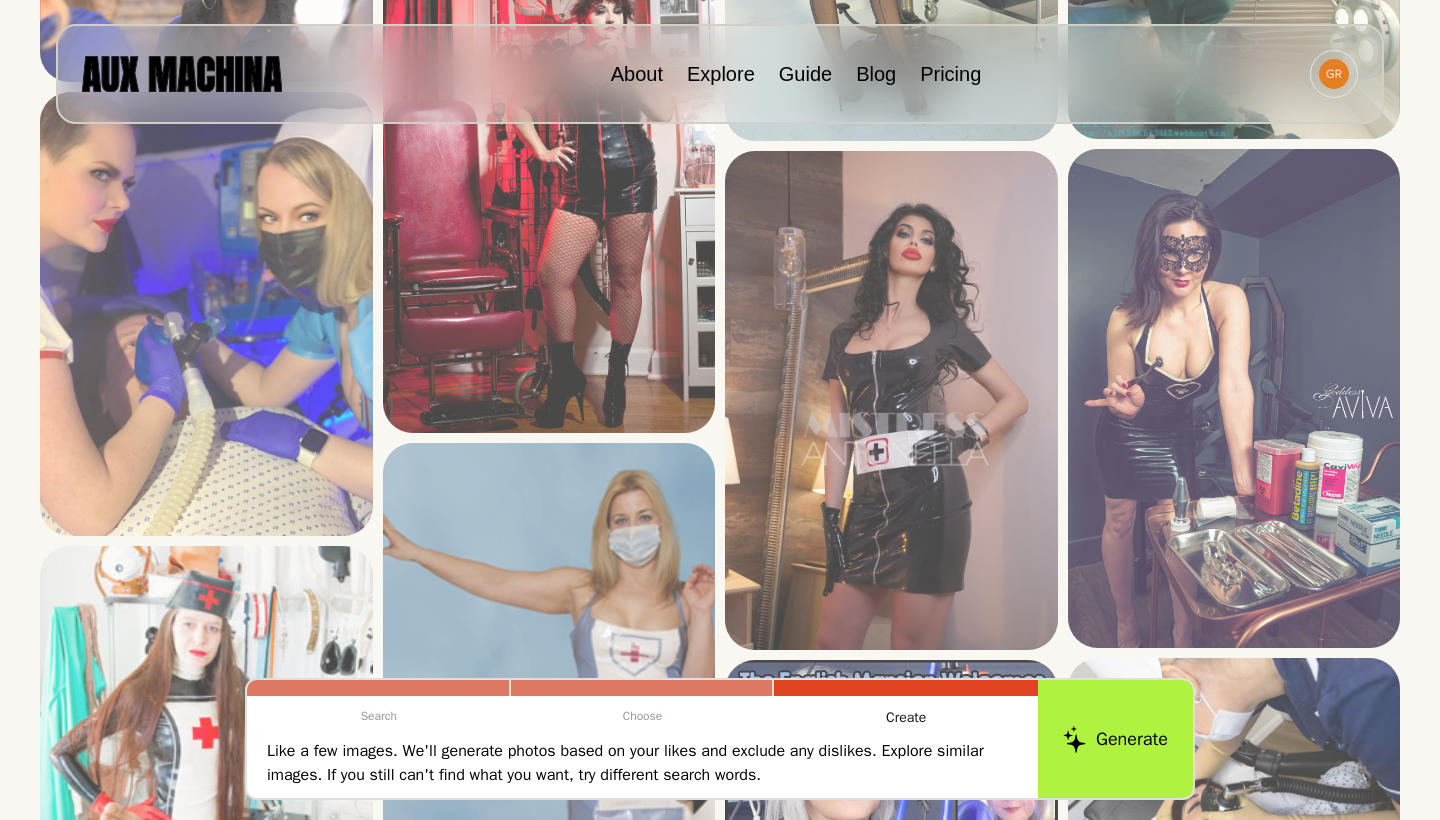 scroll, scrollTop: 3717, scrollLeft: 0, axis: vertical 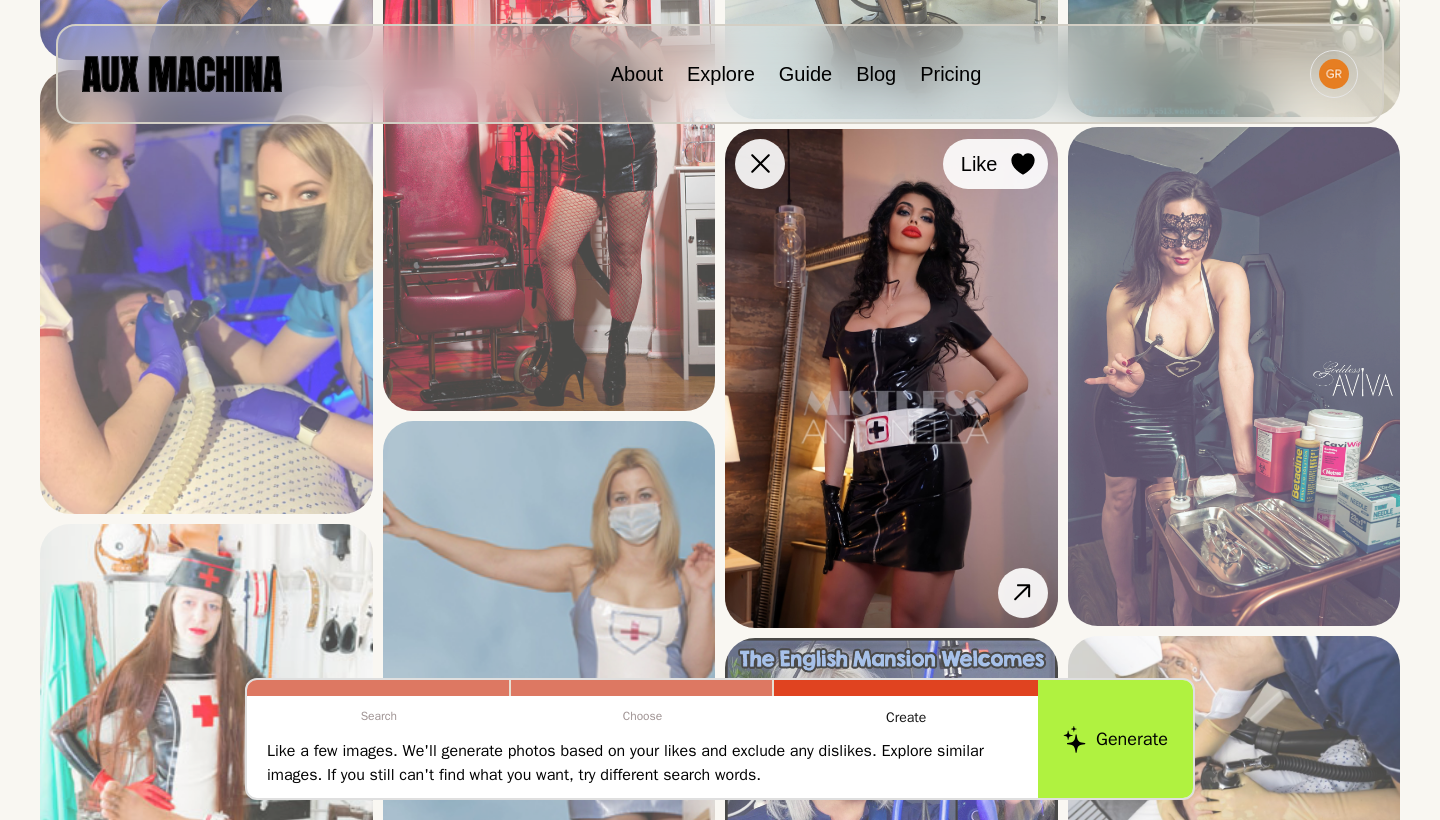 click on "Like" at bounding box center [0, 0] 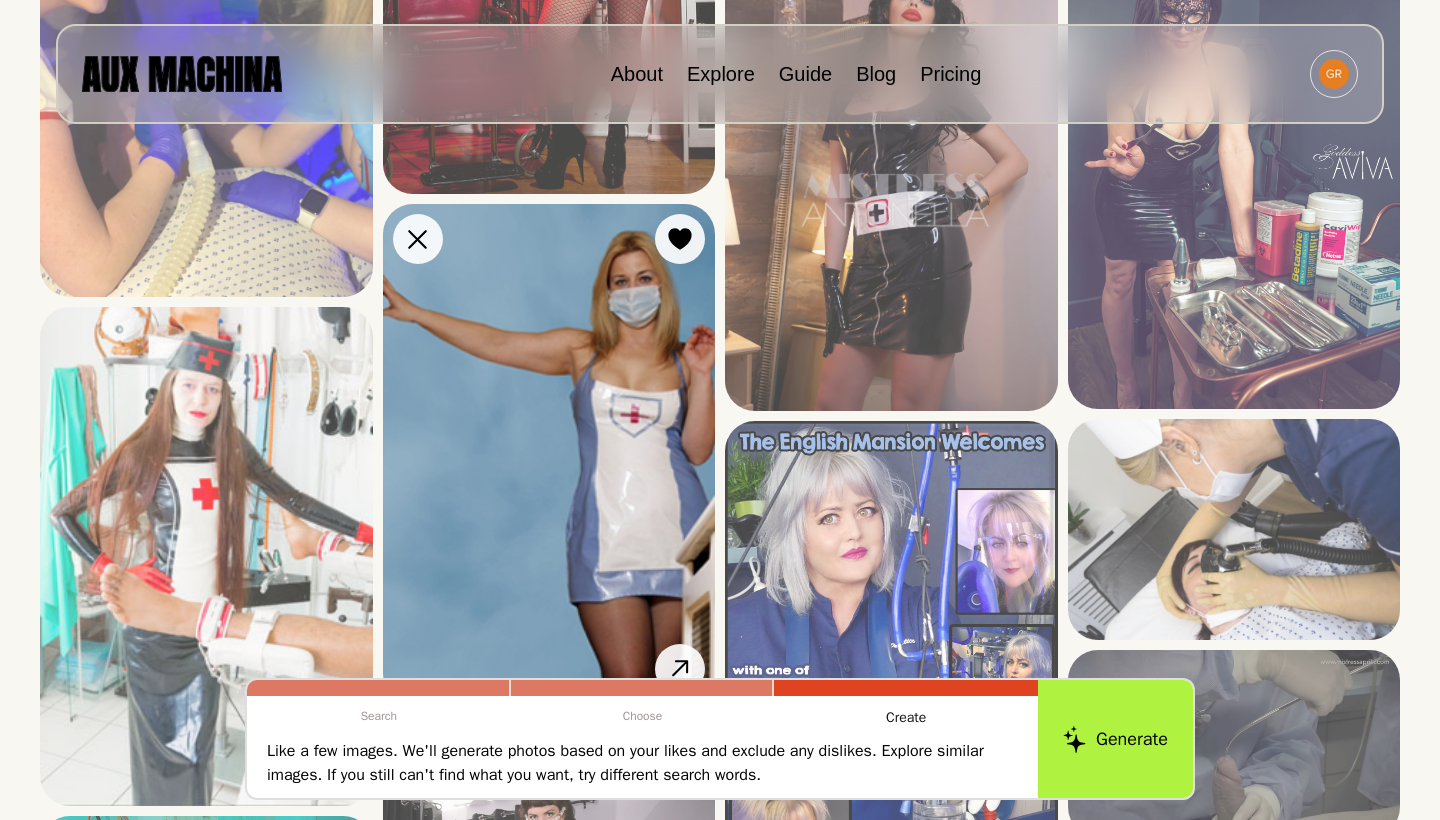 scroll, scrollTop: 3958, scrollLeft: 0, axis: vertical 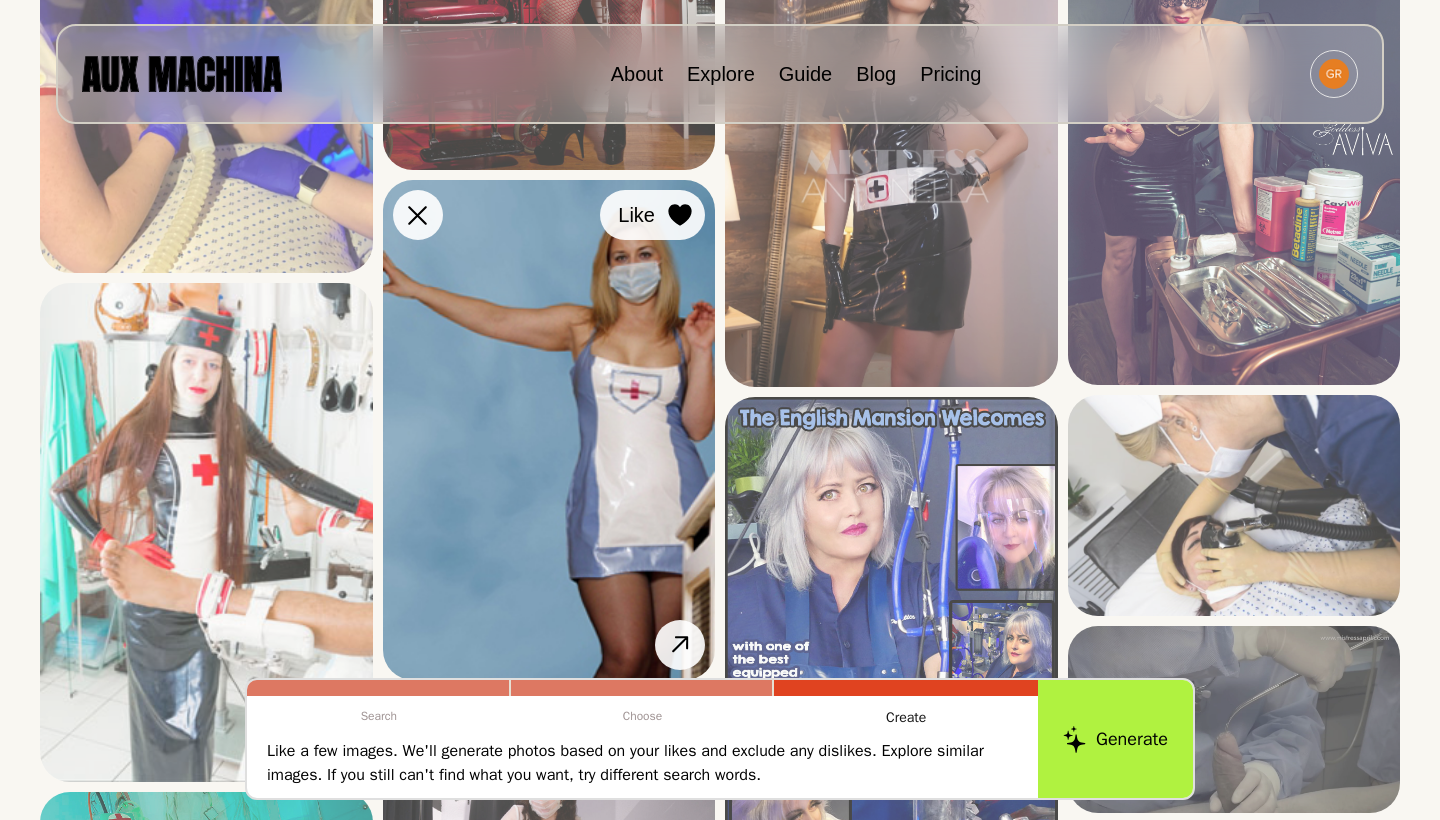 click at bounding box center (0, 0) 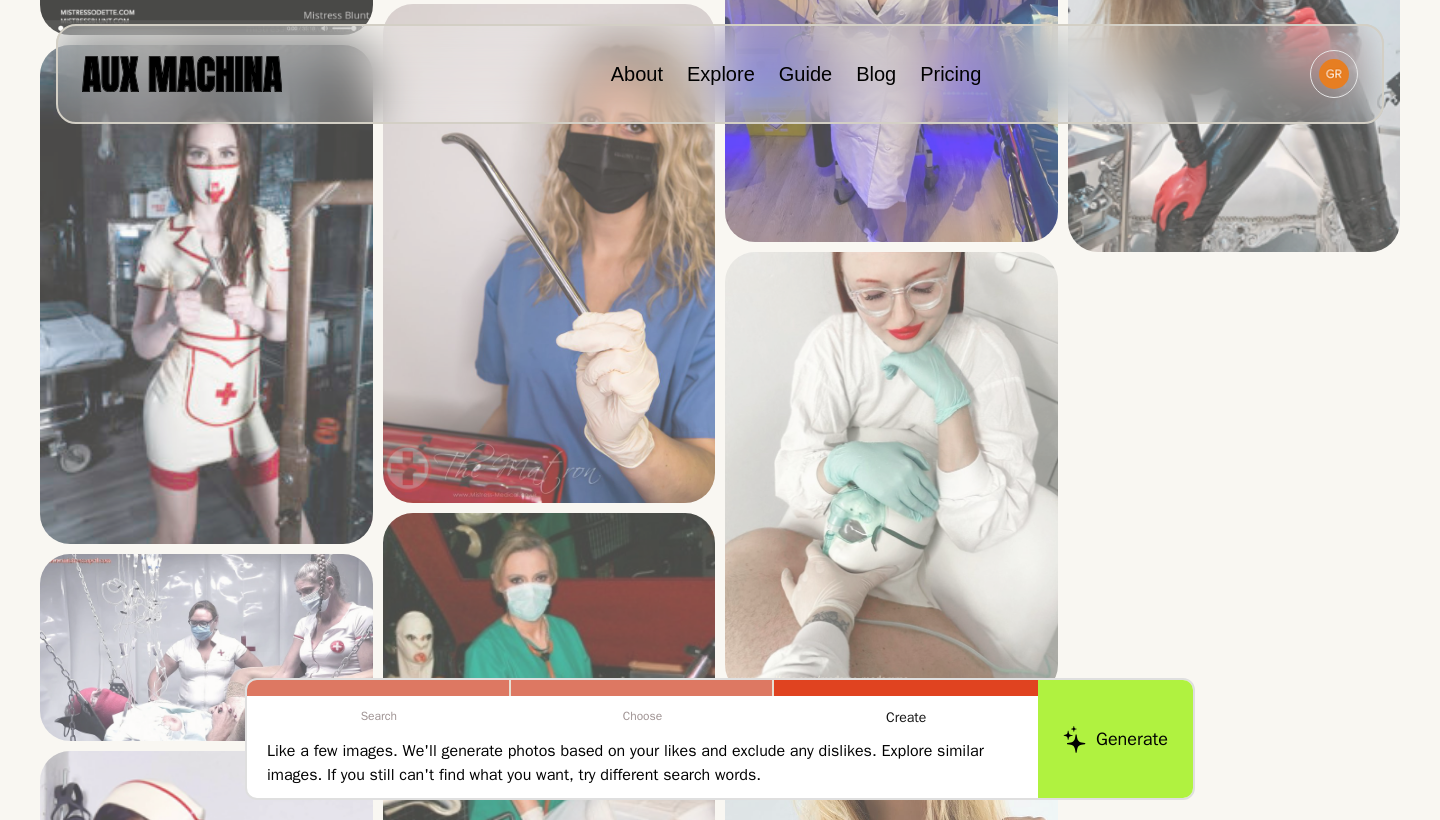 scroll, scrollTop: 5794, scrollLeft: 0, axis: vertical 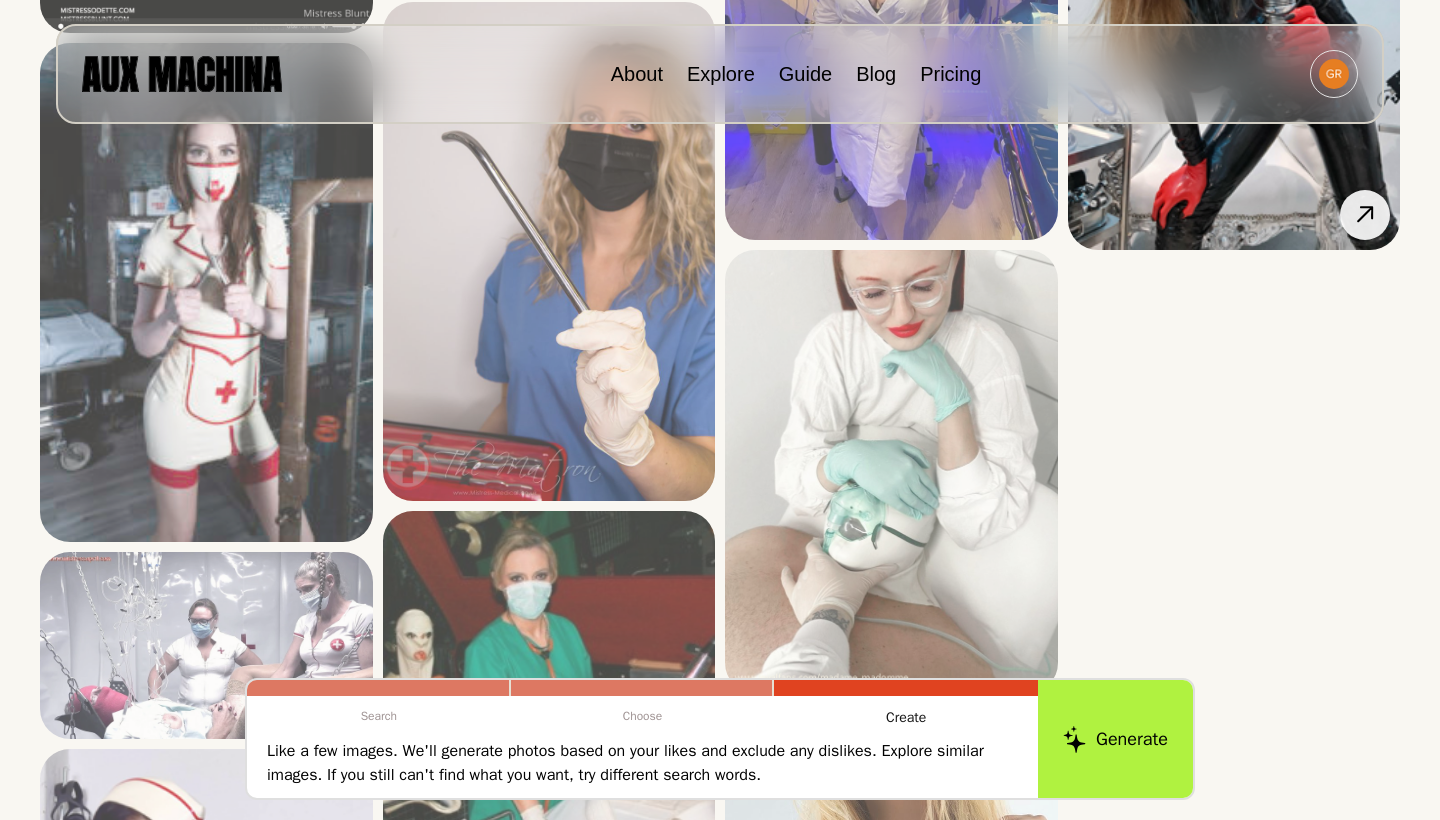 click at bounding box center [0, 0] 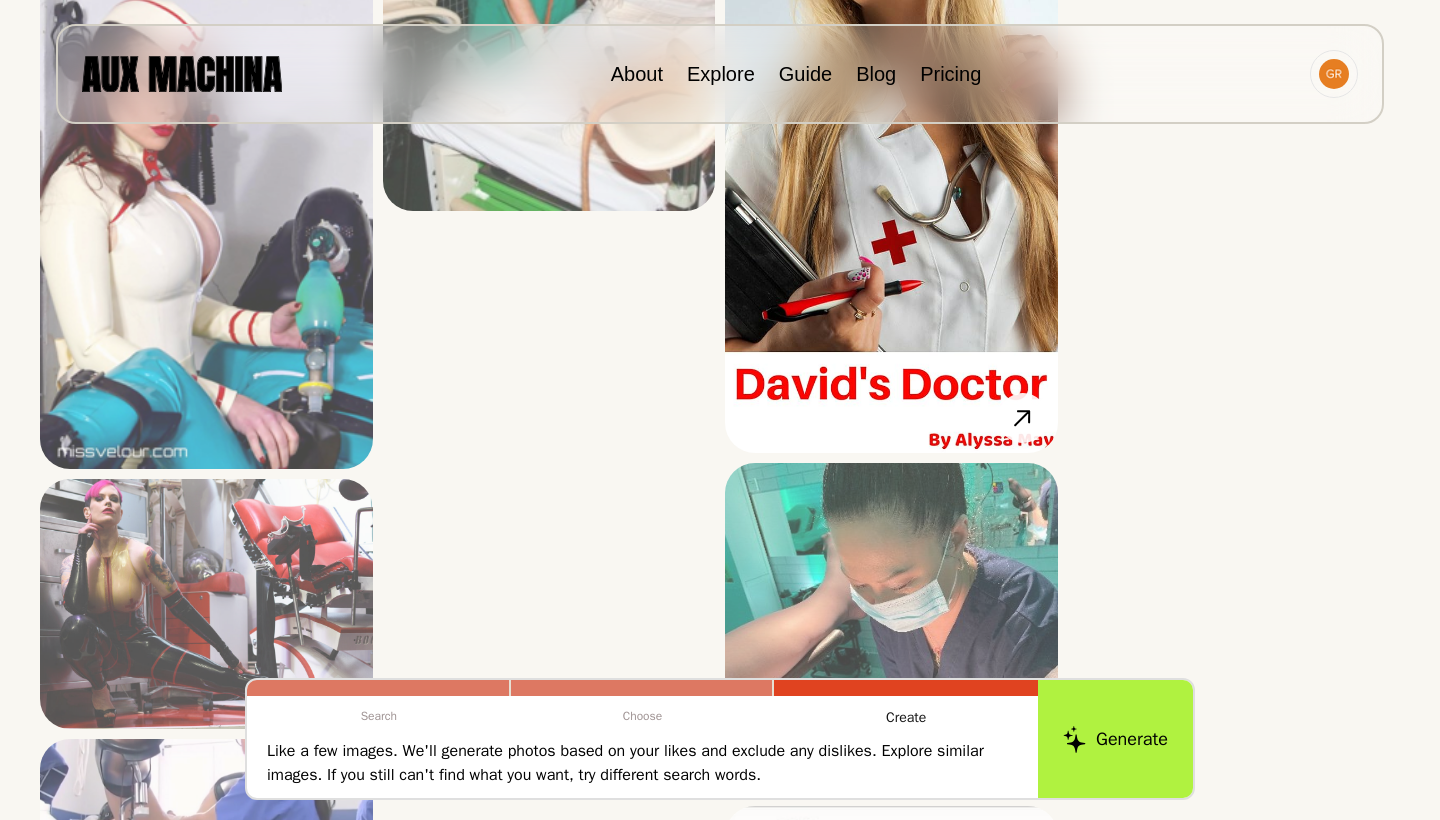 scroll, scrollTop: 6575, scrollLeft: 0, axis: vertical 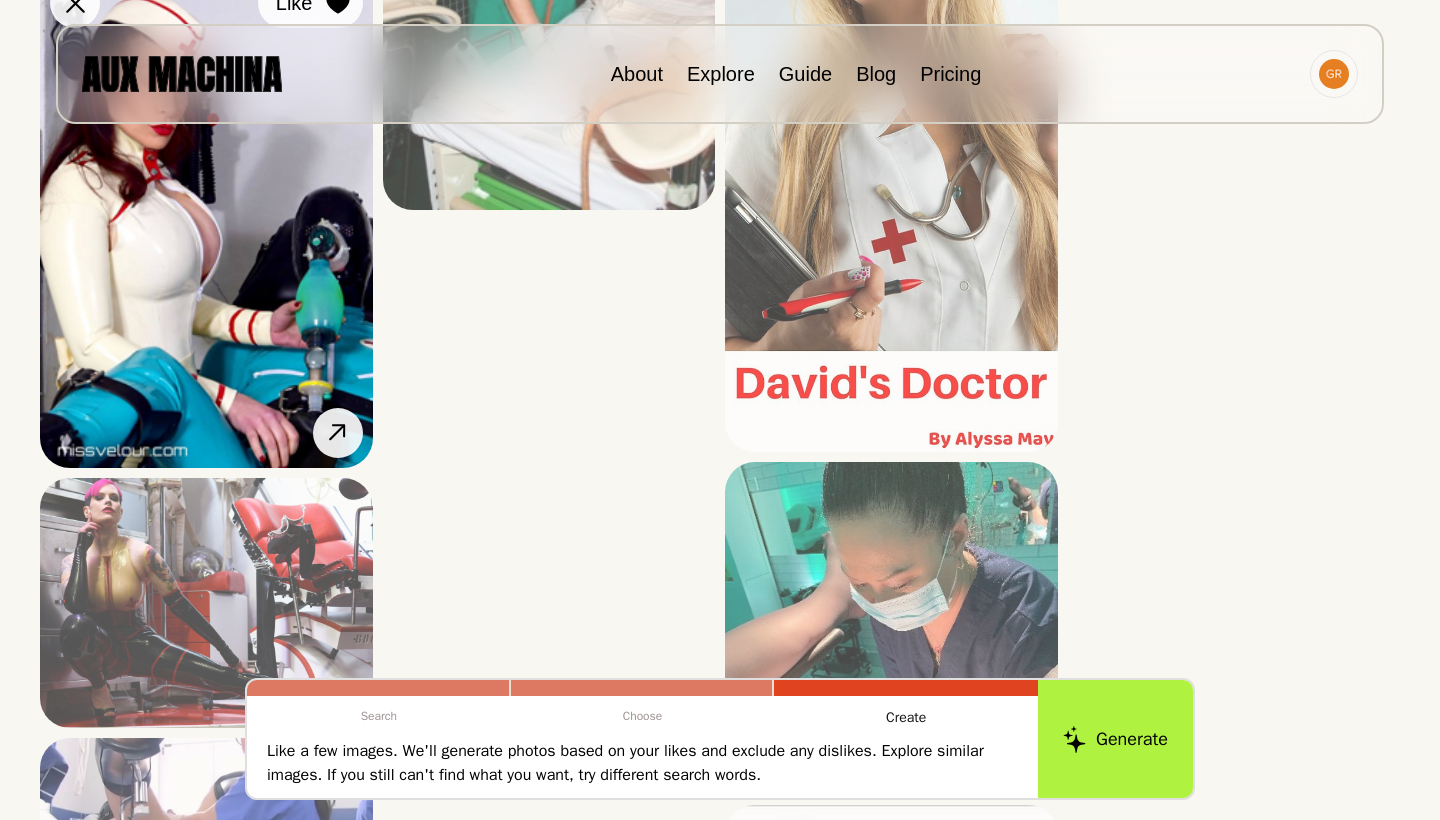 click at bounding box center [0, 0] 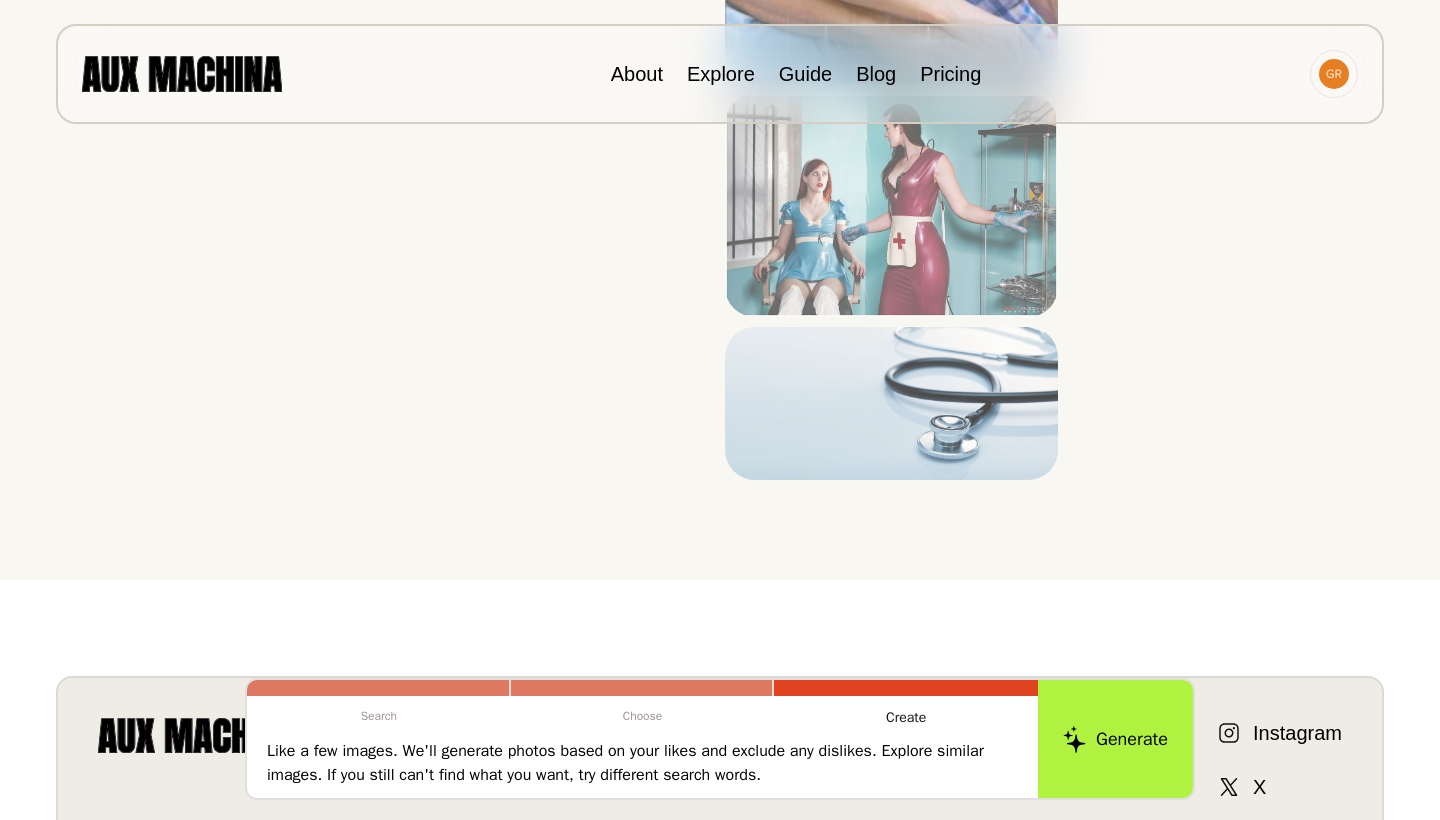 scroll, scrollTop: 7833, scrollLeft: 0, axis: vertical 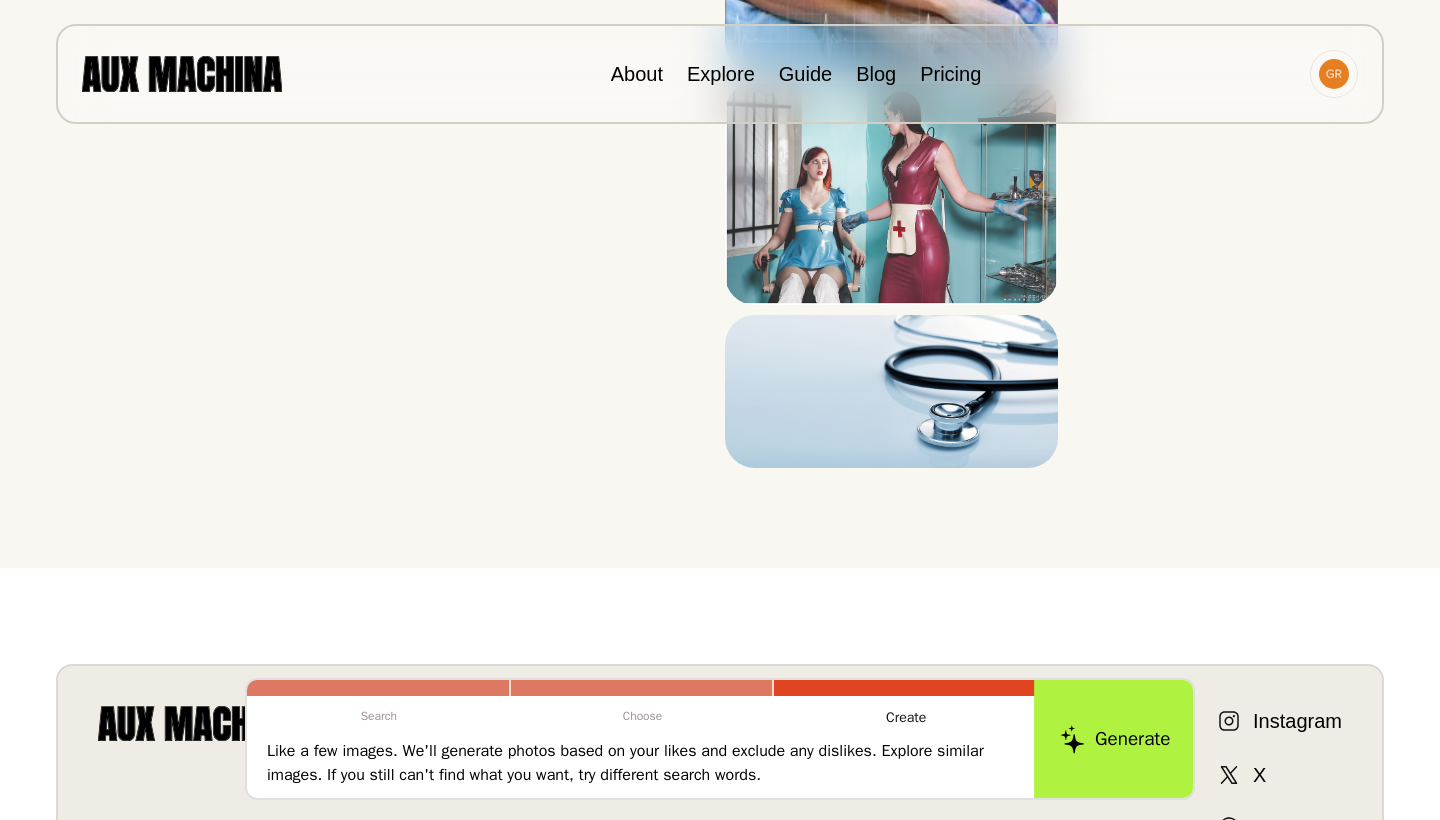 click on "Generate" at bounding box center (1115, 739) 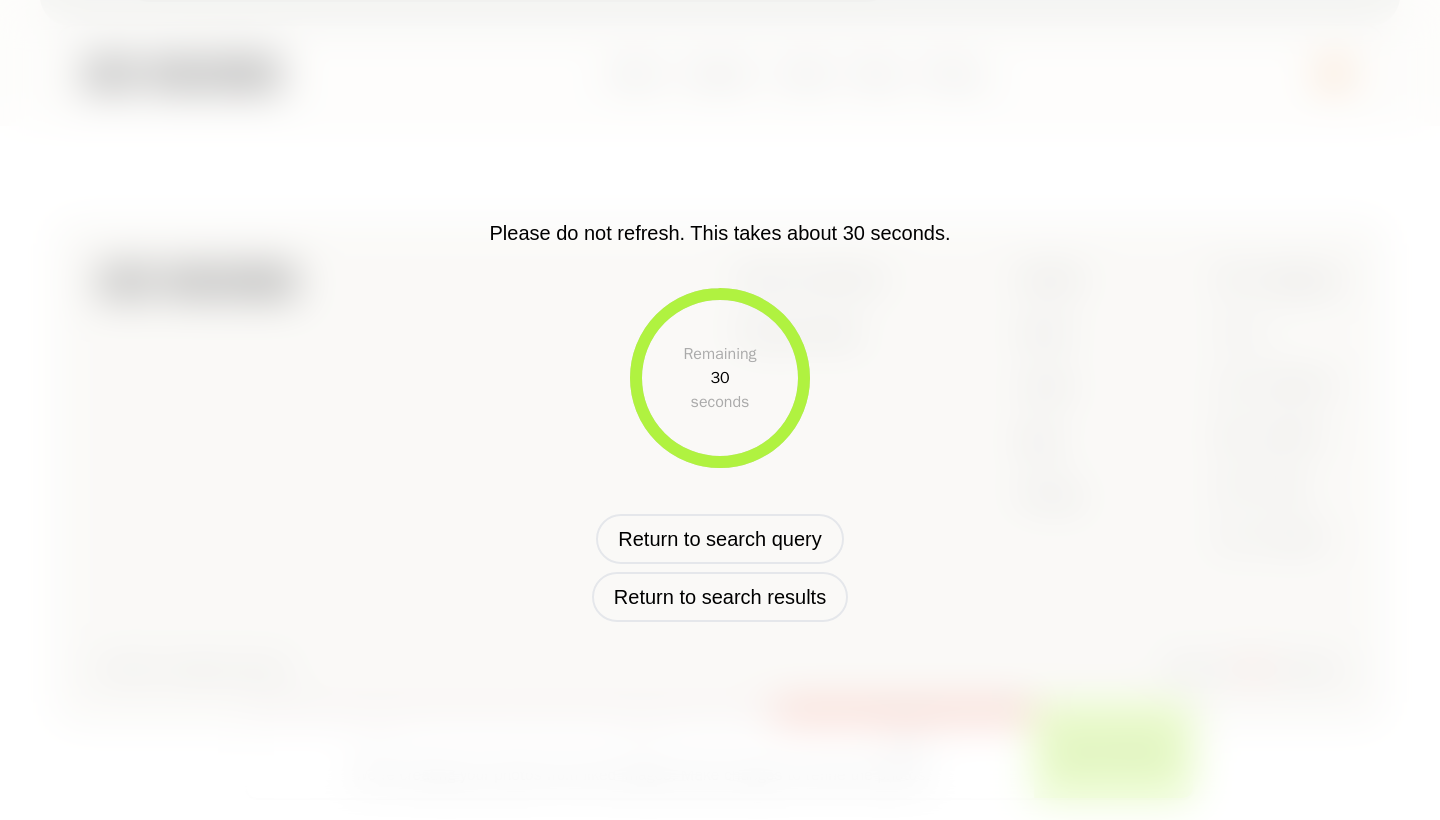 scroll, scrollTop: 749, scrollLeft: 0, axis: vertical 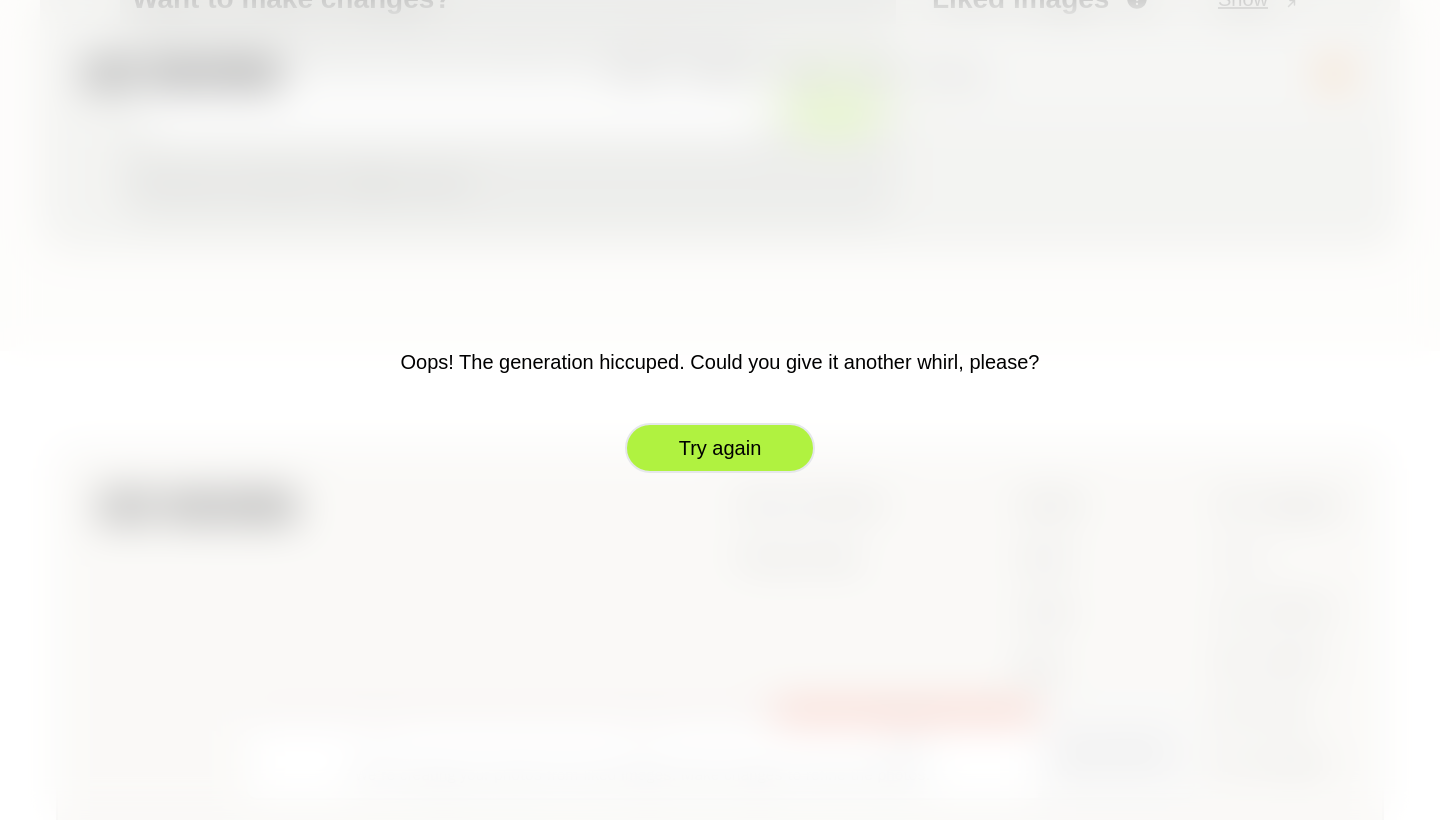 click on "Try again" at bounding box center [720, 448] 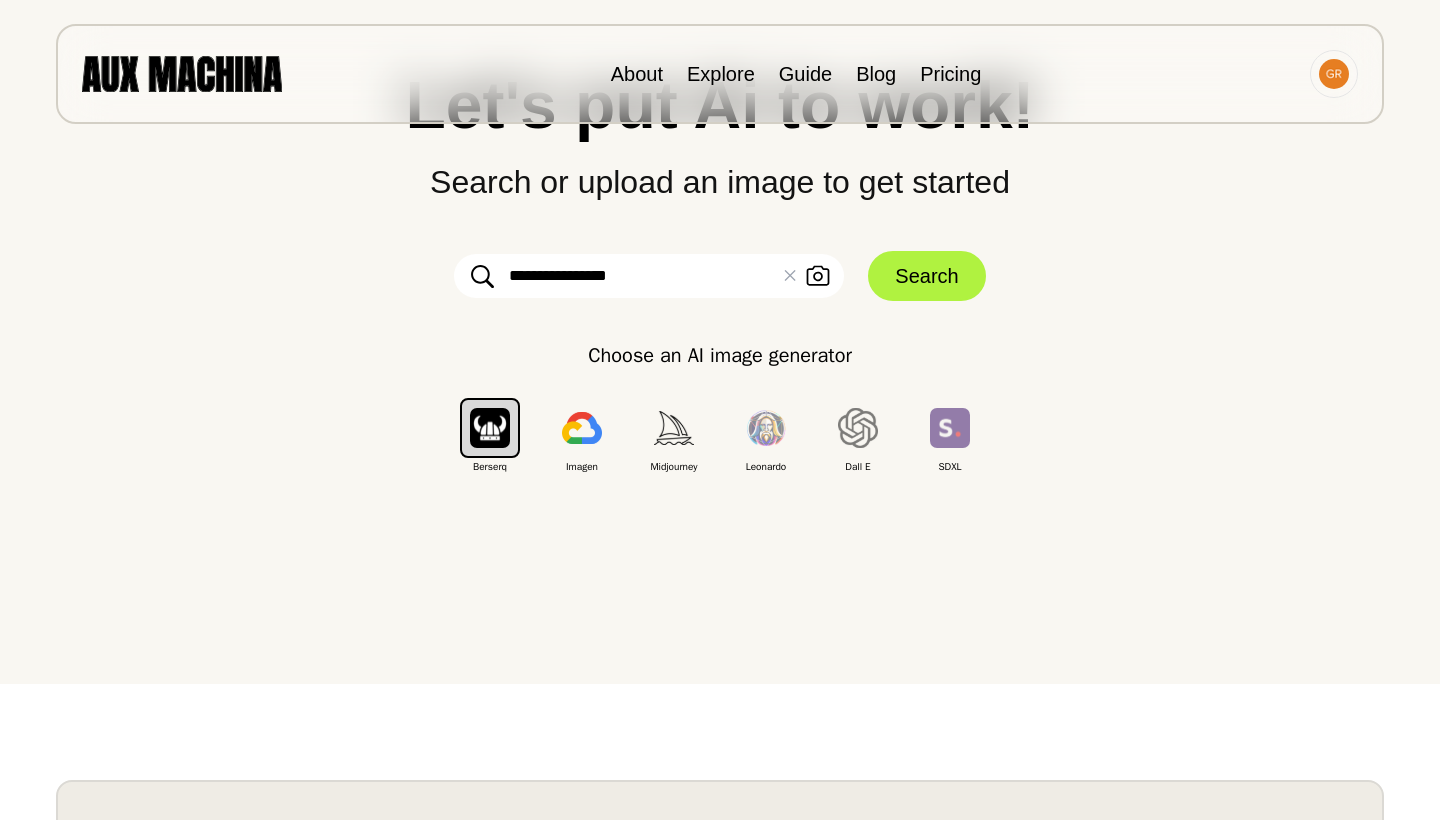 scroll, scrollTop: 117, scrollLeft: 0, axis: vertical 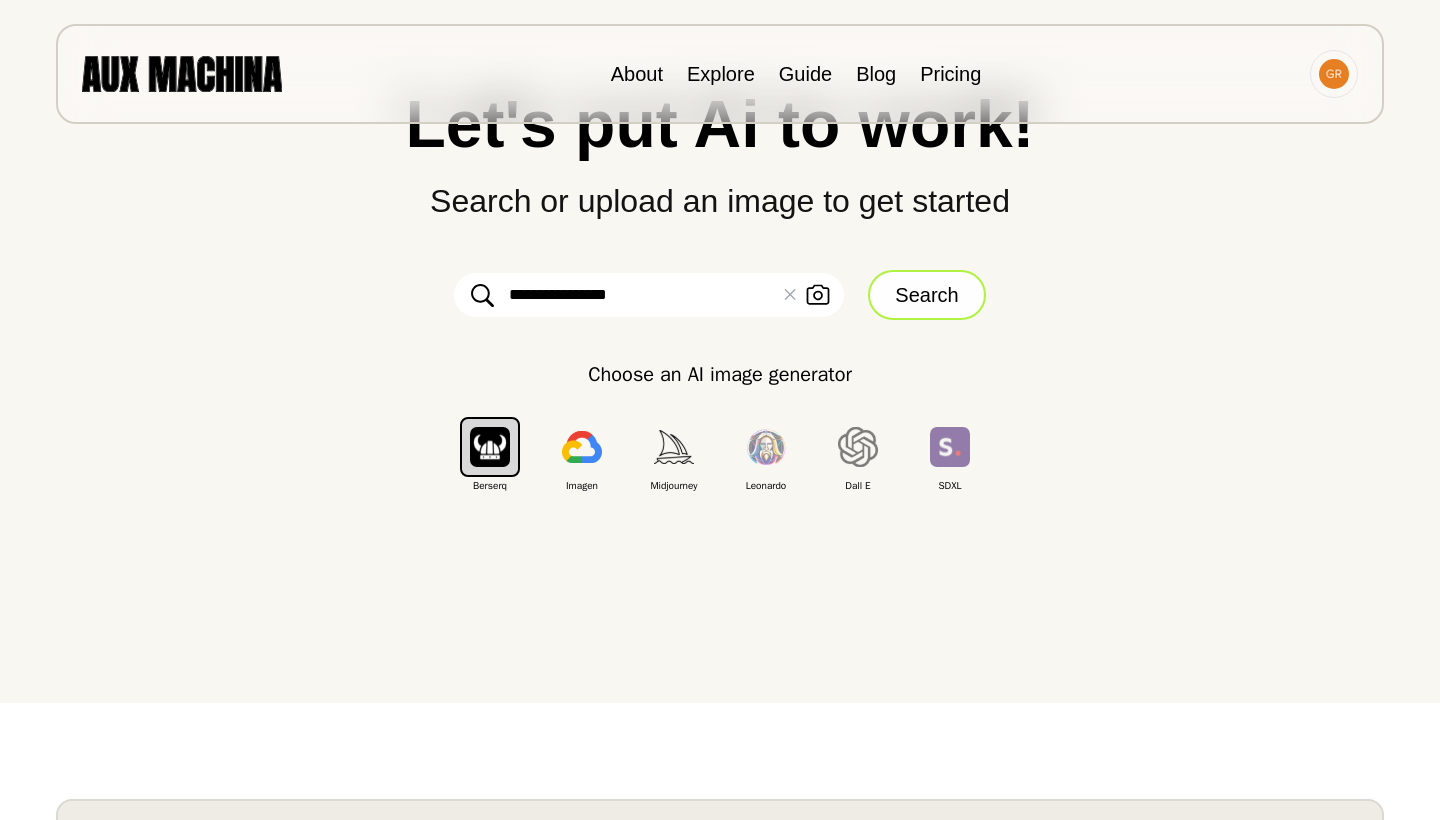 click on "Search" at bounding box center [926, 295] 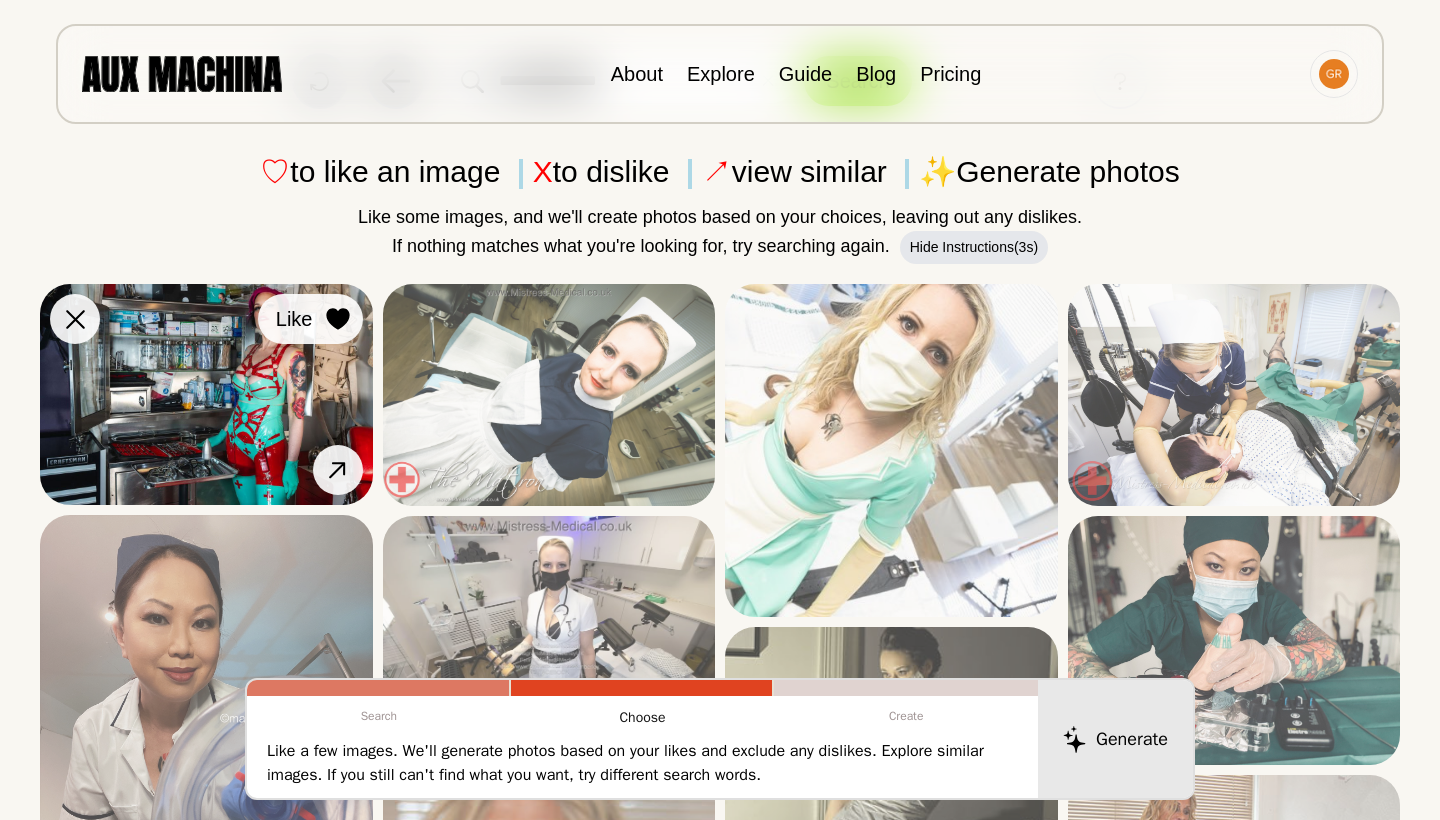 click on "Like" at bounding box center (310, 319) 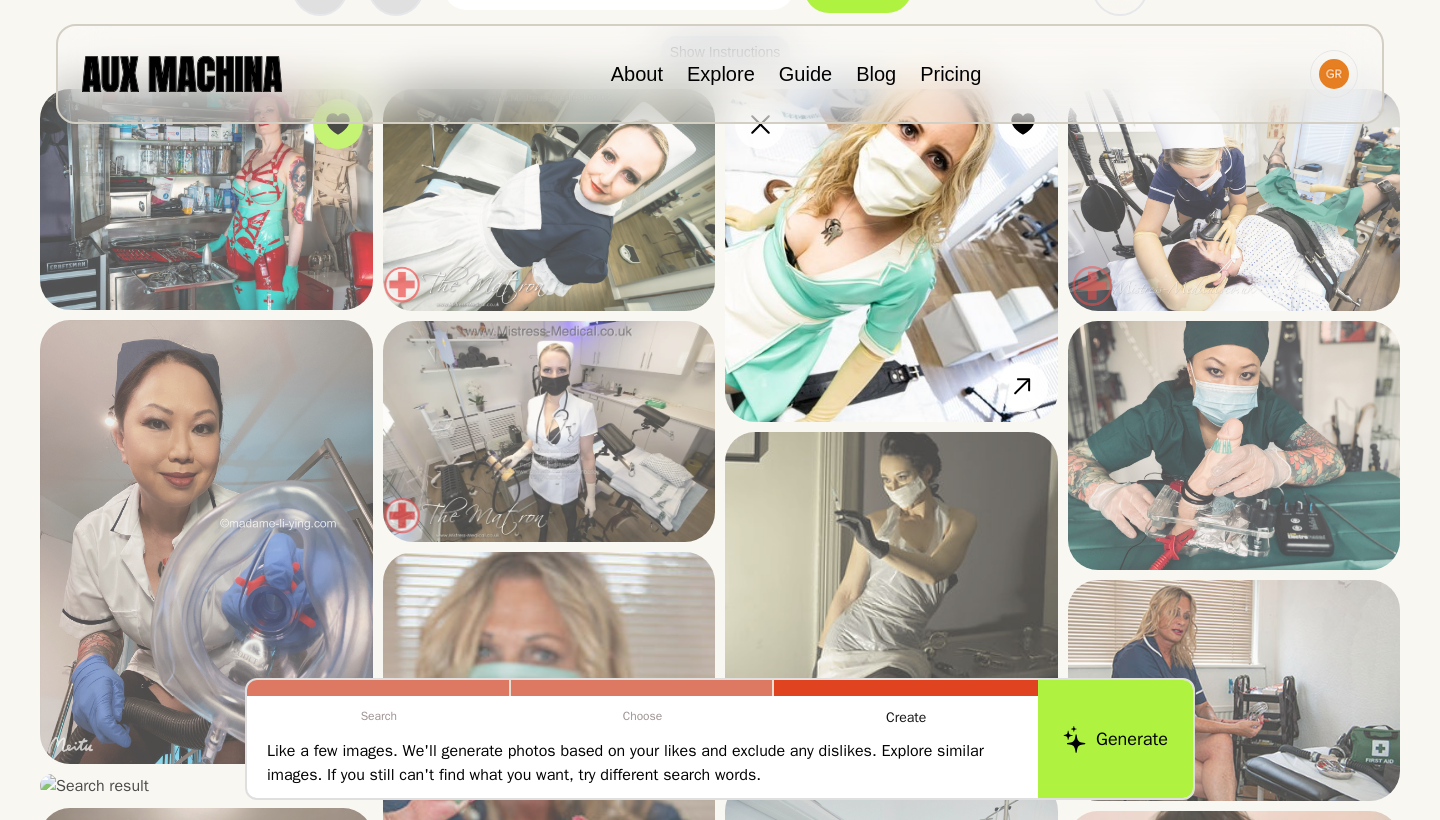 scroll, scrollTop: 142, scrollLeft: 0, axis: vertical 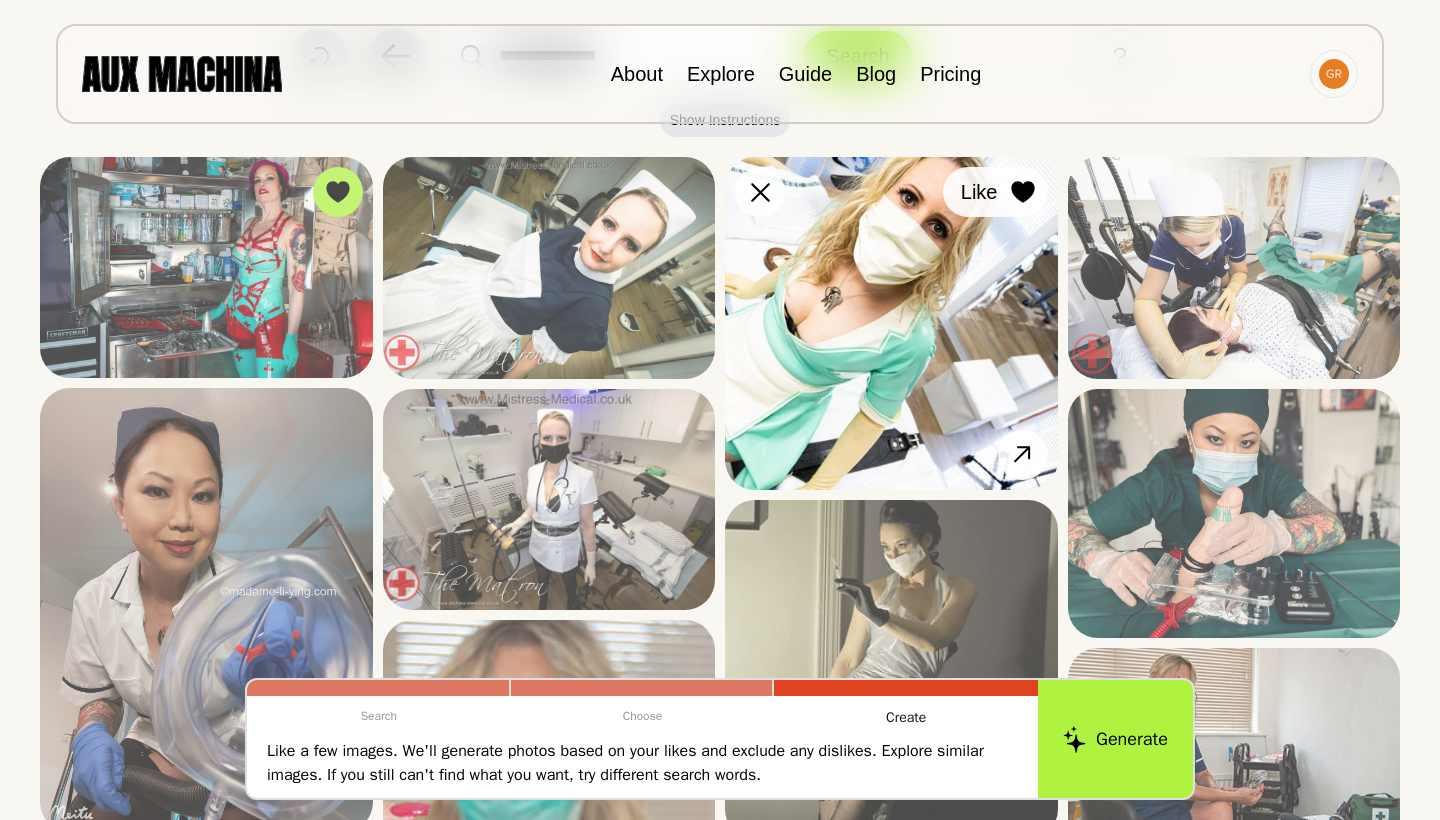 click at bounding box center (0, 0) 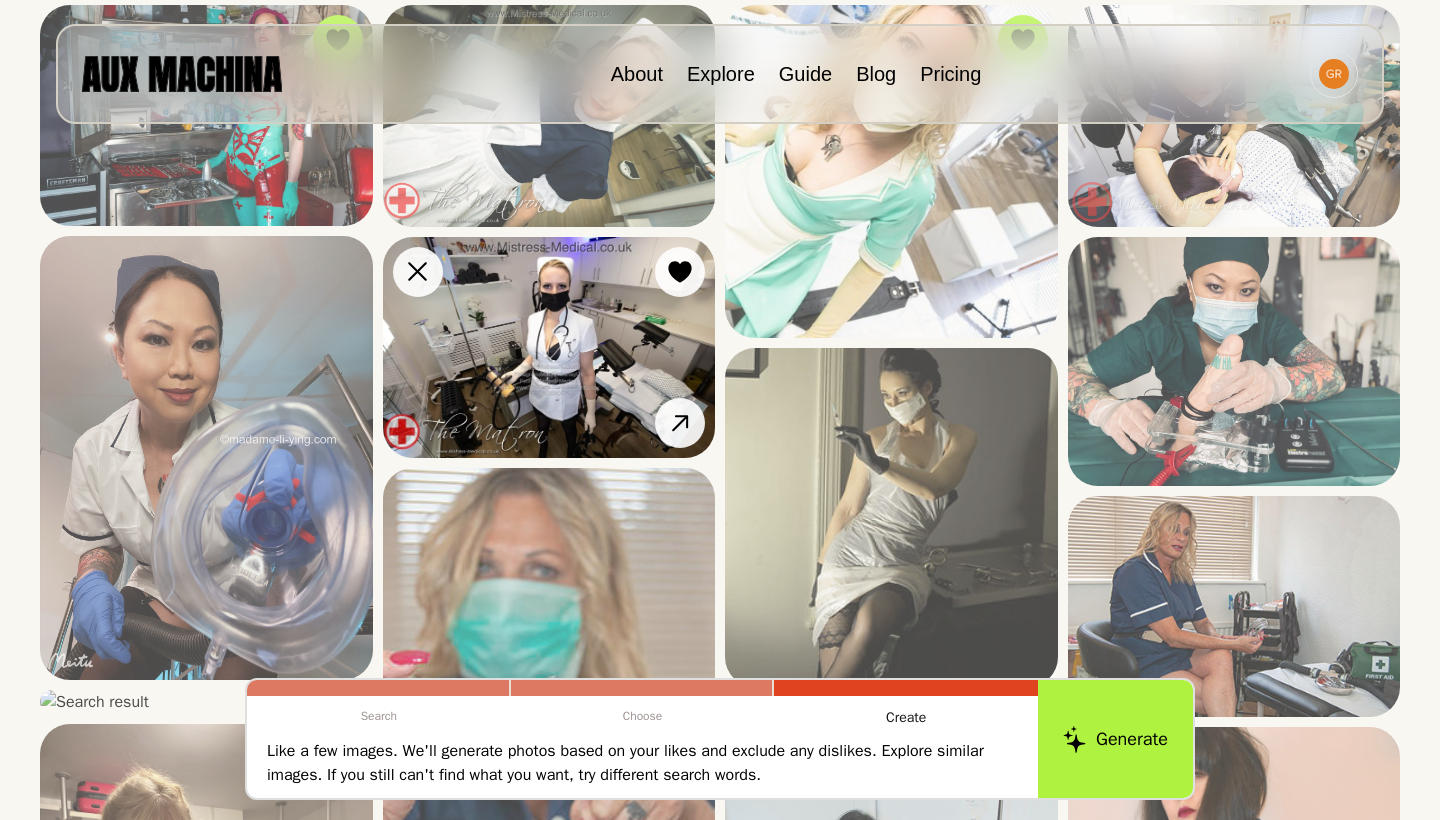 scroll, scrollTop: 327, scrollLeft: 0, axis: vertical 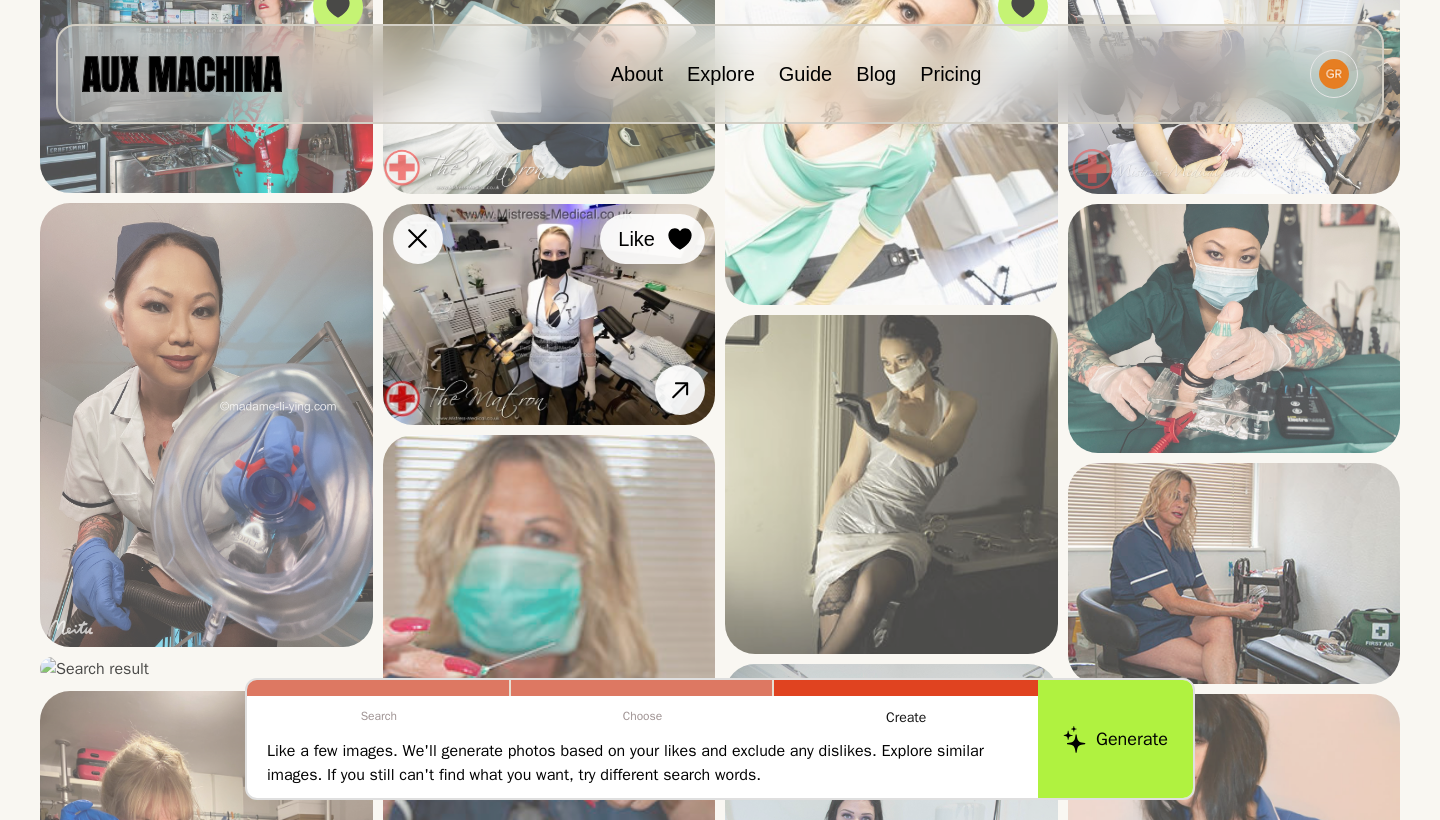 click at bounding box center (0, 0) 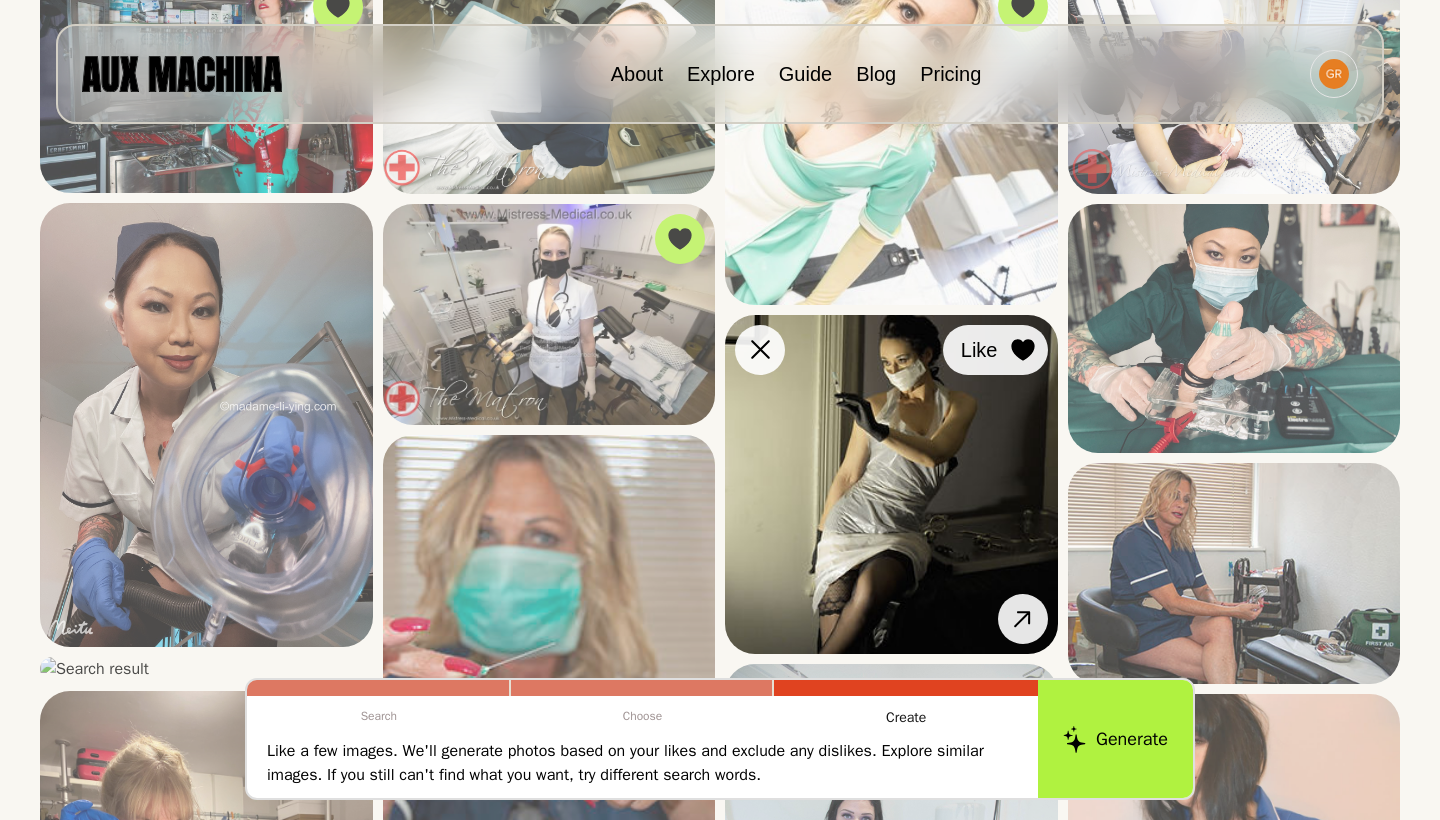 click at bounding box center [0, 0] 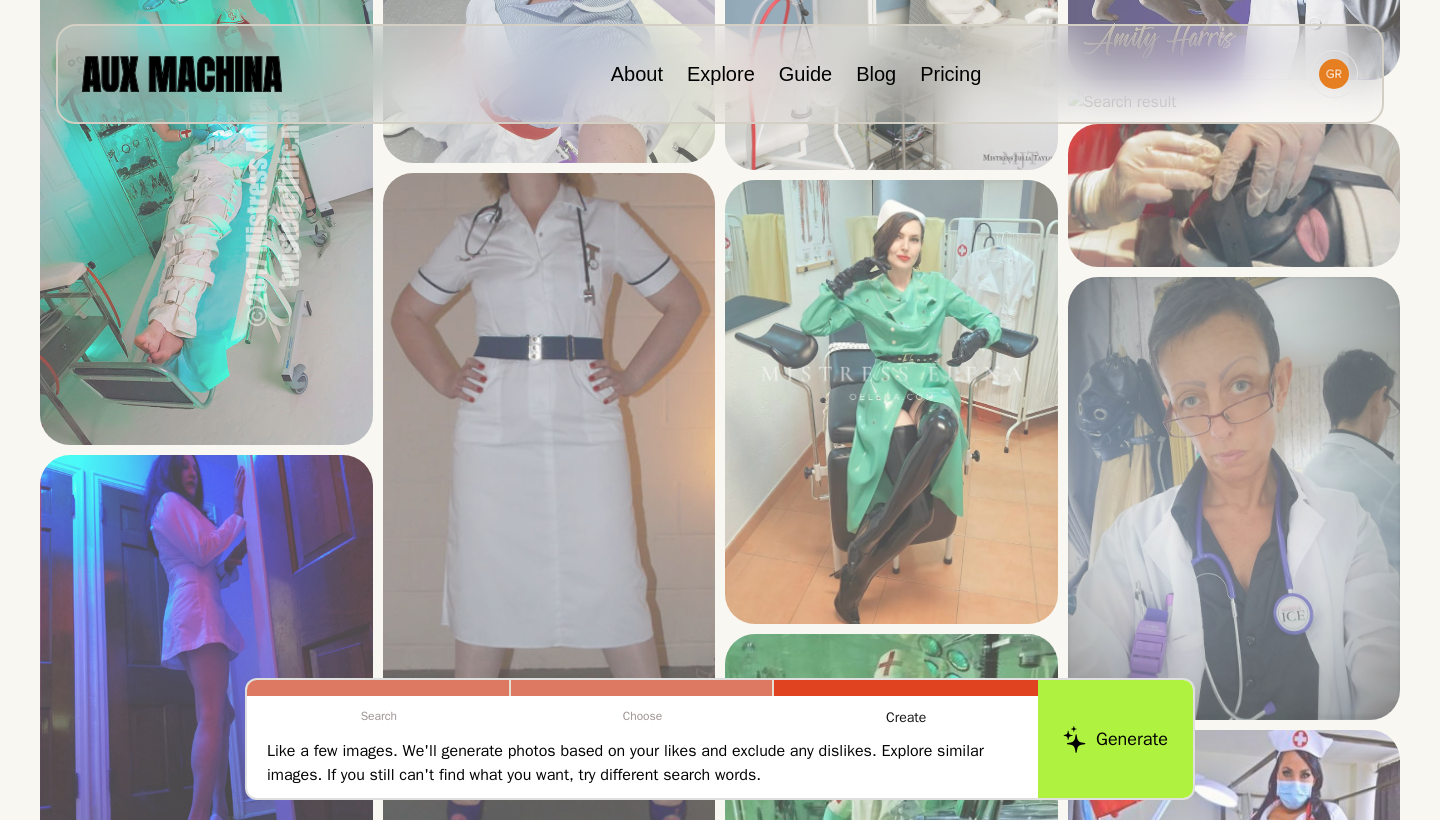 scroll, scrollTop: 1788, scrollLeft: 0, axis: vertical 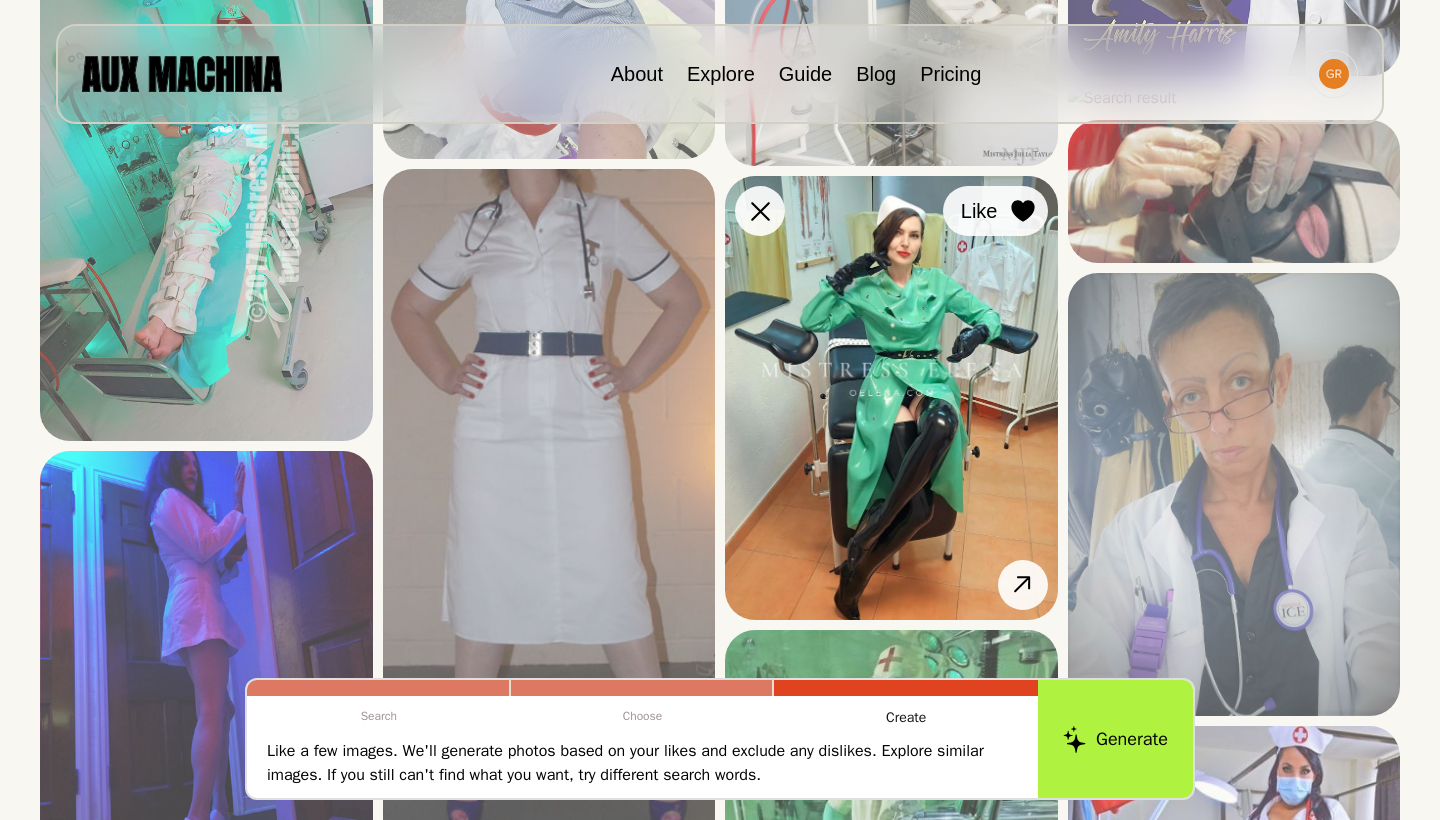 click at bounding box center (0, 0) 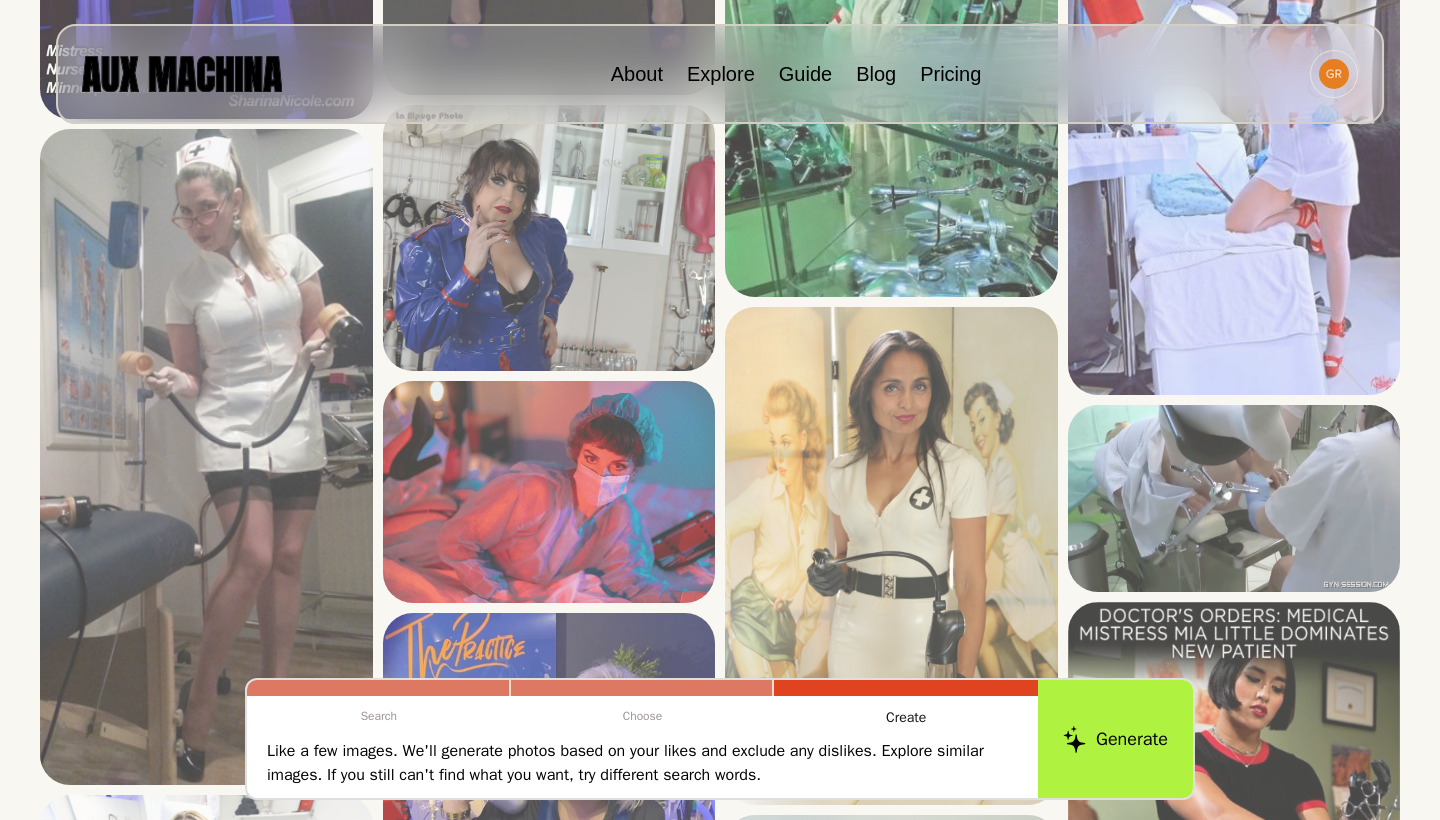scroll, scrollTop: 2623, scrollLeft: 0, axis: vertical 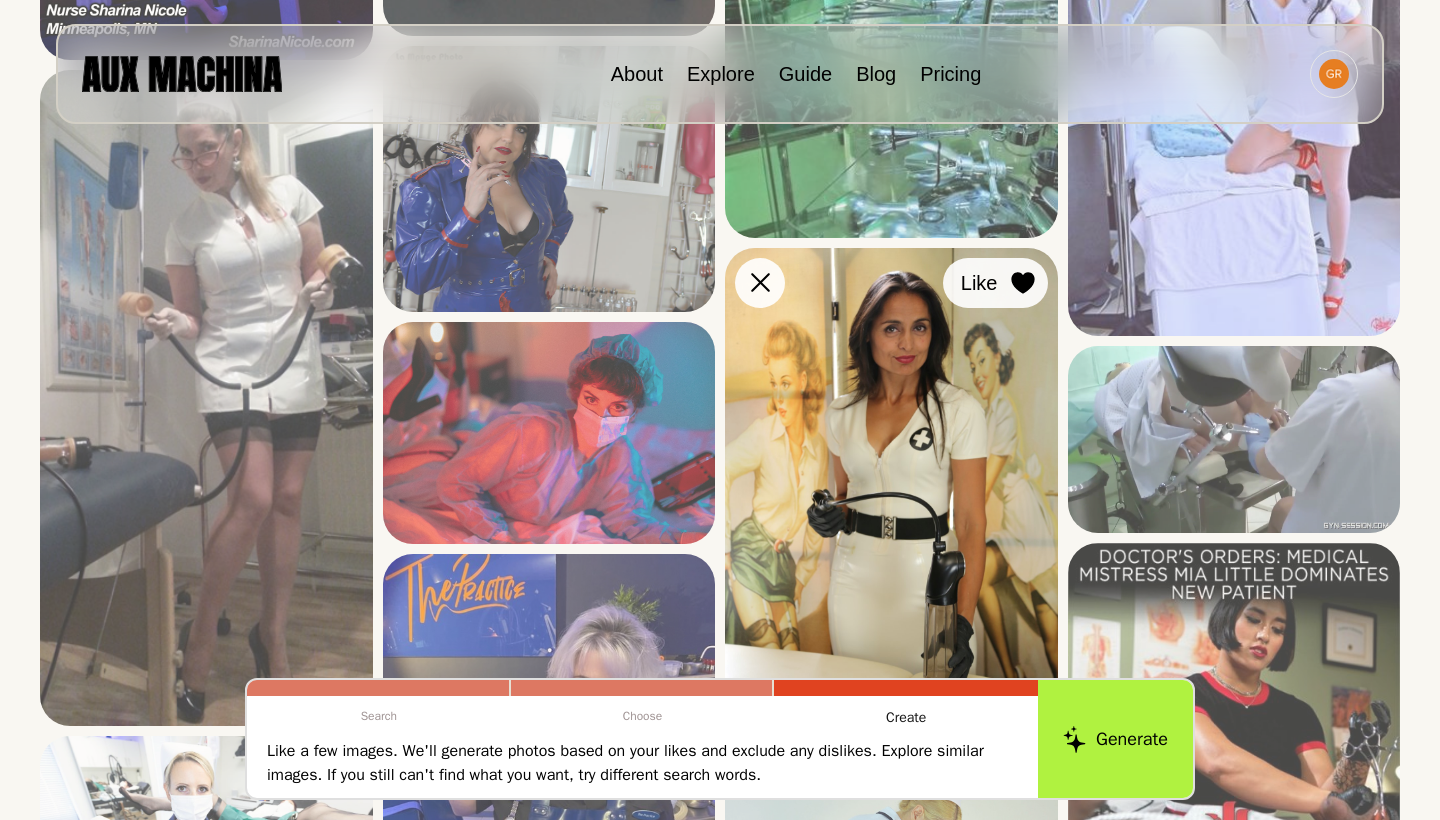 click at bounding box center [0, 0] 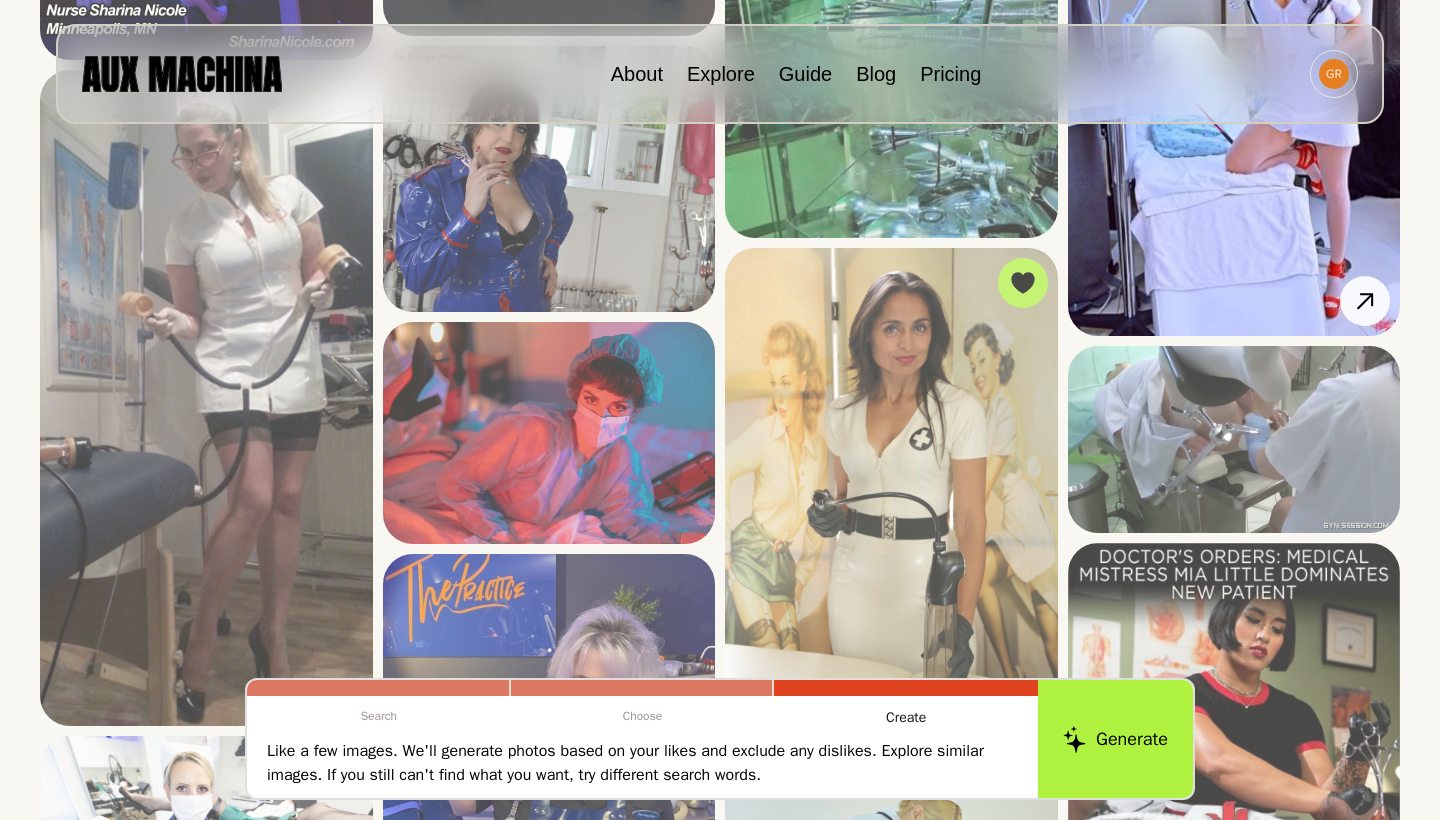 click at bounding box center (0, 0) 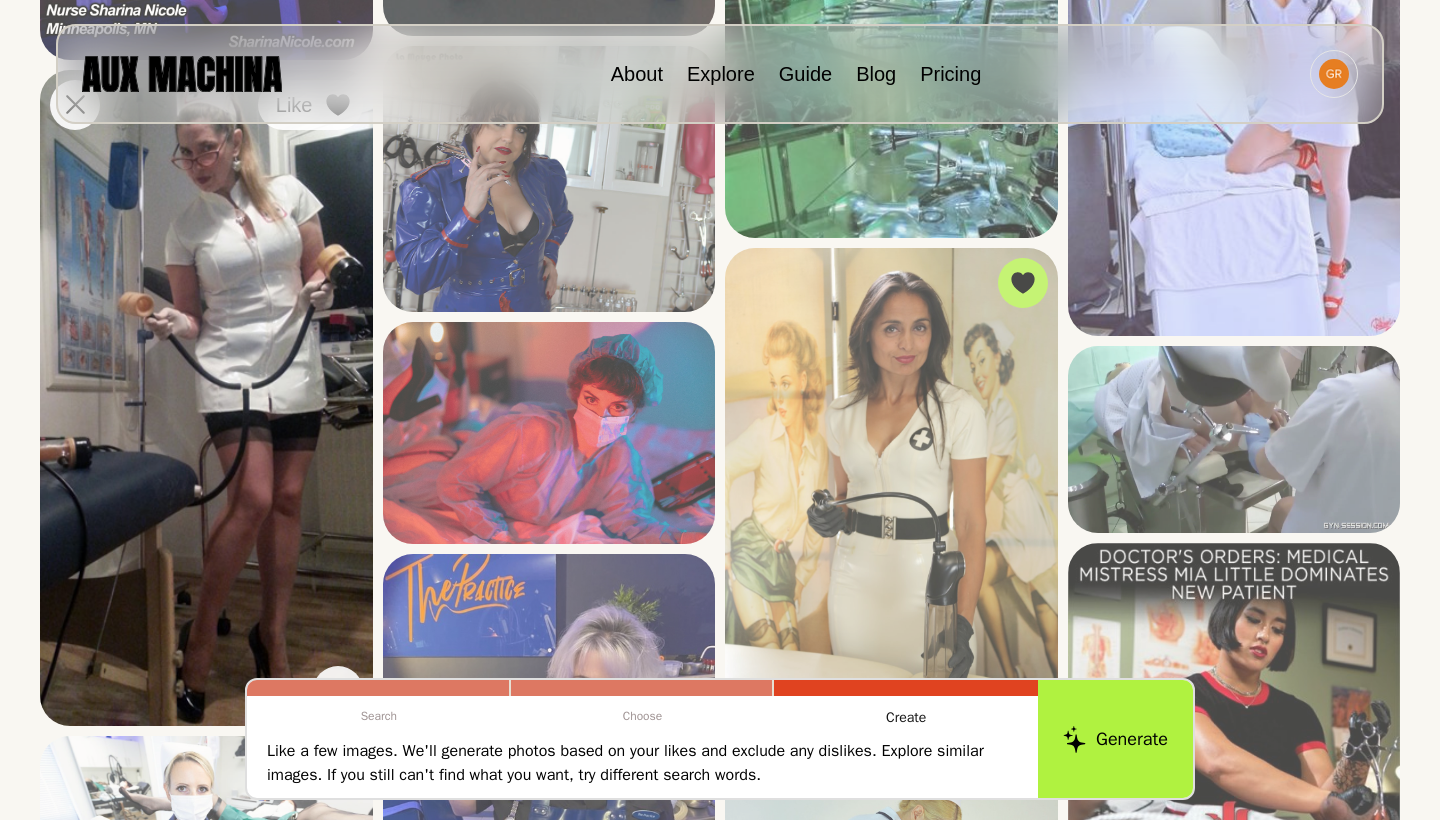click at bounding box center (0, 0) 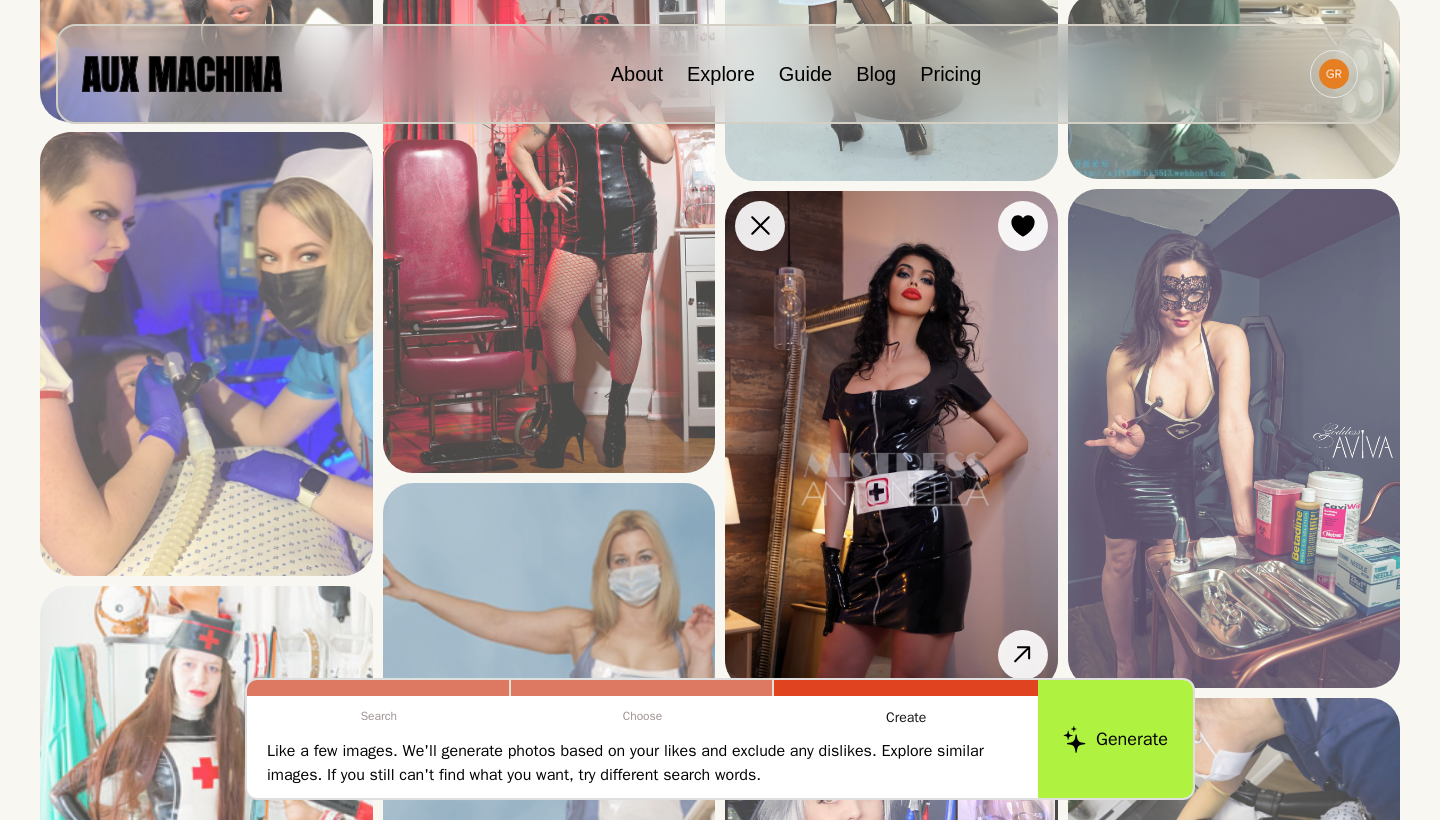 scroll, scrollTop: 3683, scrollLeft: 0, axis: vertical 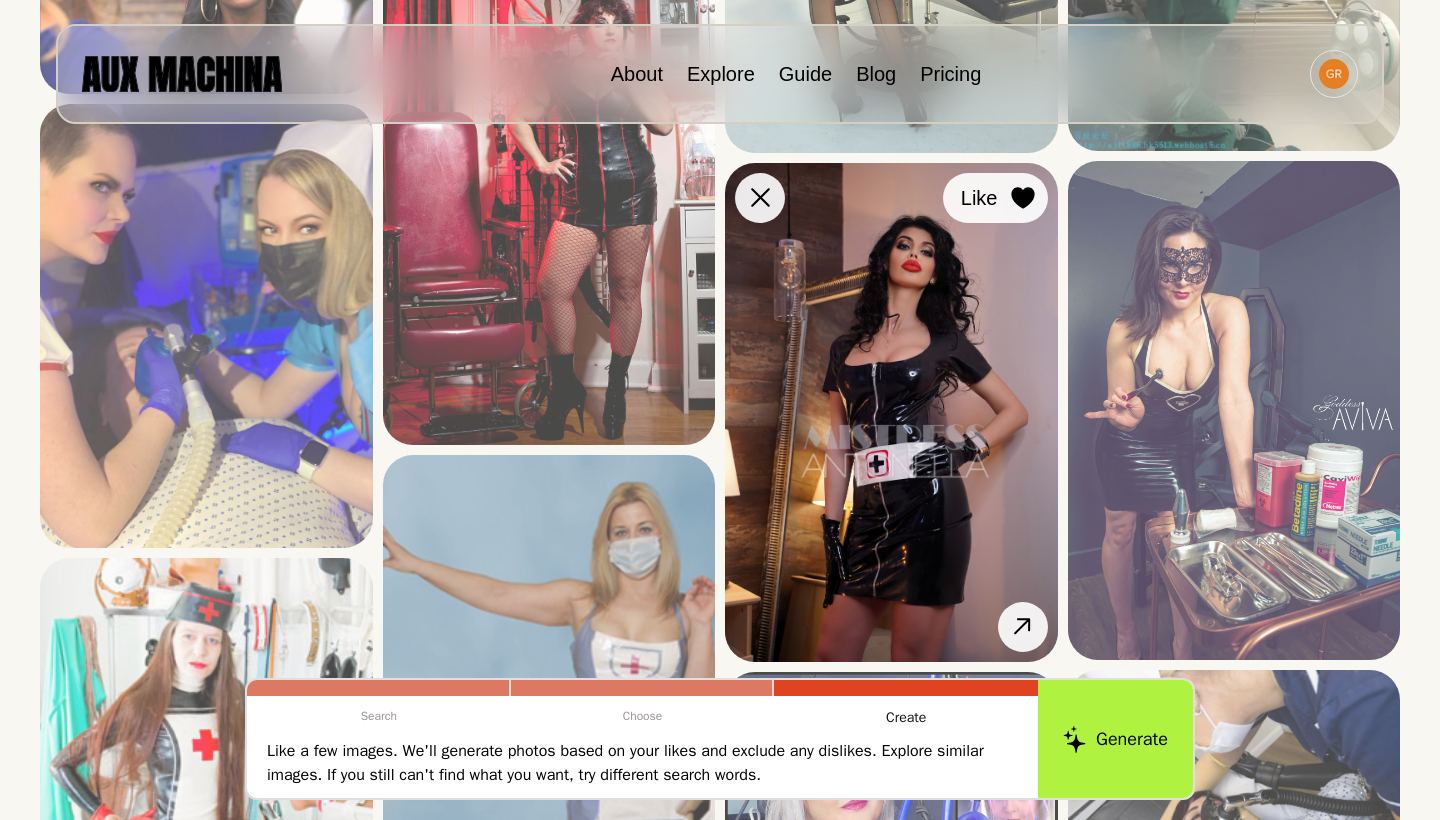 click at bounding box center [0, 0] 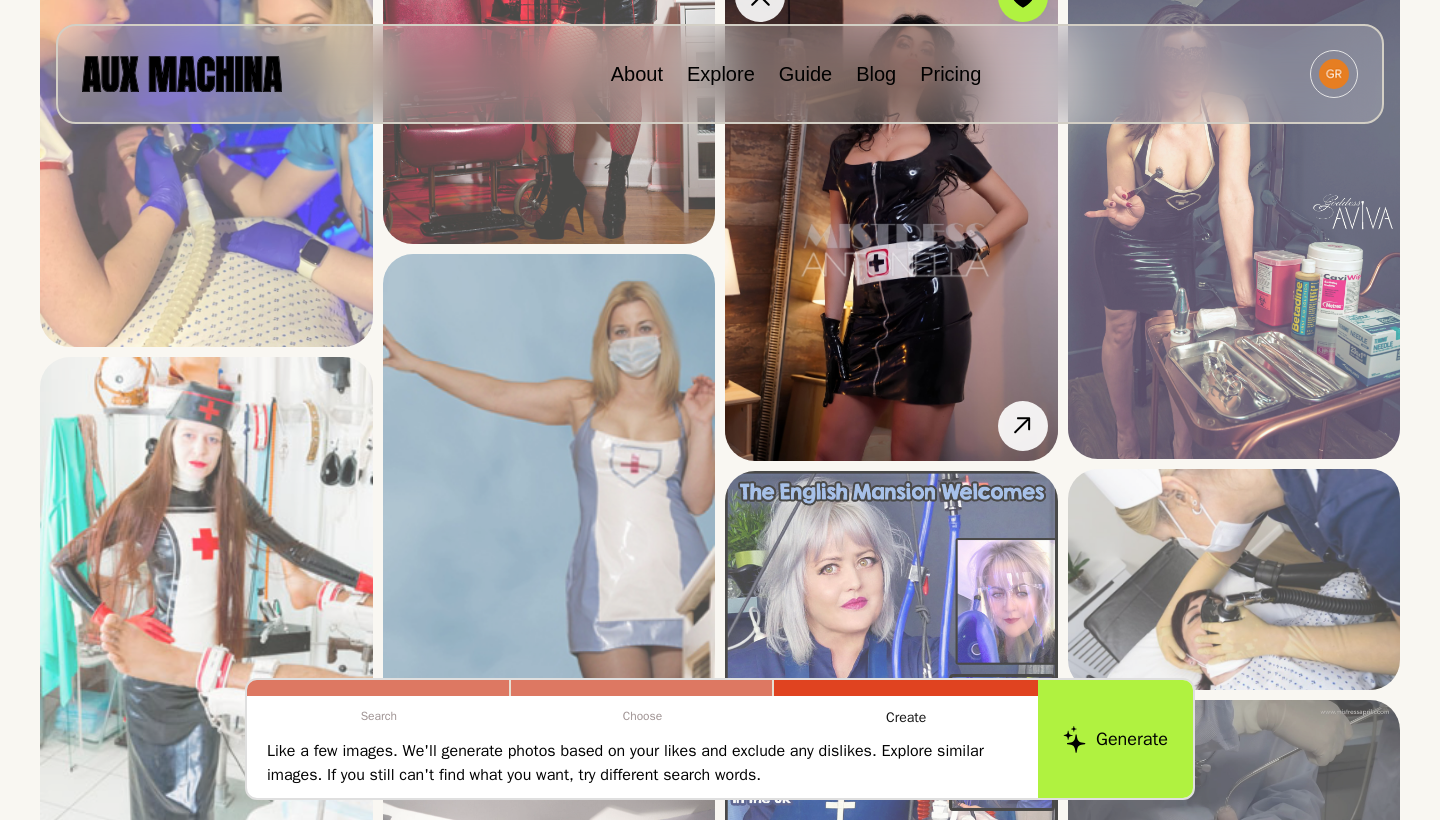 scroll, scrollTop: 3931, scrollLeft: 0, axis: vertical 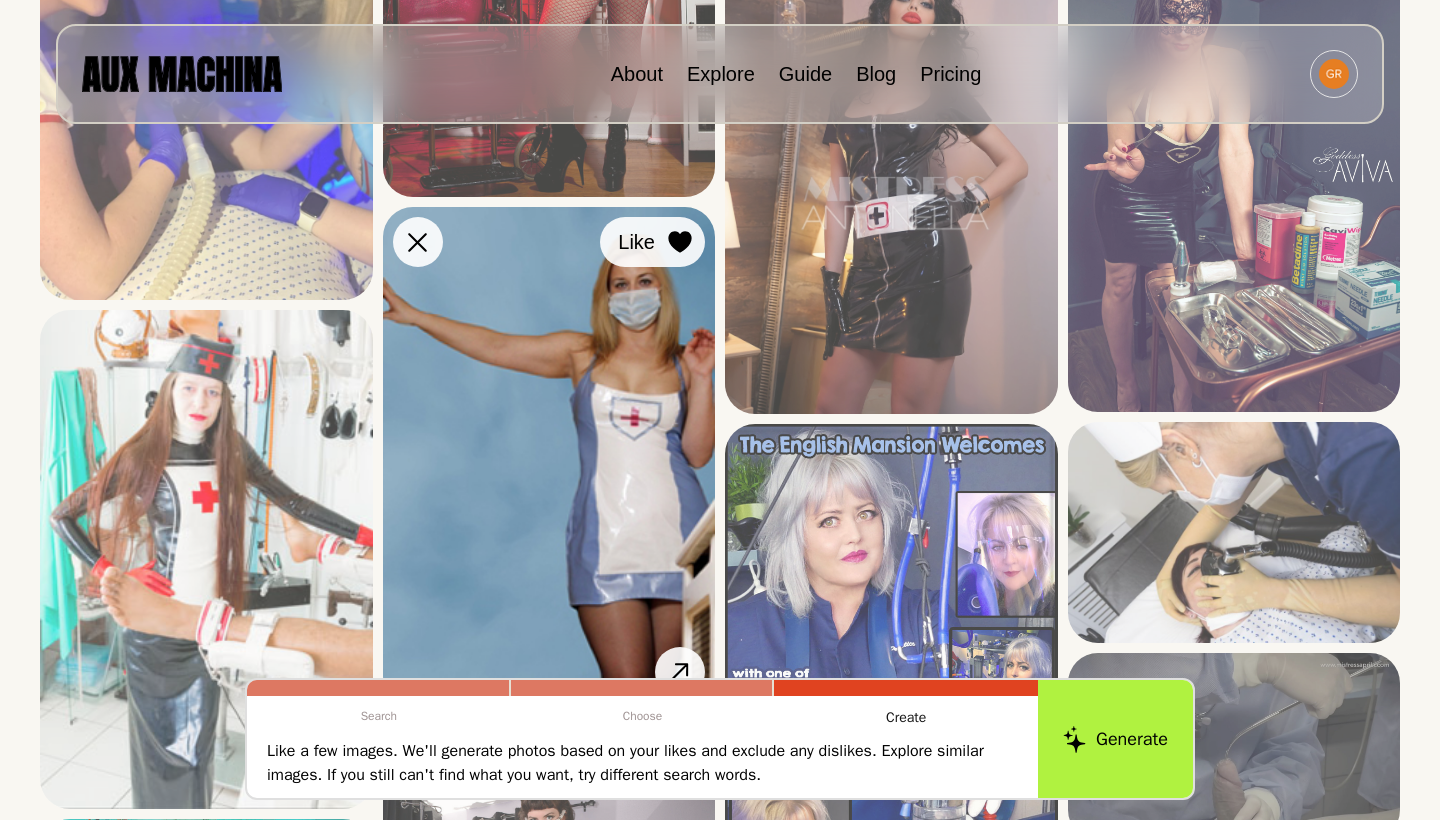 click at bounding box center (0, 0) 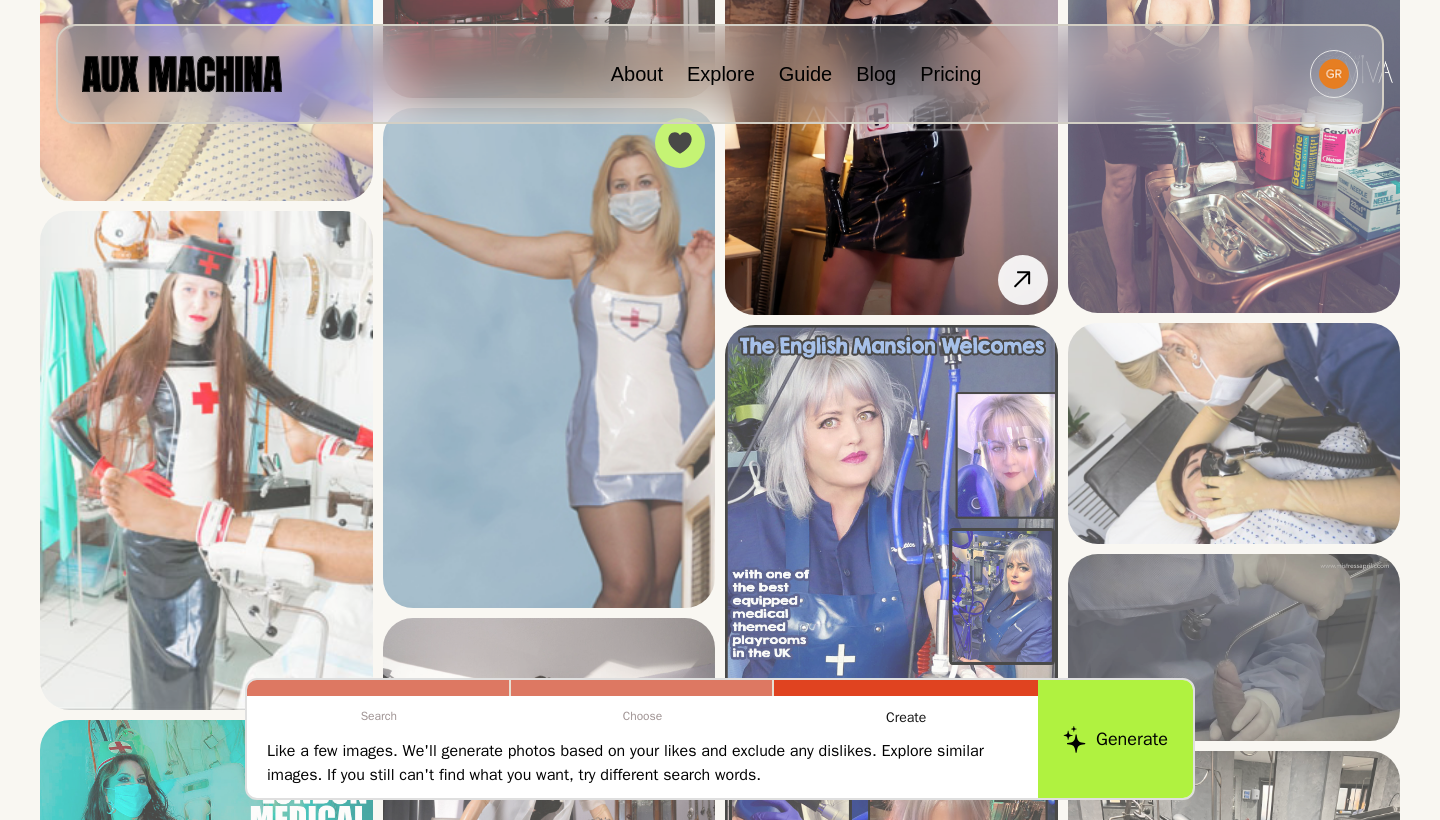 scroll, scrollTop: 4070, scrollLeft: 0, axis: vertical 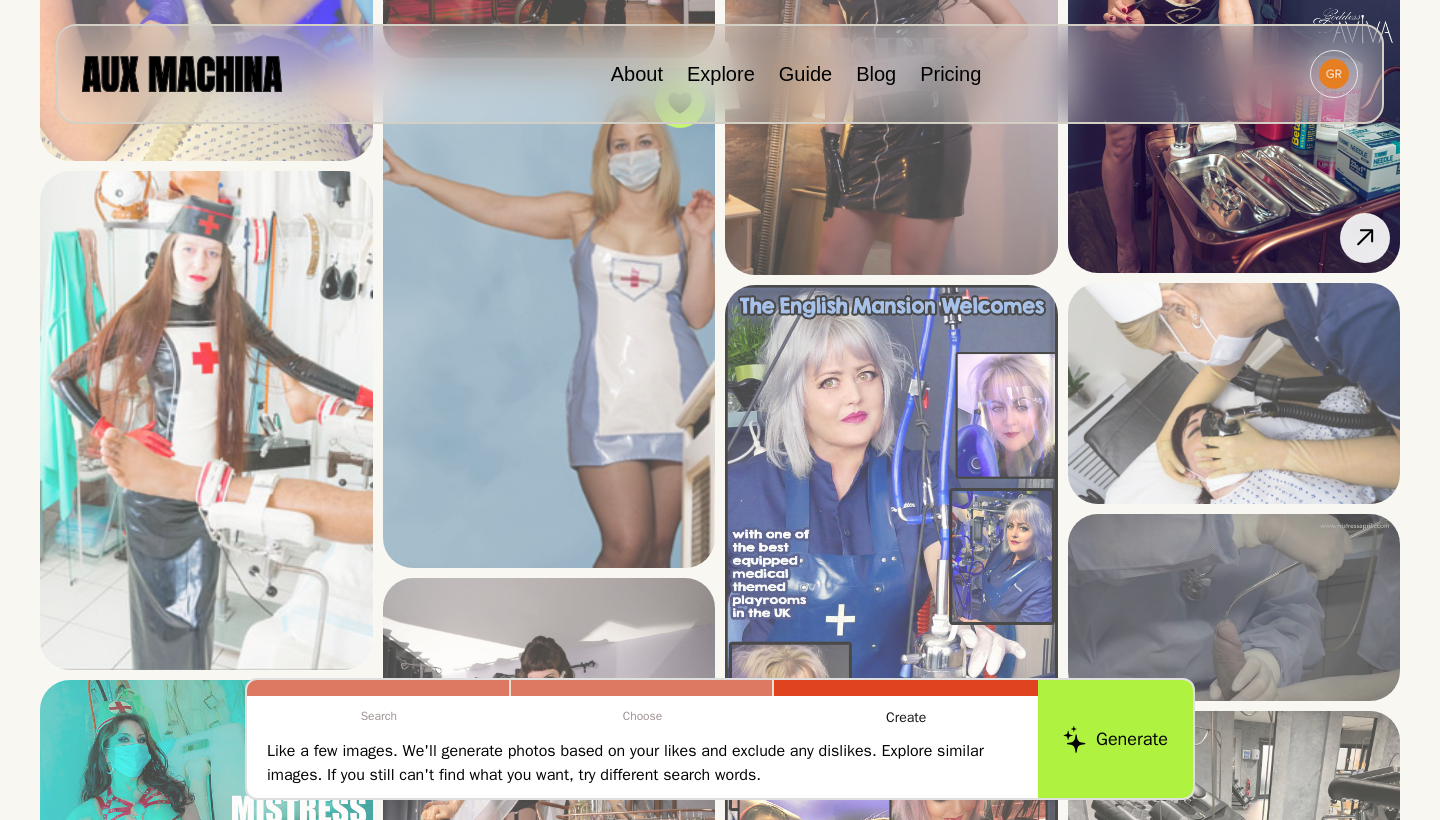 click at bounding box center (0, 0) 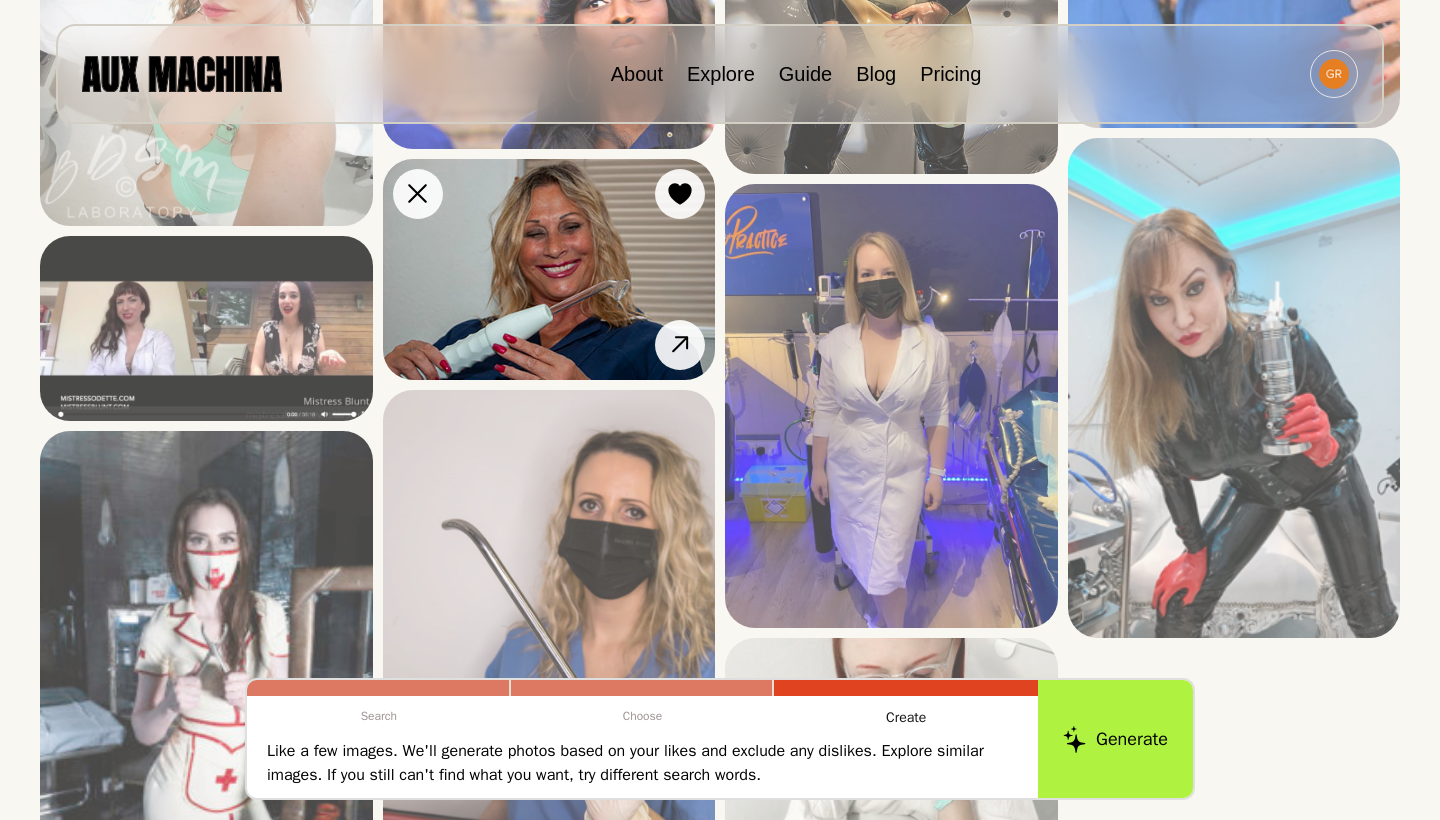 scroll, scrollTop: 5423, scrollLeft: 0, axis: vertical 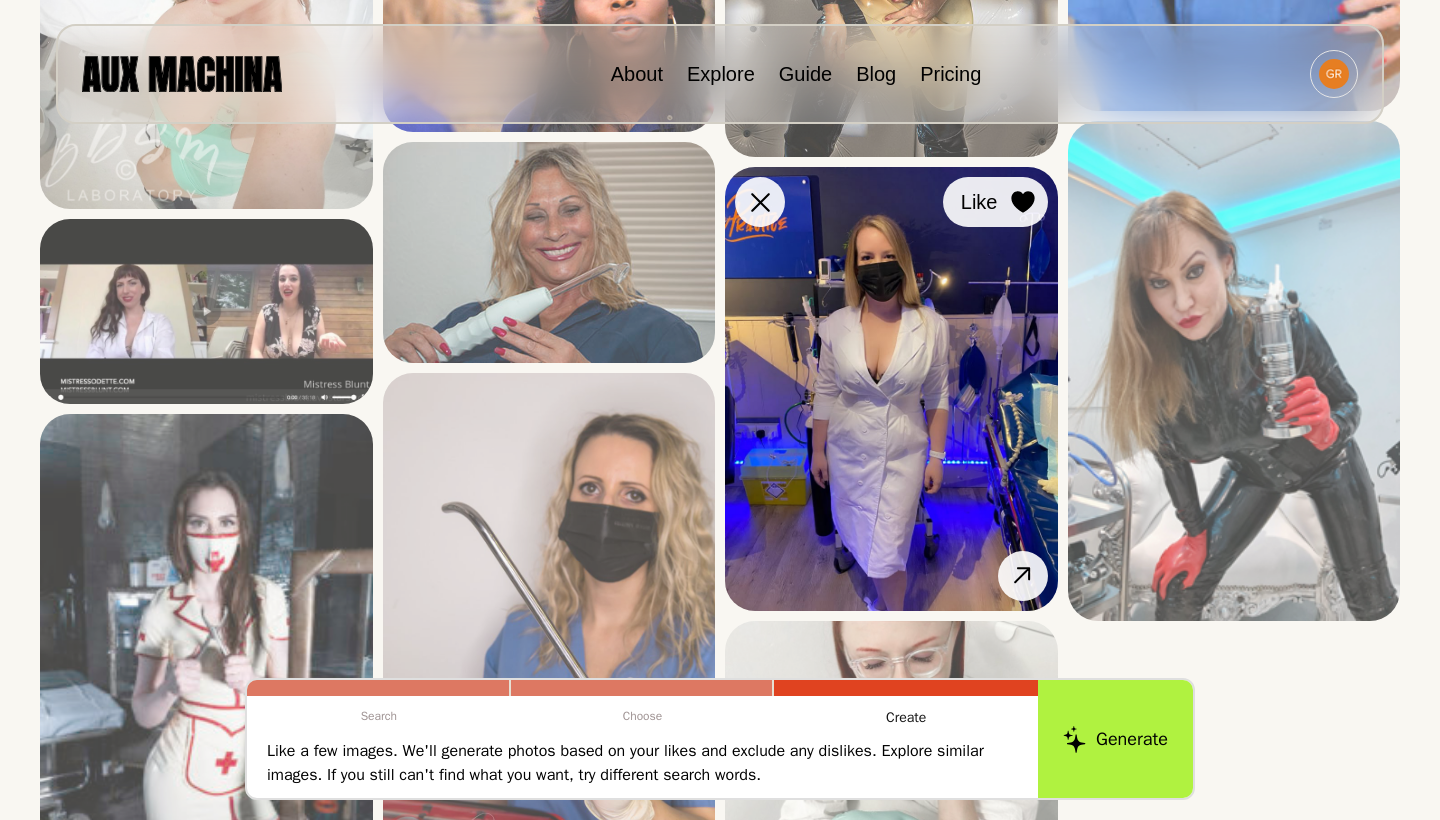 click at bounding box center (0, 0) 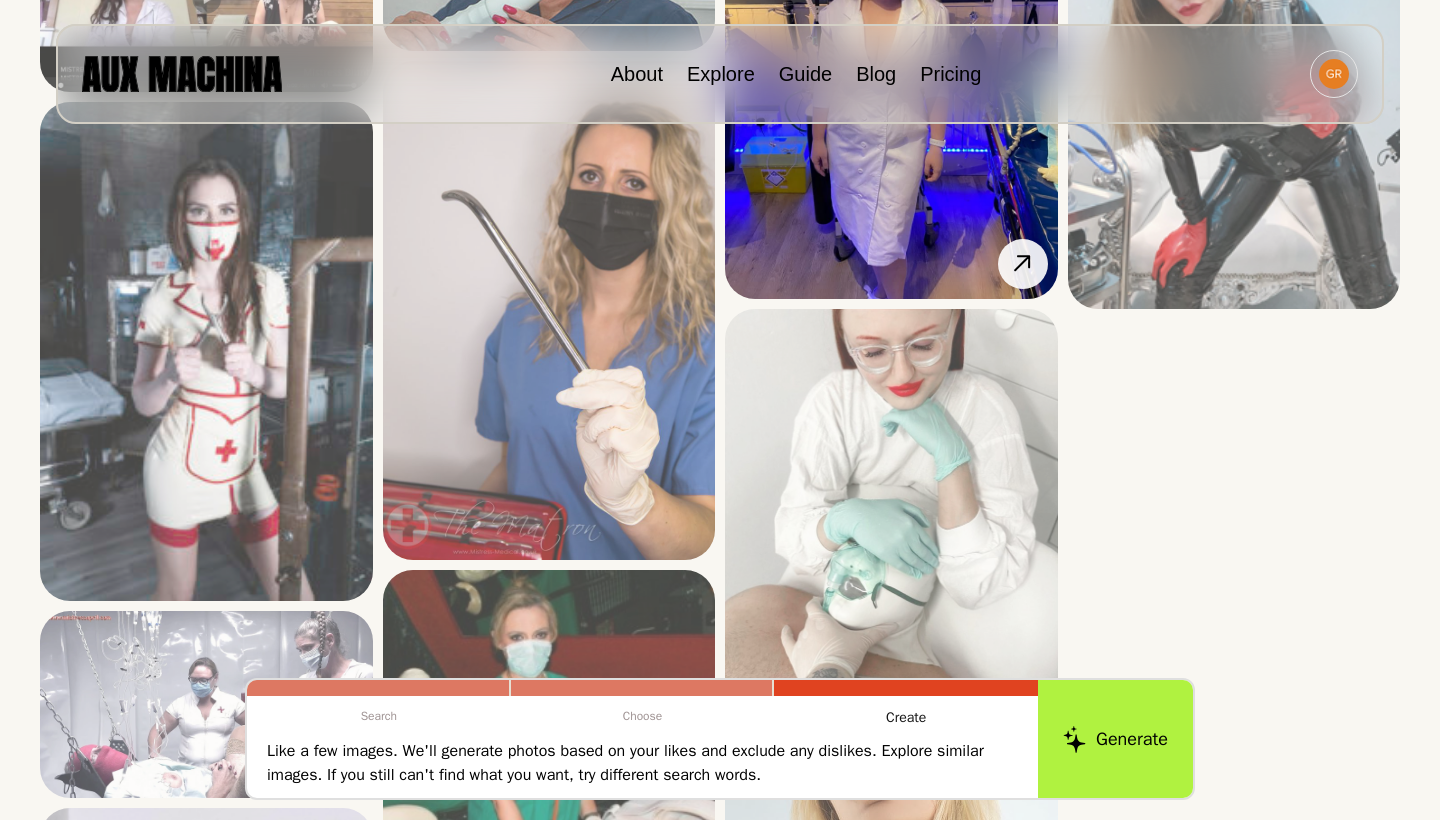 scroll, scrollTop: 5768, scrollLeft: 0, axis: vertical 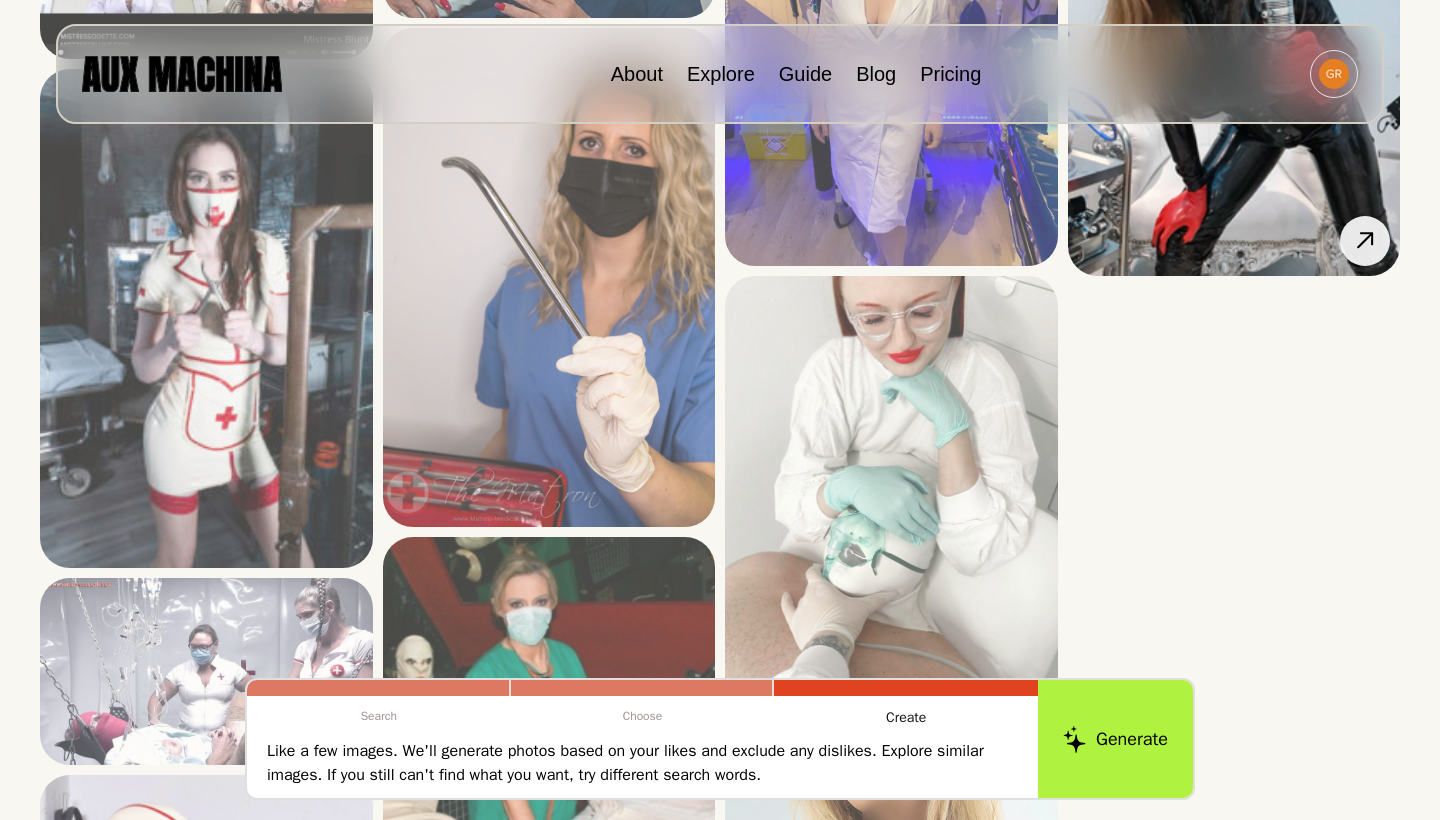 click at bounding box center [0, 0] 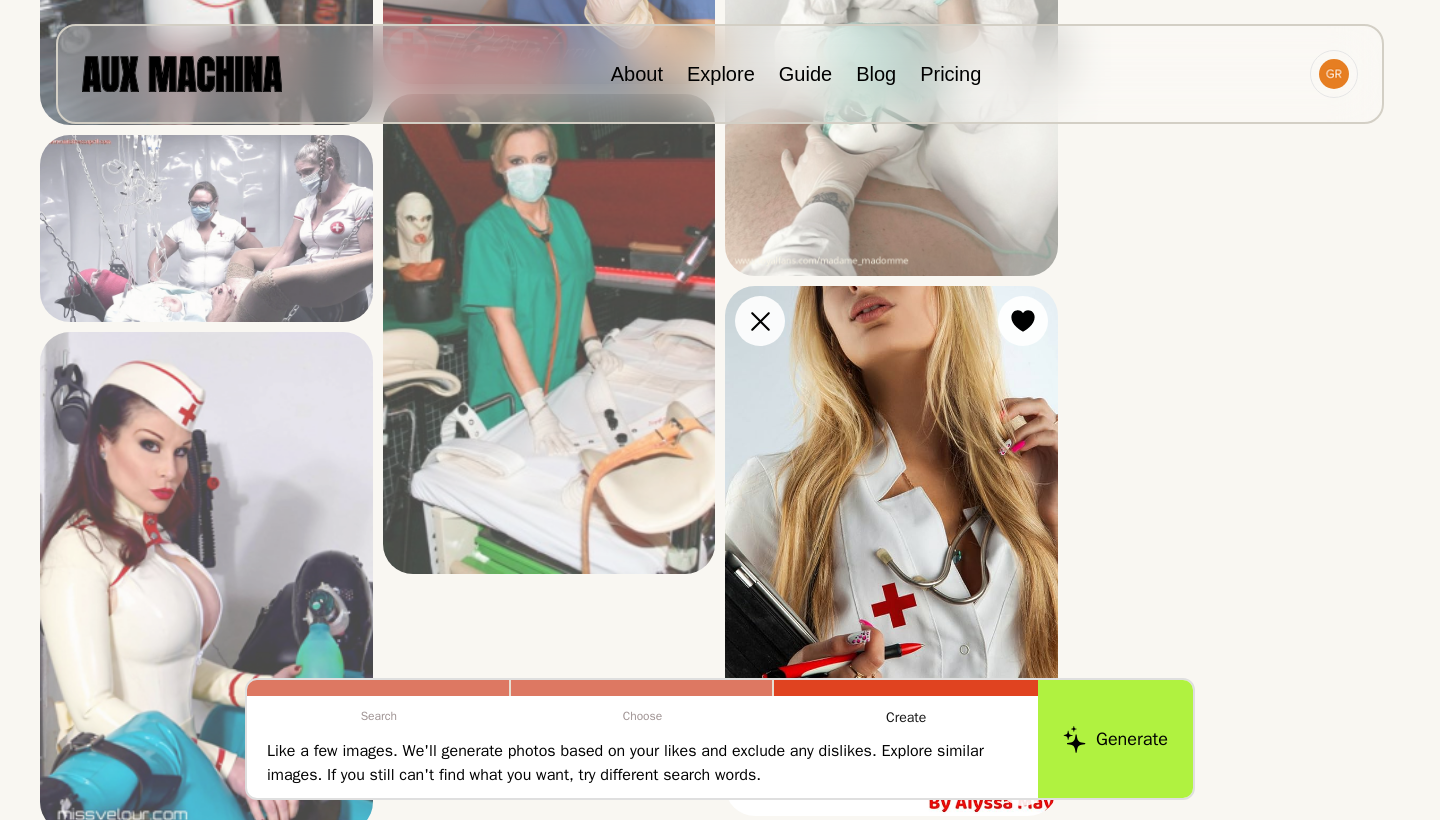 scroll, scrollTop: 6265, scrollLeft: 0, axis: vertical 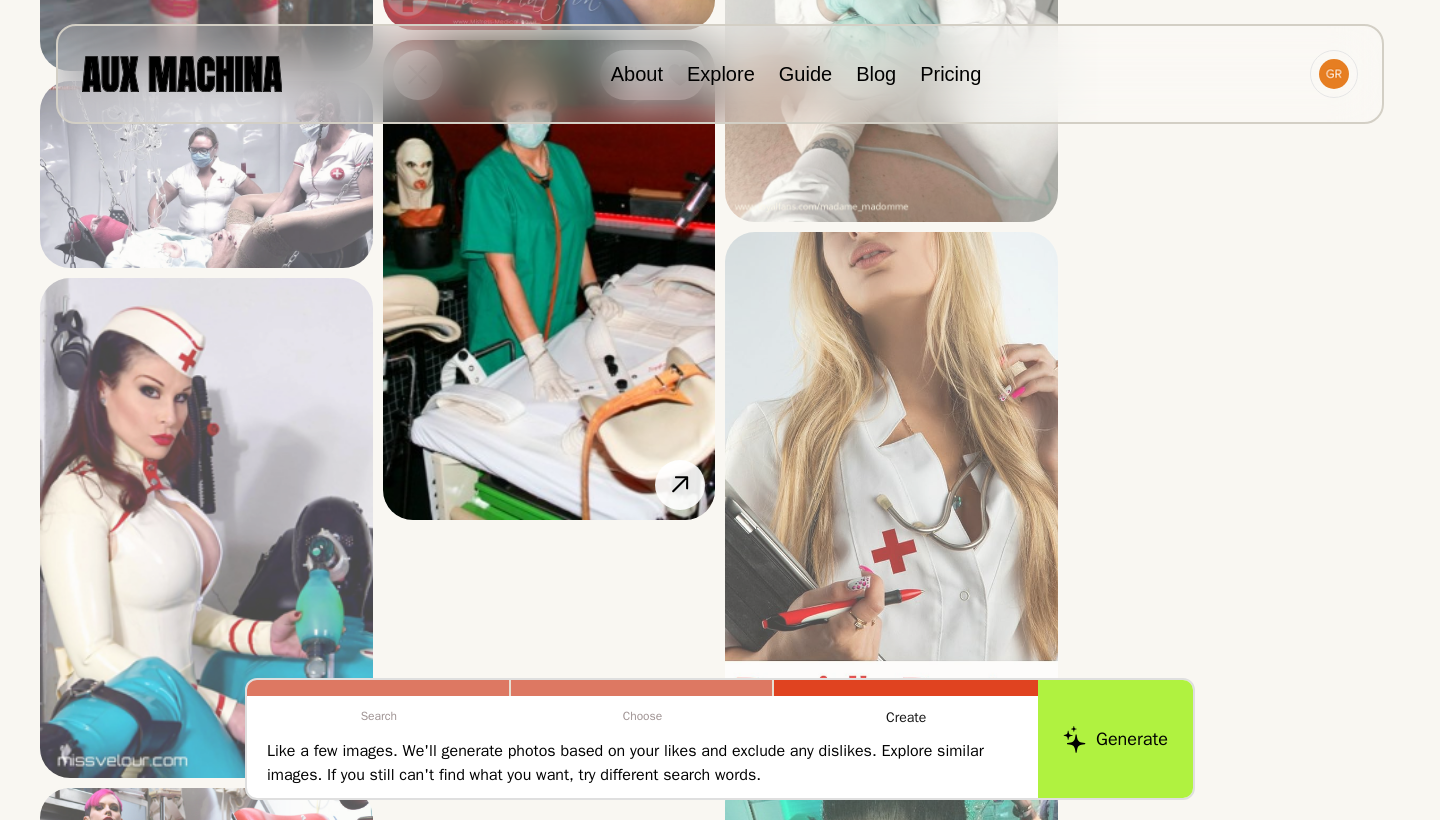 click at bounding box center [0, 0] 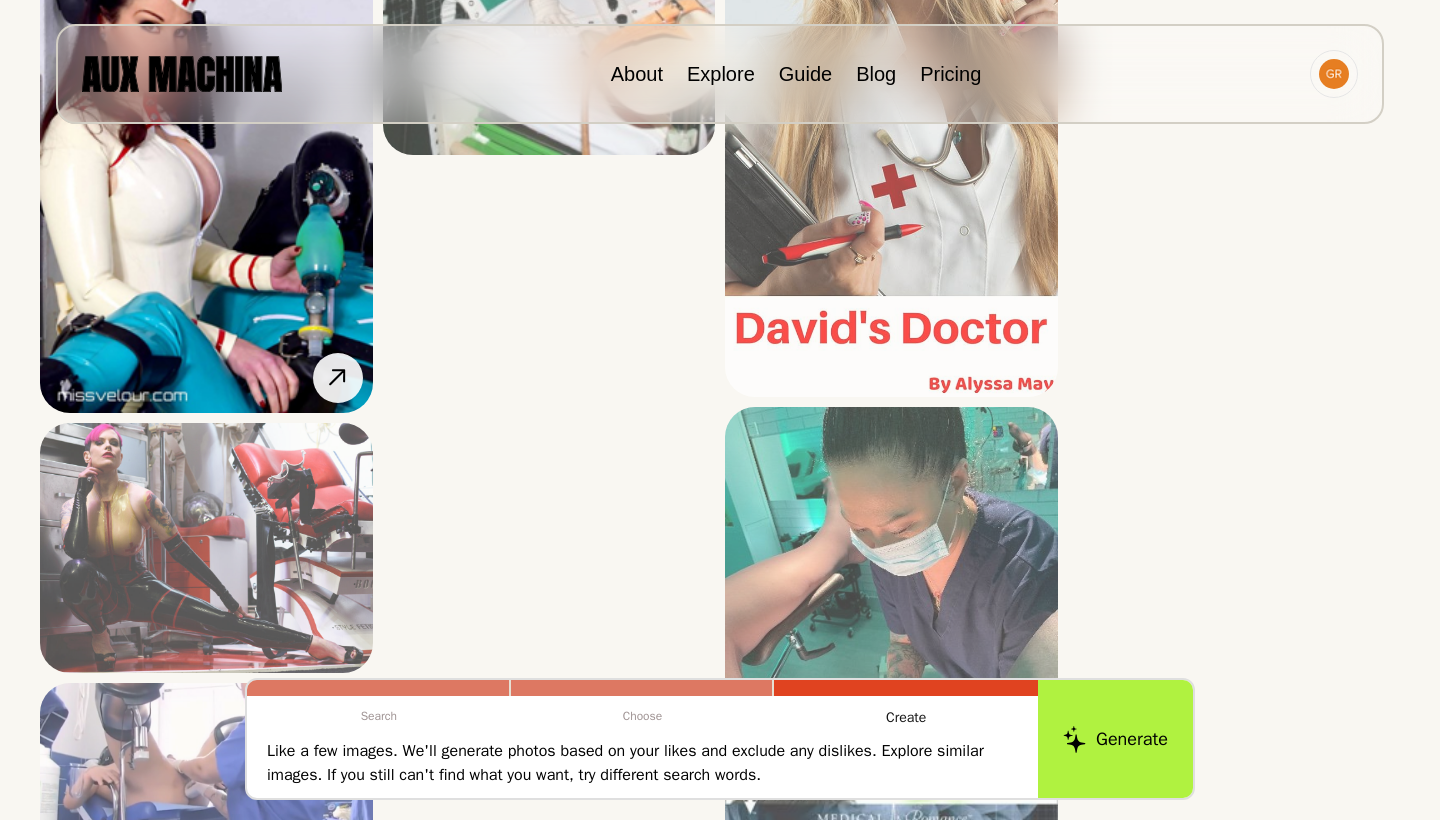 scroll, scrollTop: 6598, scrollLeft: 0, axis: vertical 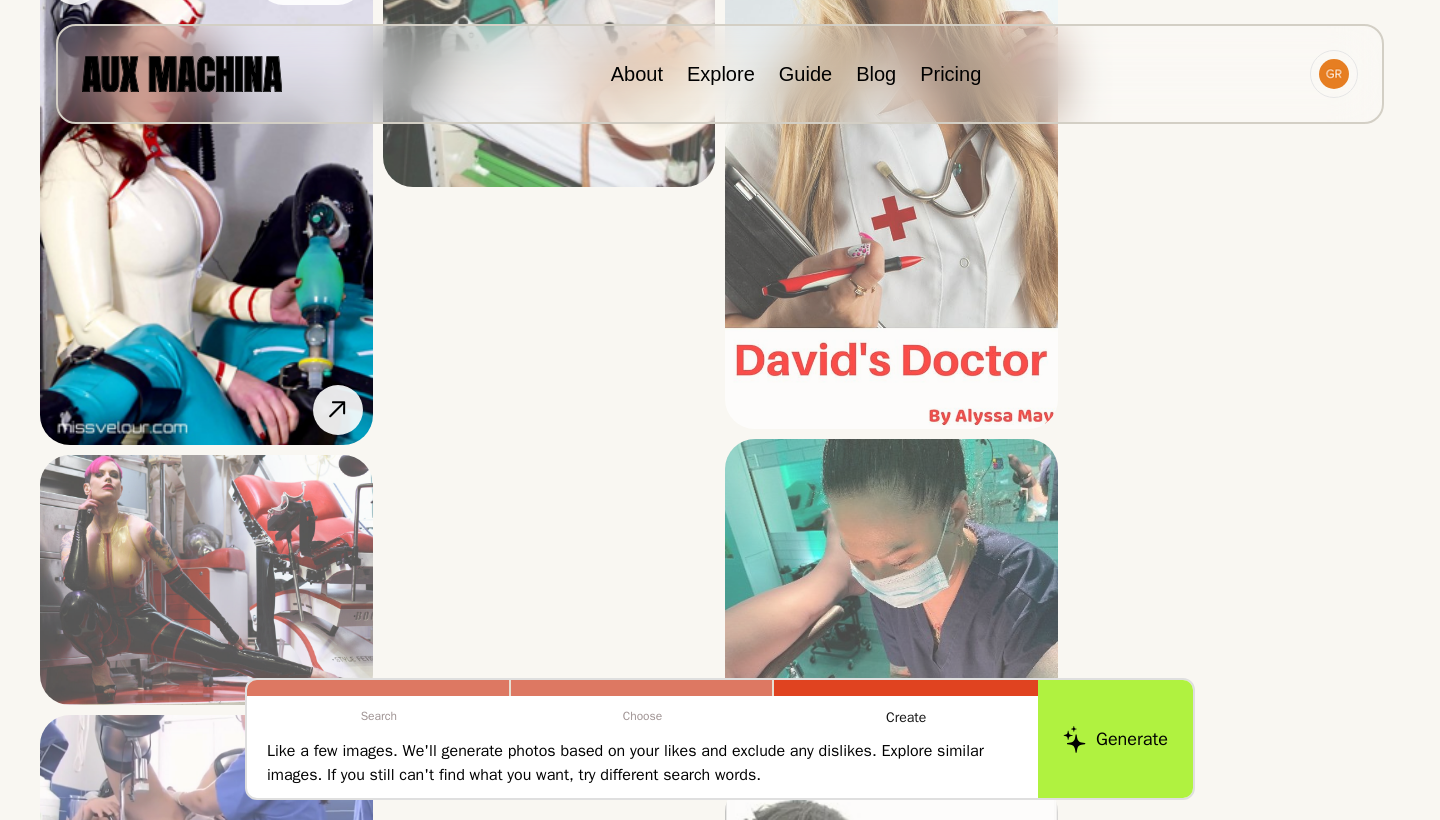 click at bounding box center (0, 0) 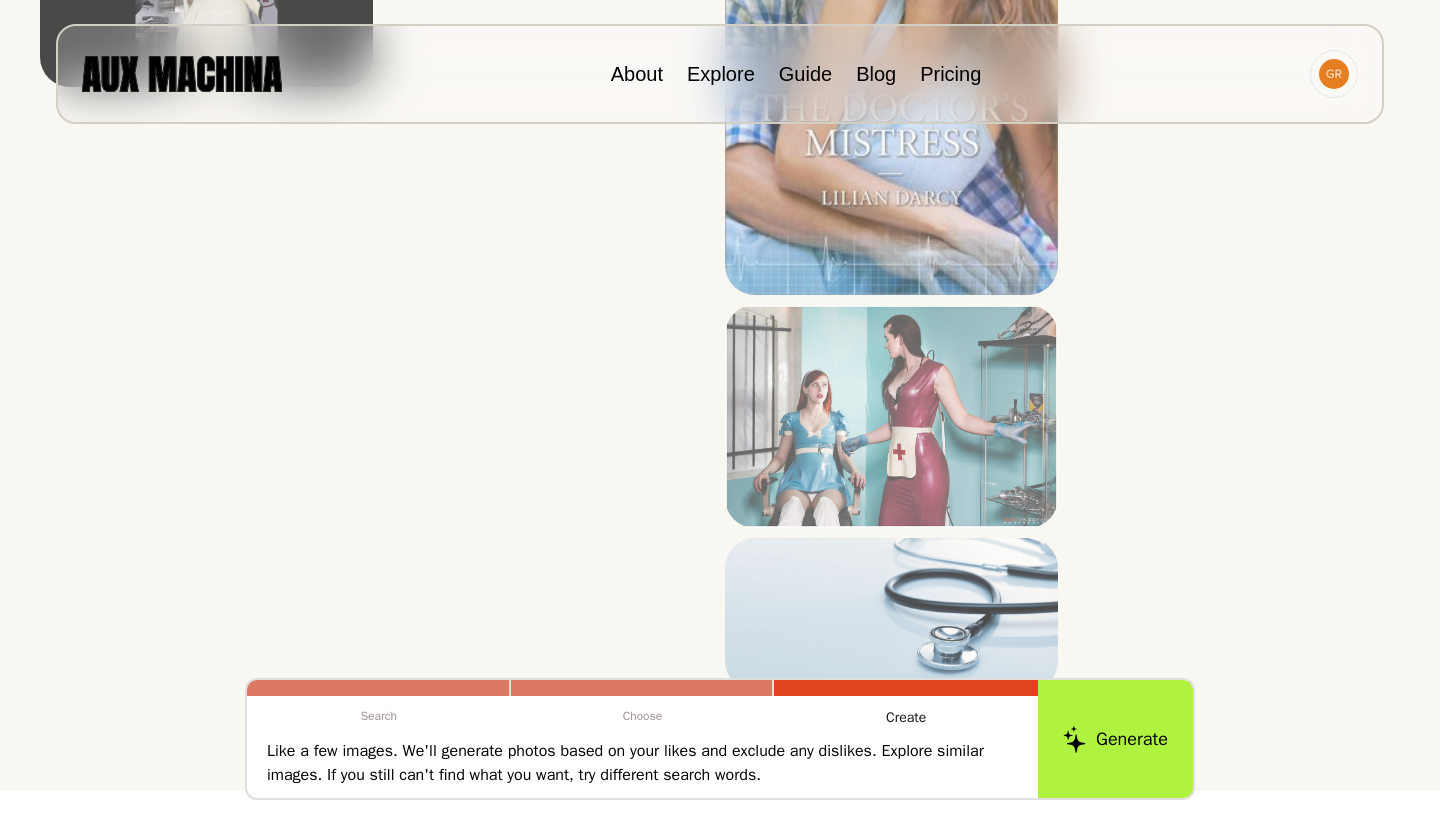 scroll, scrollTop: 7616, scrollLeft: 0, axis: vertical 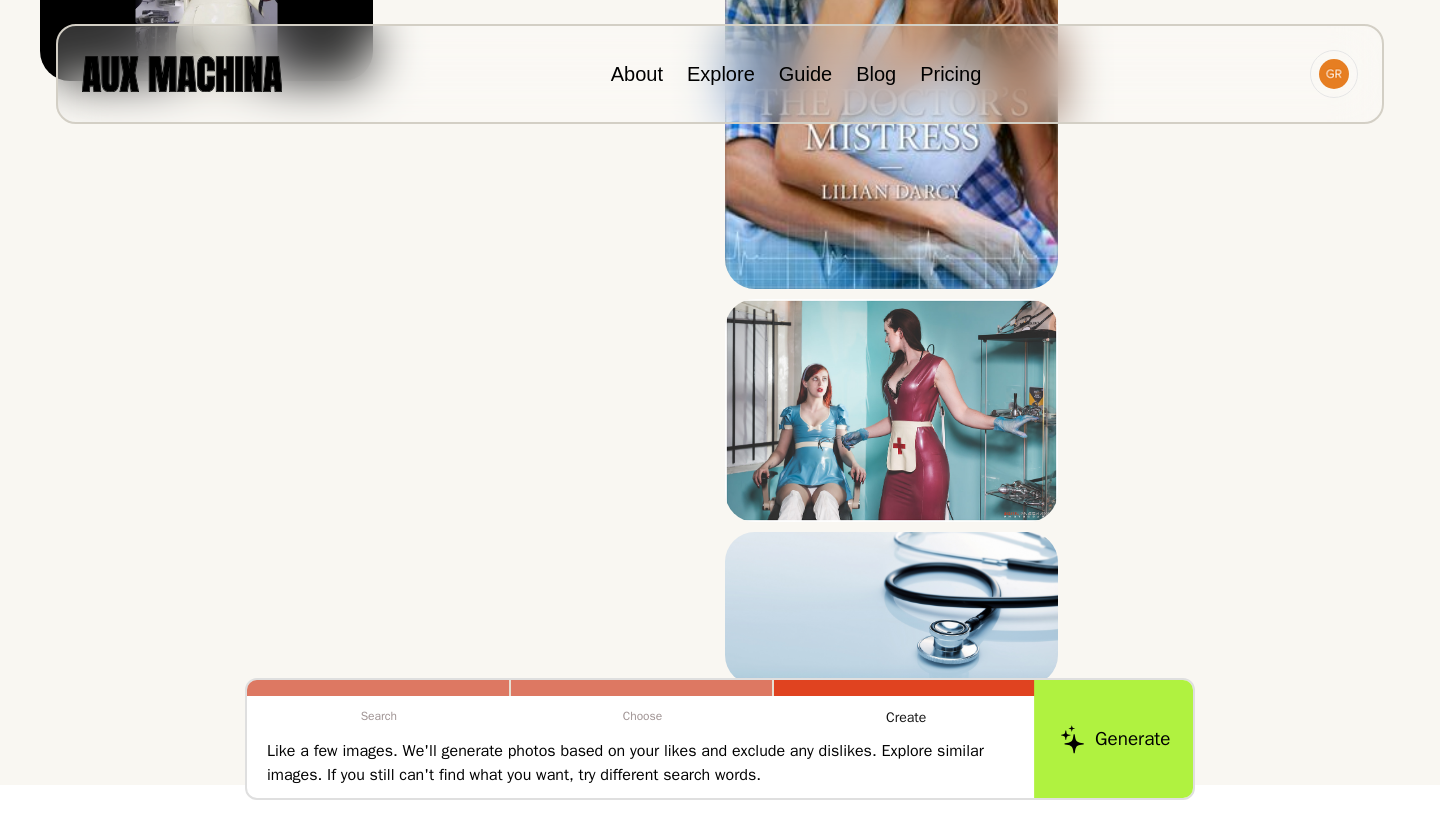 click on "Generate" at bounding box center (1115, 739) 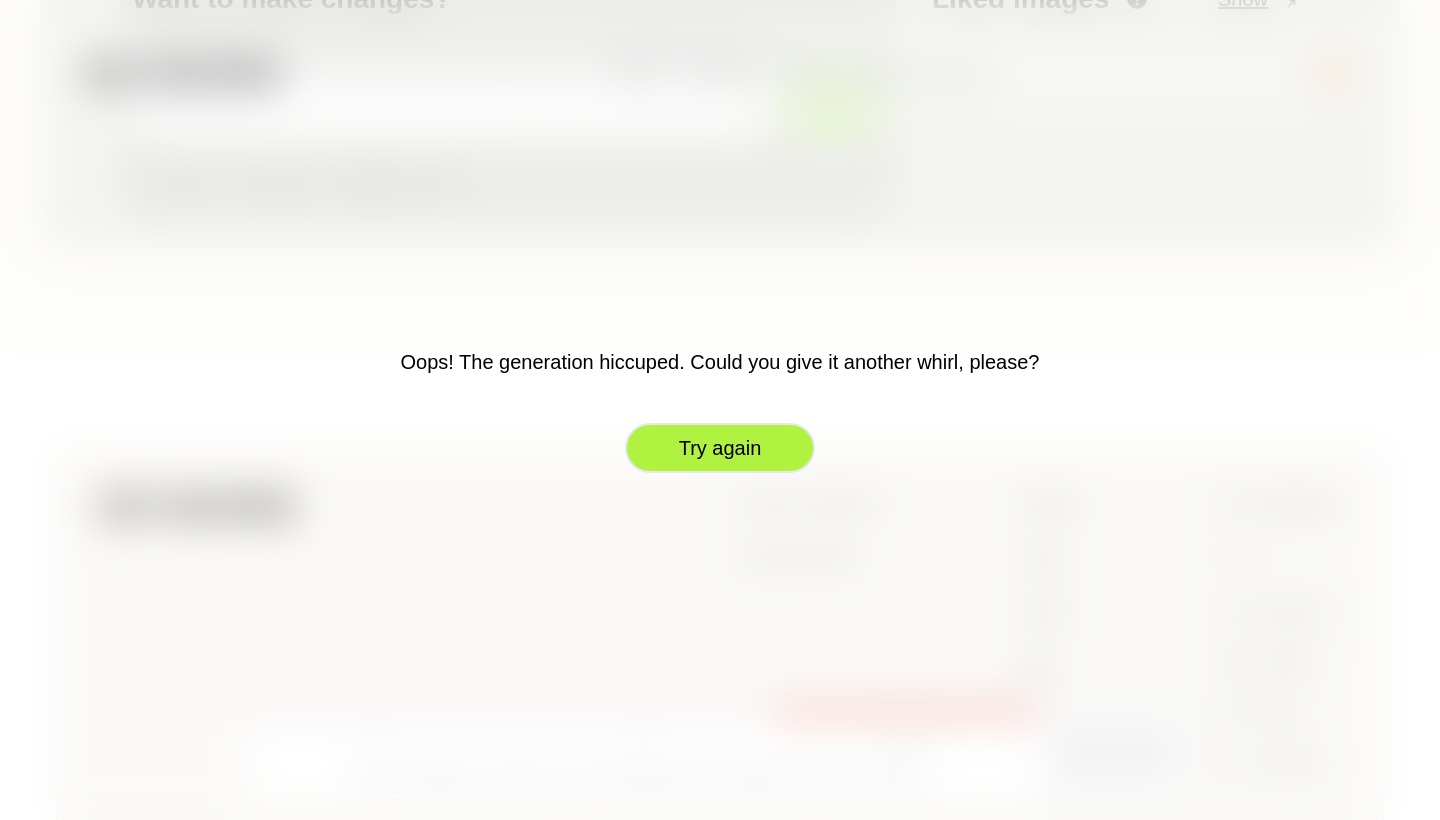 click on "Try again" at bounding box center (720, 448) 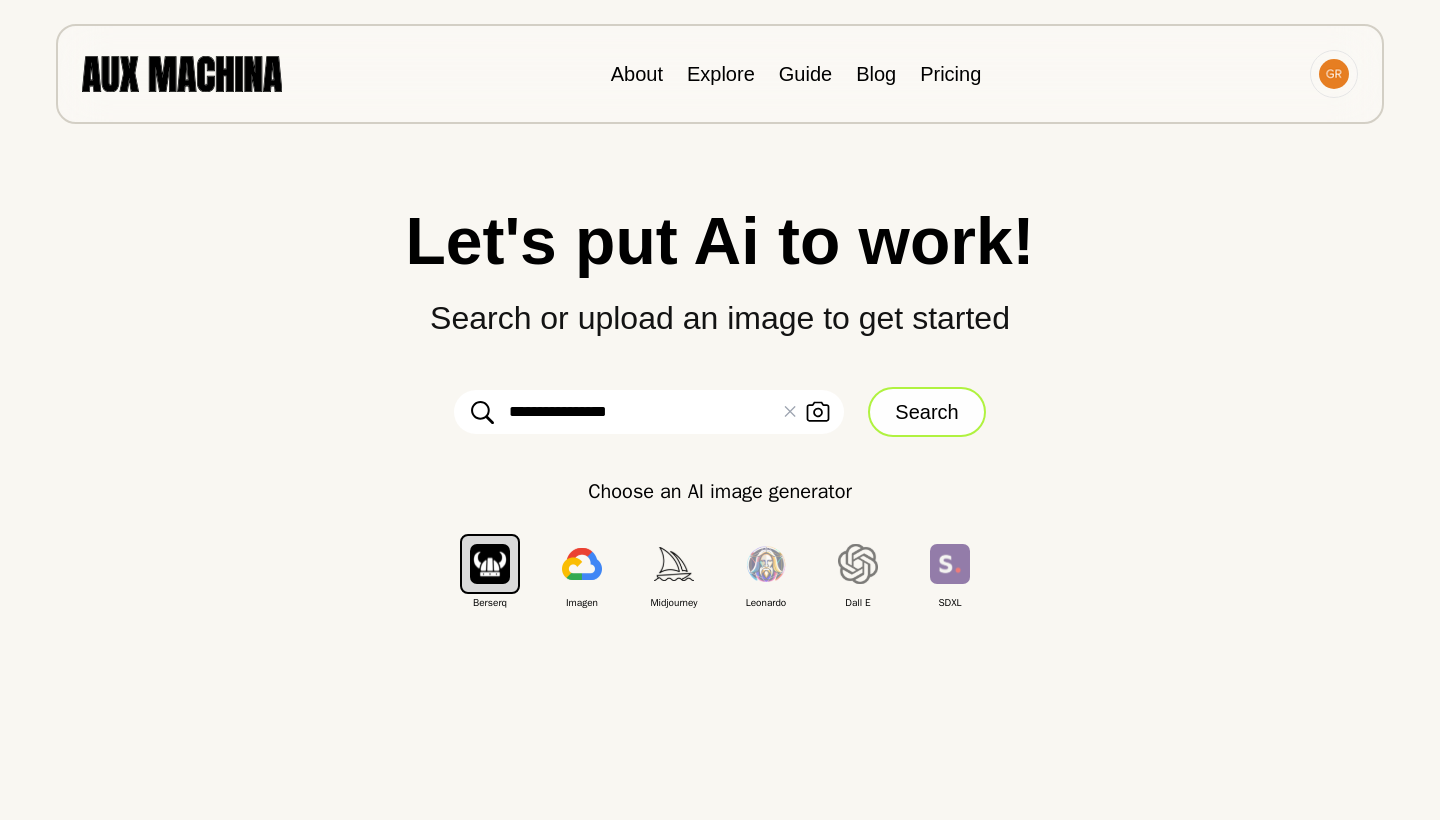 scroll, scrollTop: 0, scrollLeft: 0, axis: both 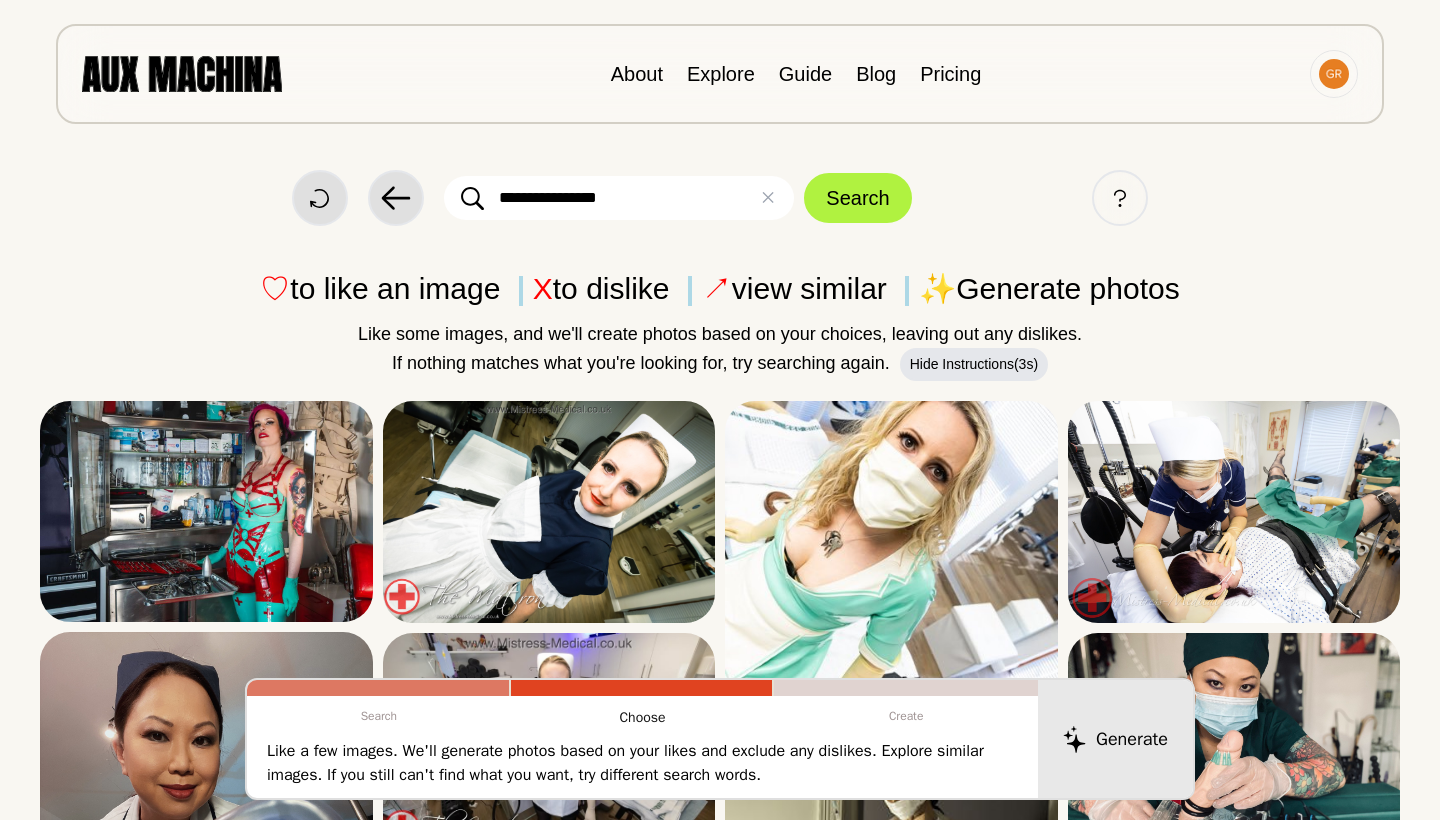 click on "**********" at bounding box center [619, 198] 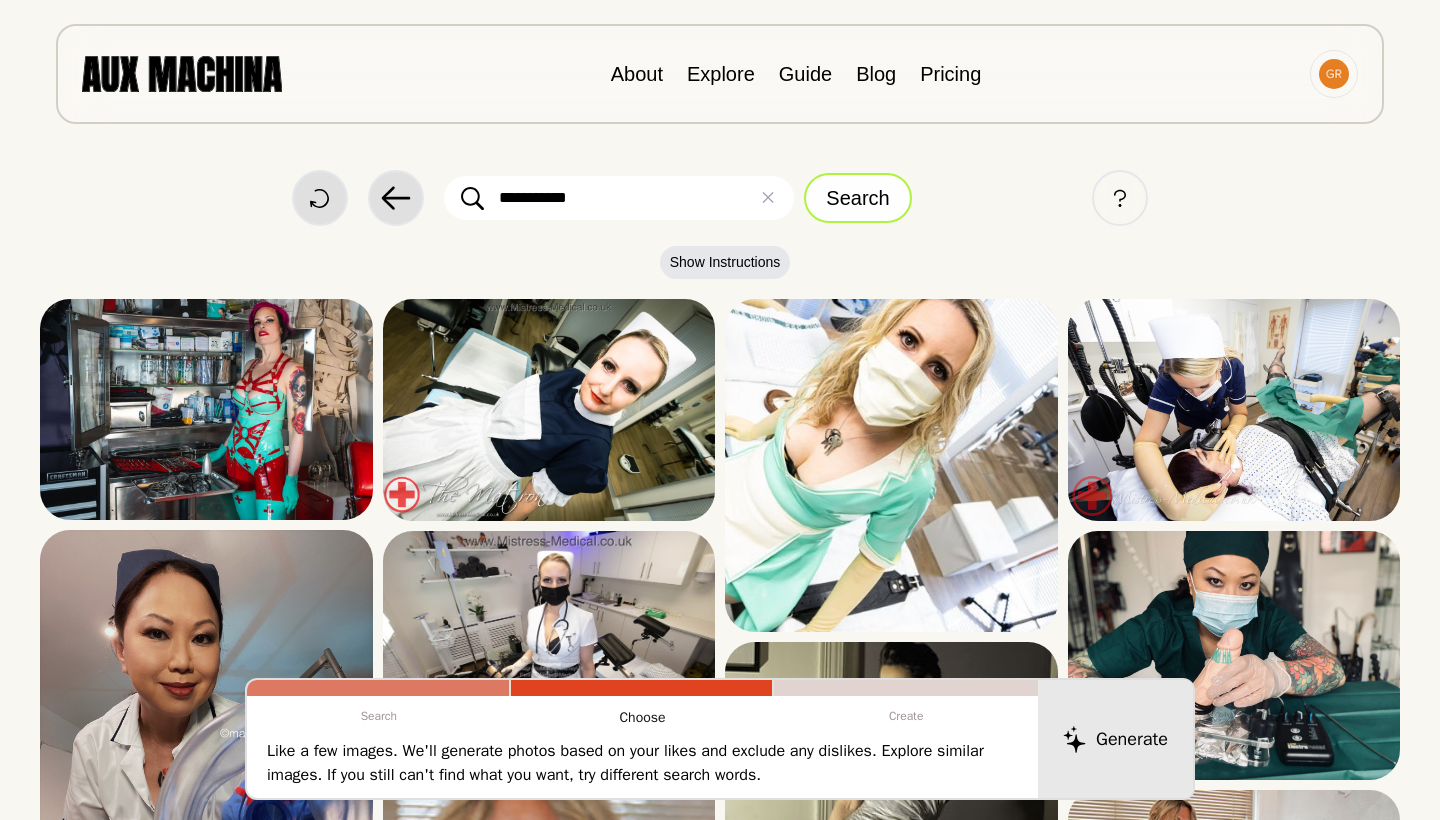 type on "**********" 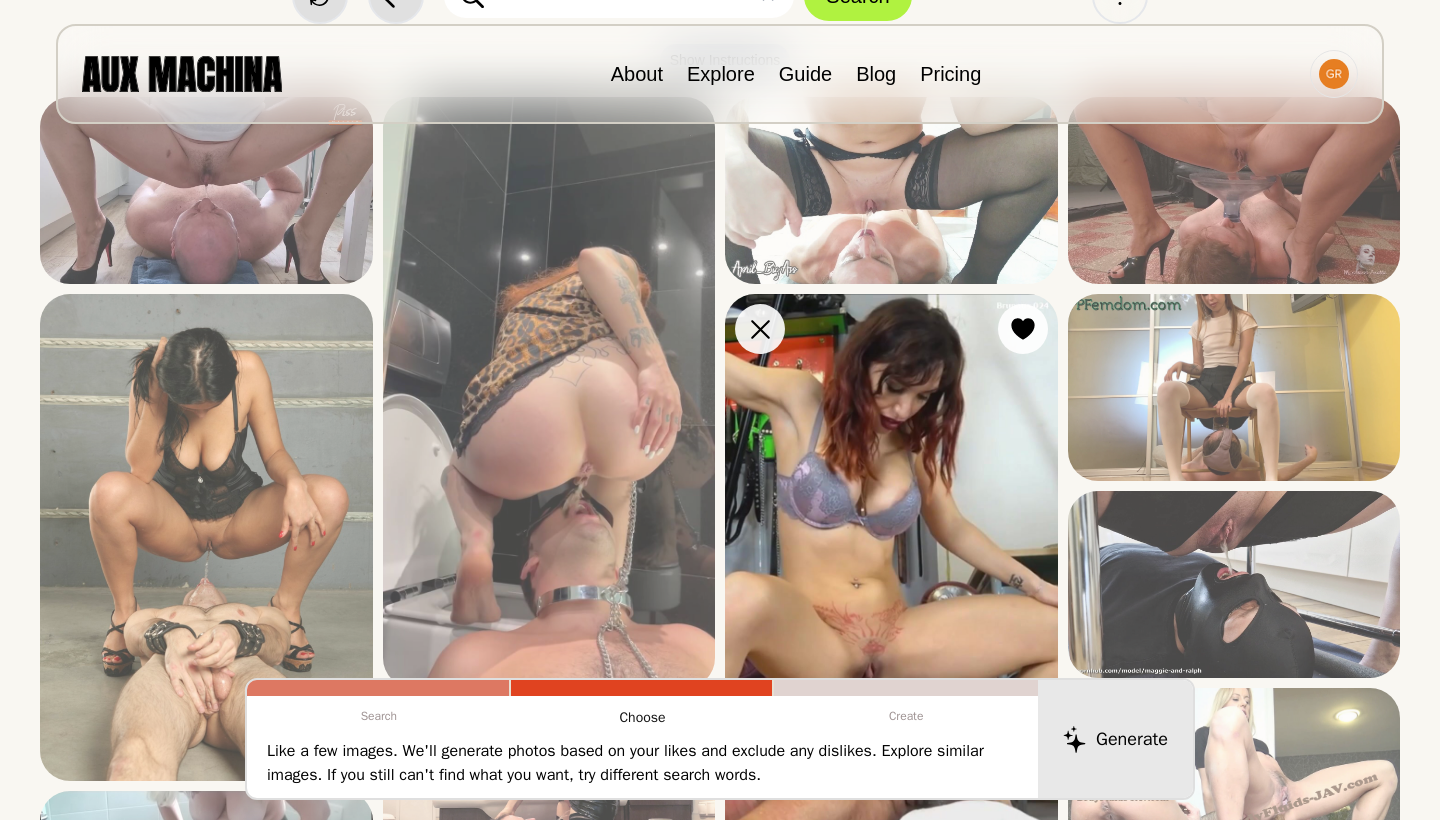 scroll, scrollTop: 325, scrollLeft: 0, axis: vertical 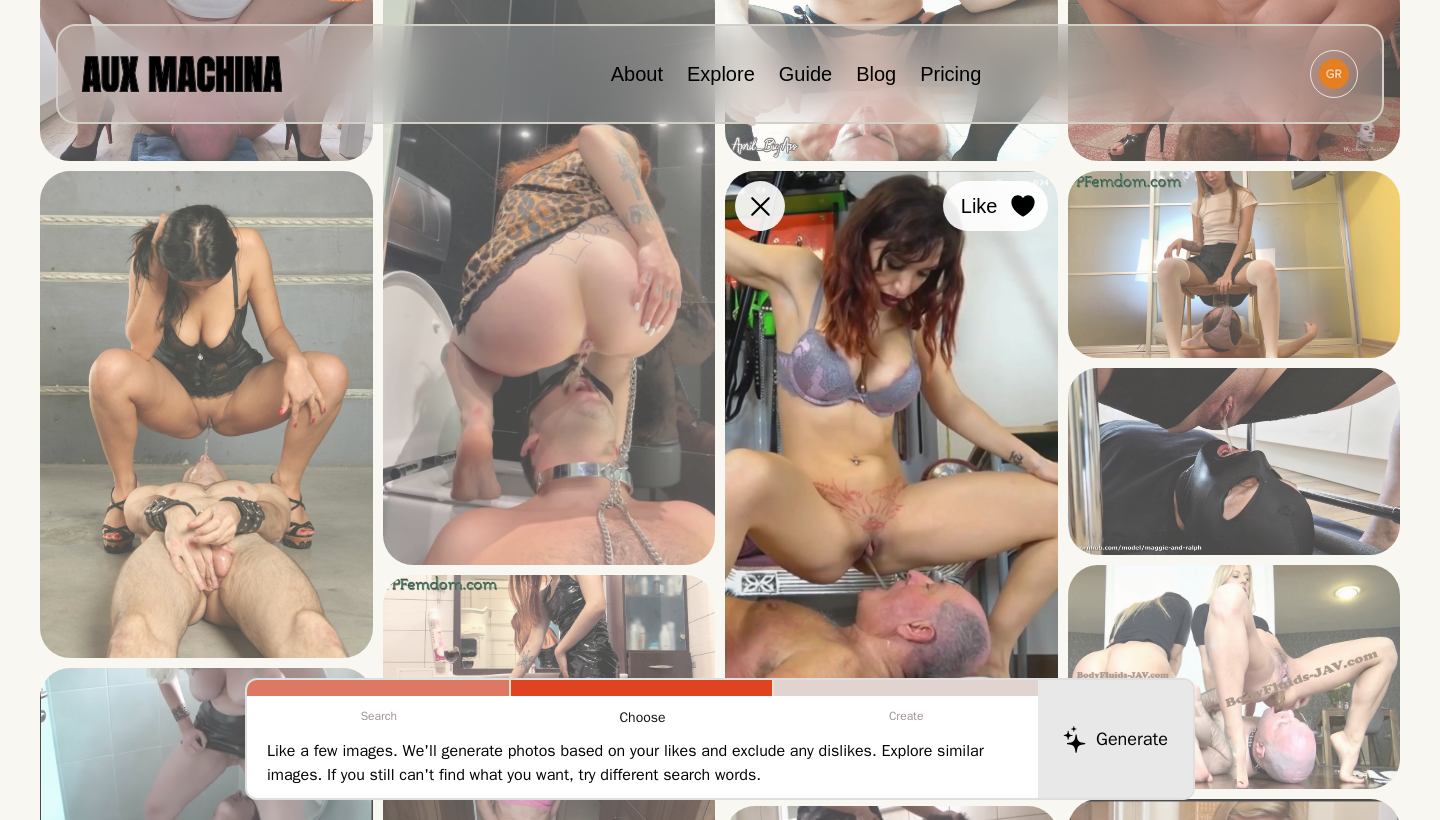 click at bounding box center (0, 0) 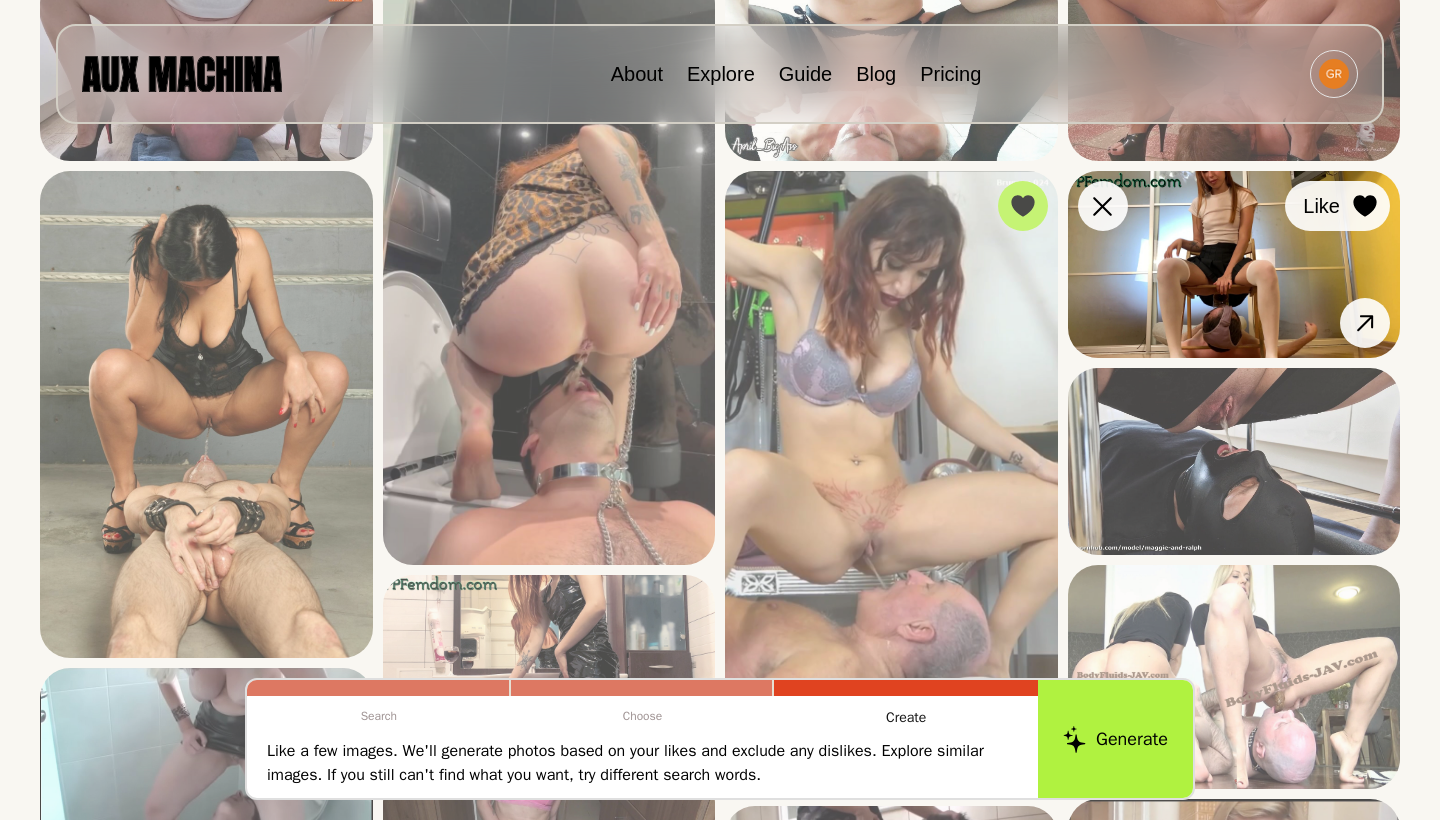 click at bounding box center [0, 0] 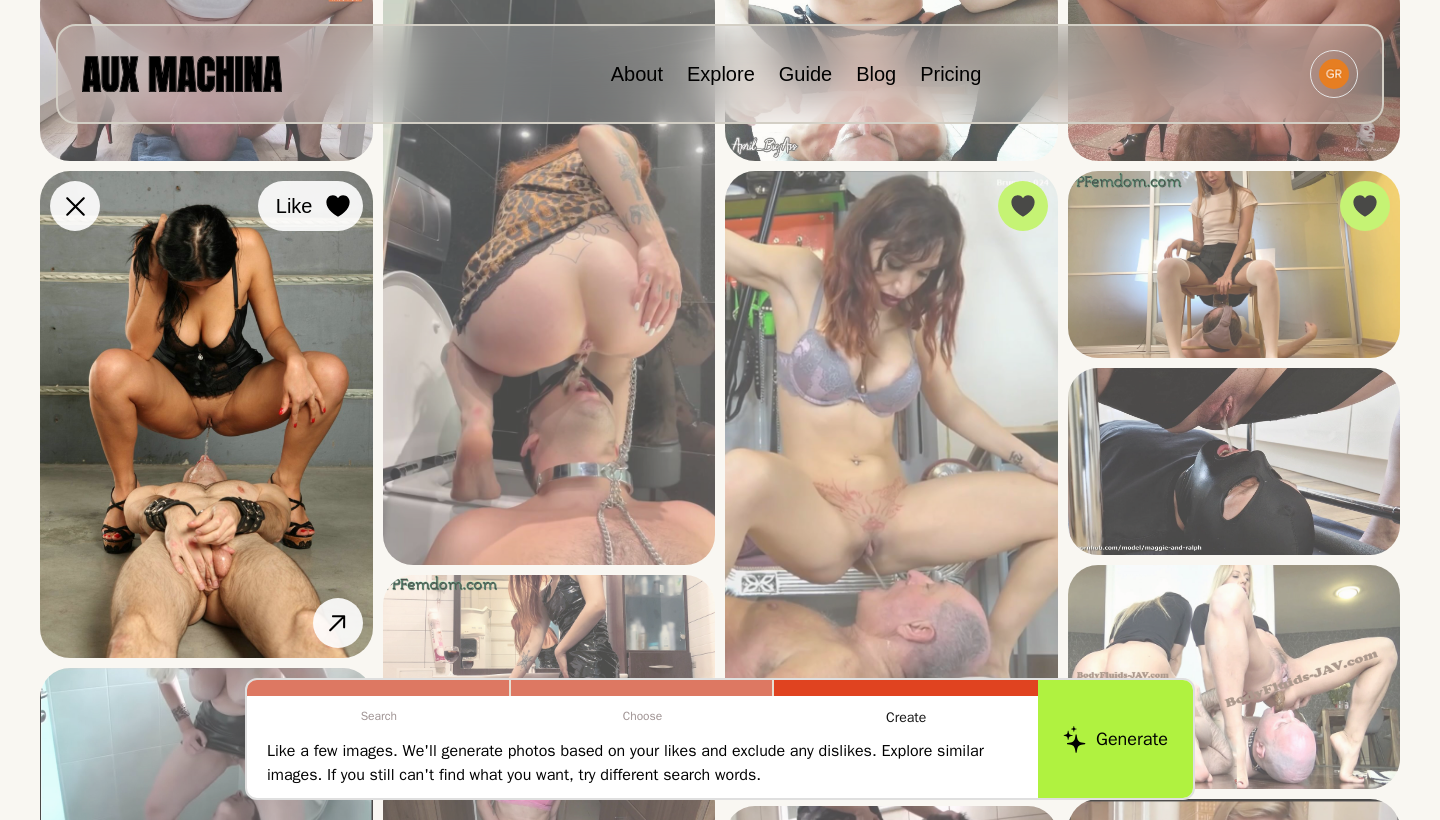 click at bounding box center (0, 0) 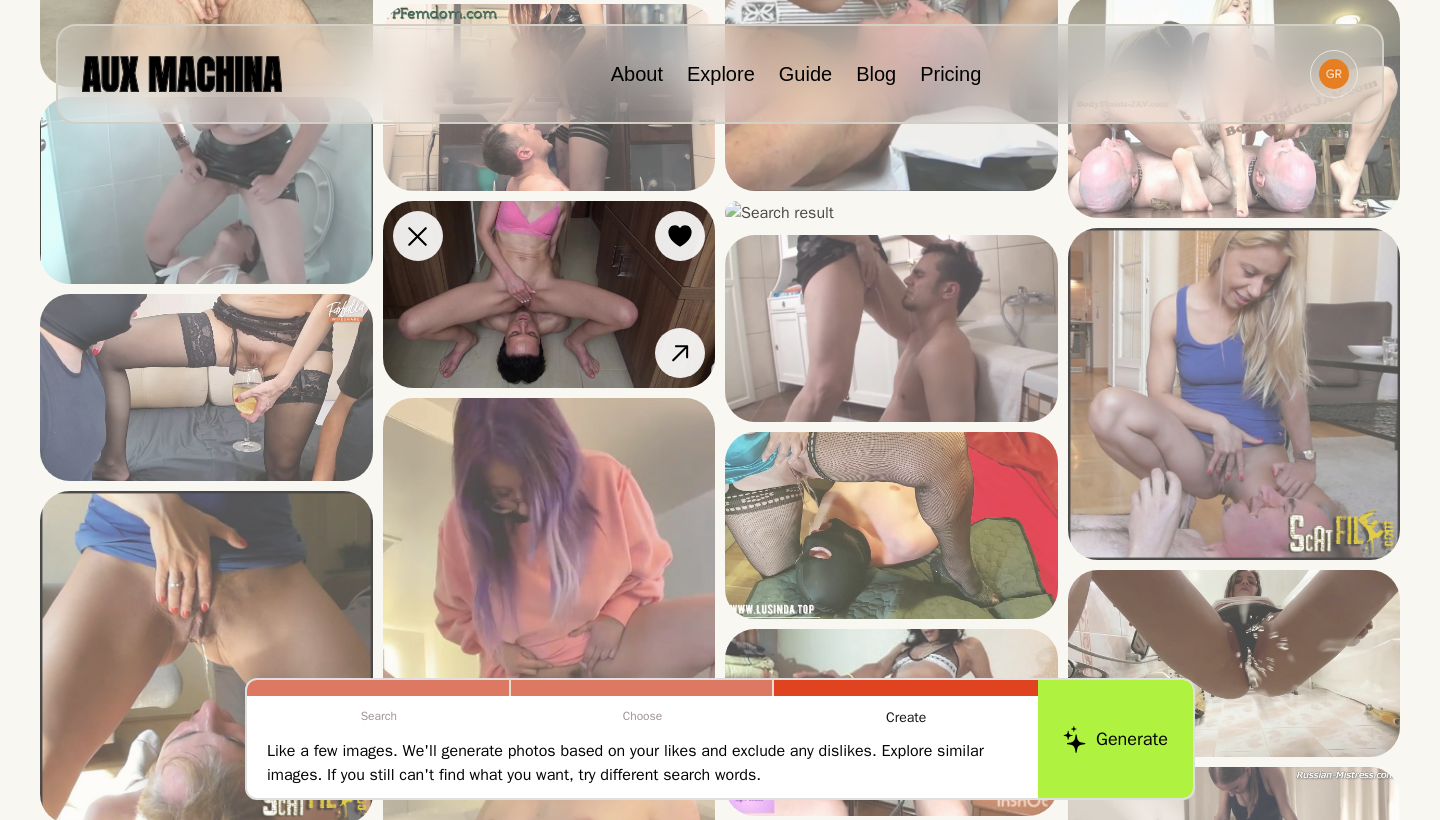 scroll, scrollTop: 913, scrollLeft: 0, axis: vertical 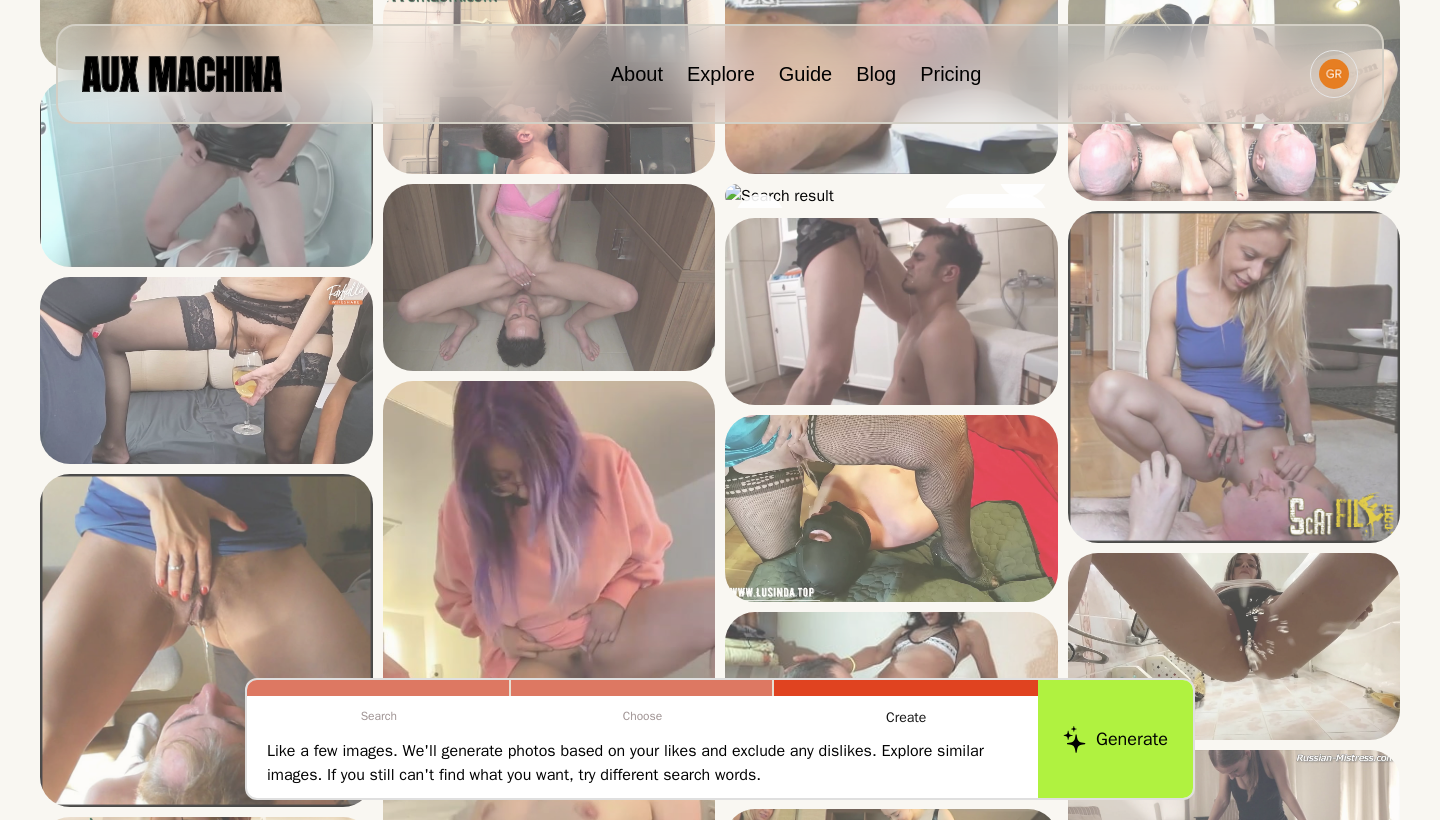click at bounding box center (0, 0) 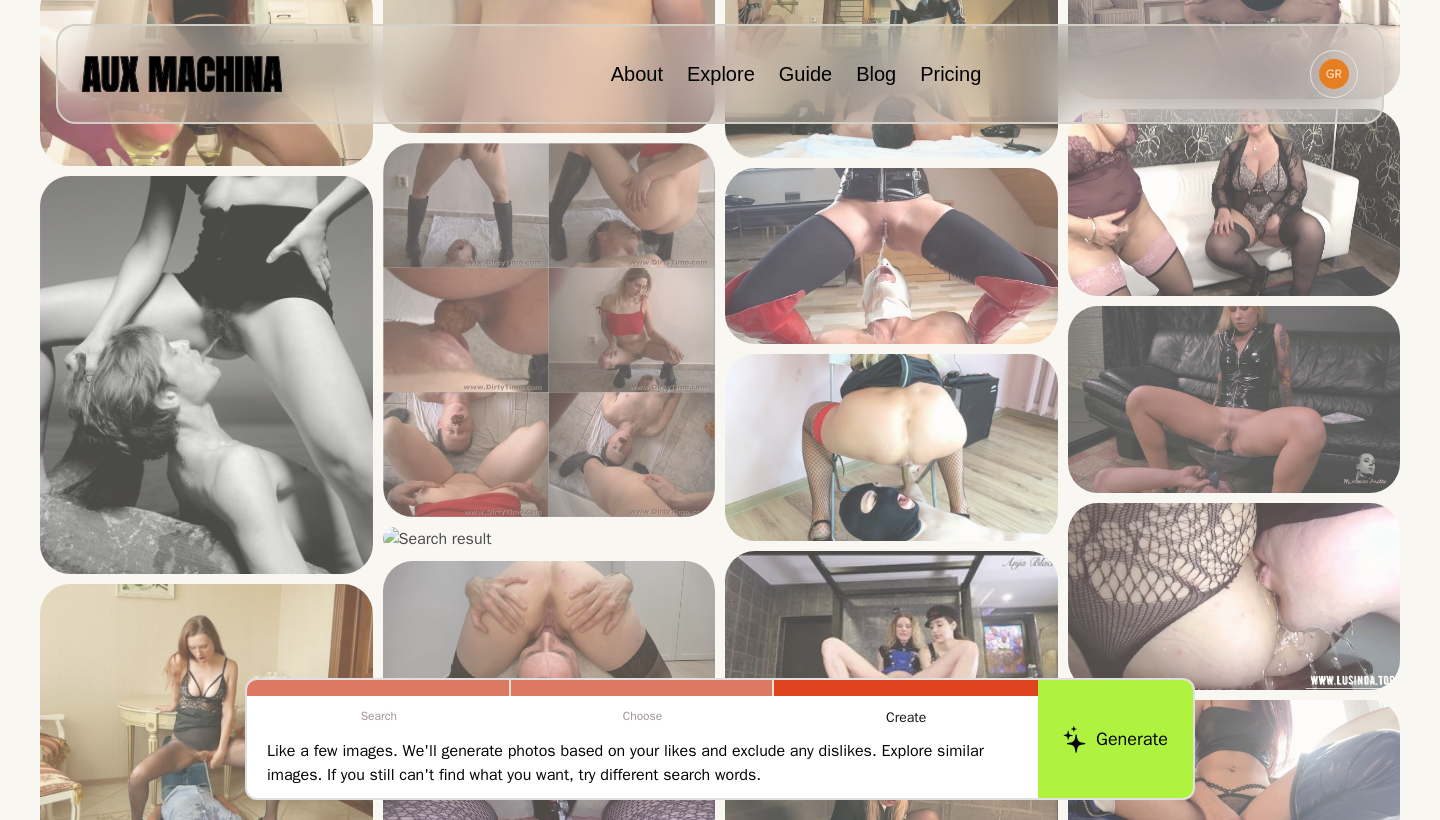 scroll, scrollTop: 1753, scrollLeft: 0, axis: vertical 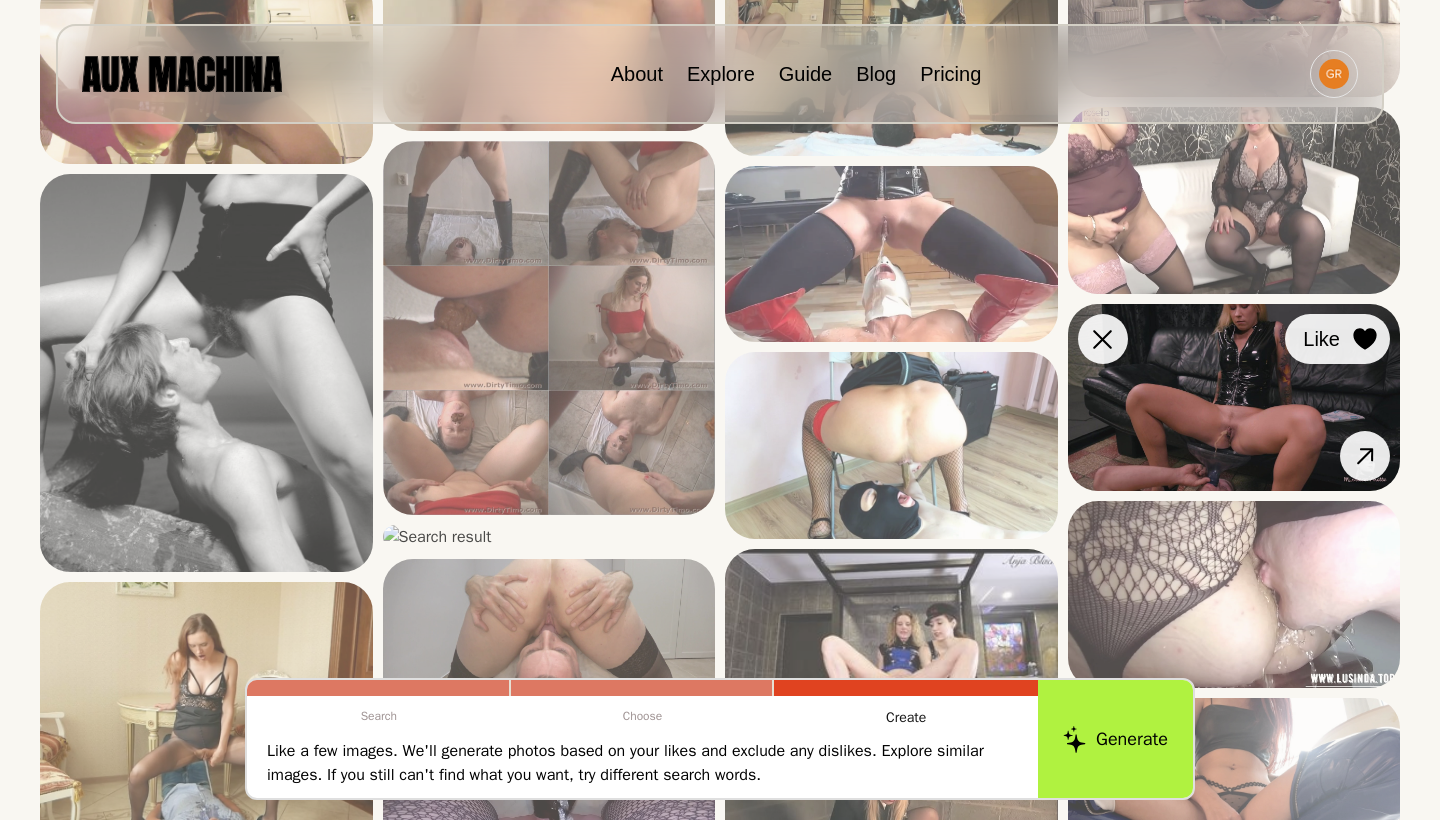 click at bounding box center [0, 0] 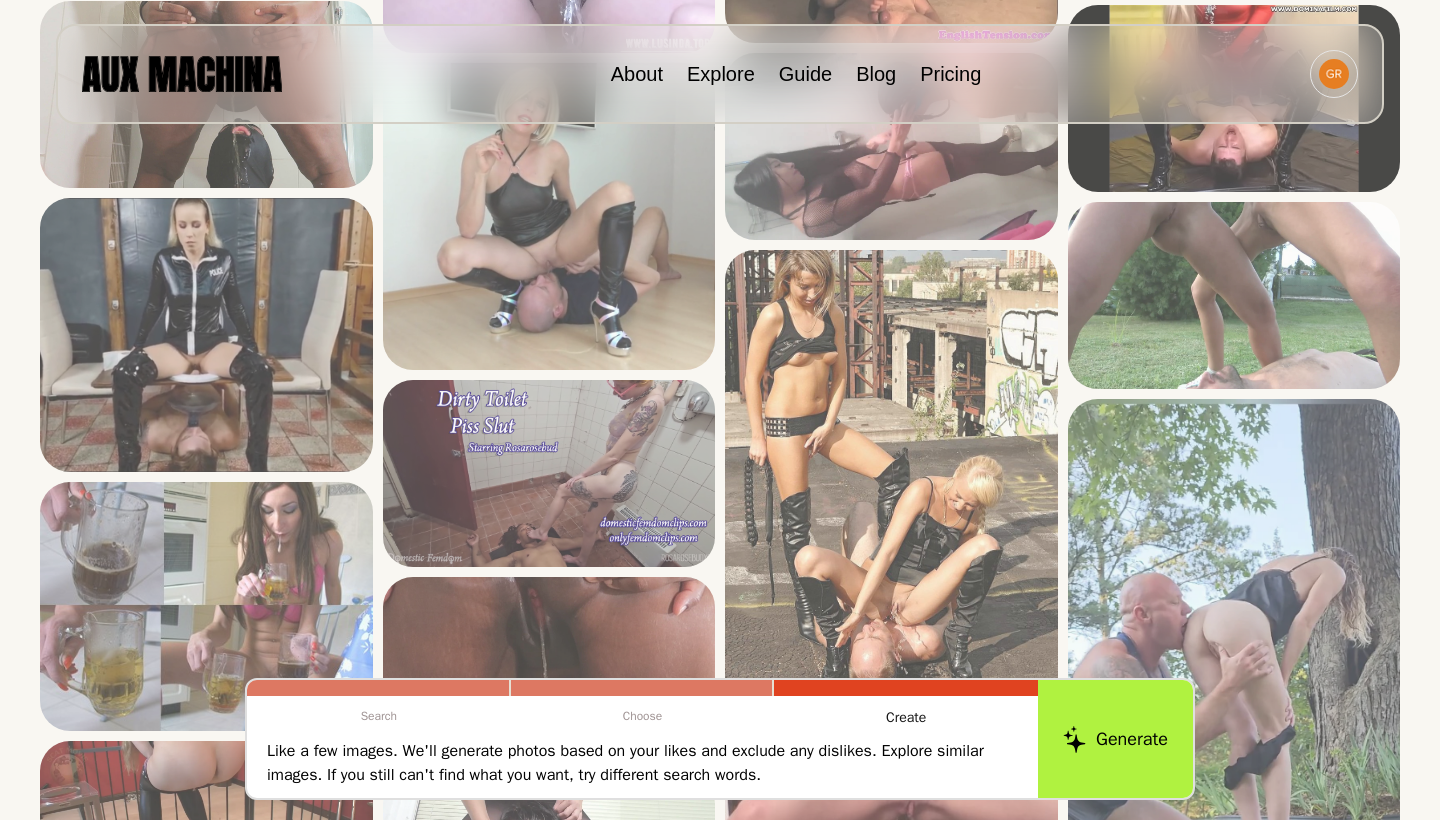 scroll, scrollTop: 2648, scrollLeft: 0, axis: vertical 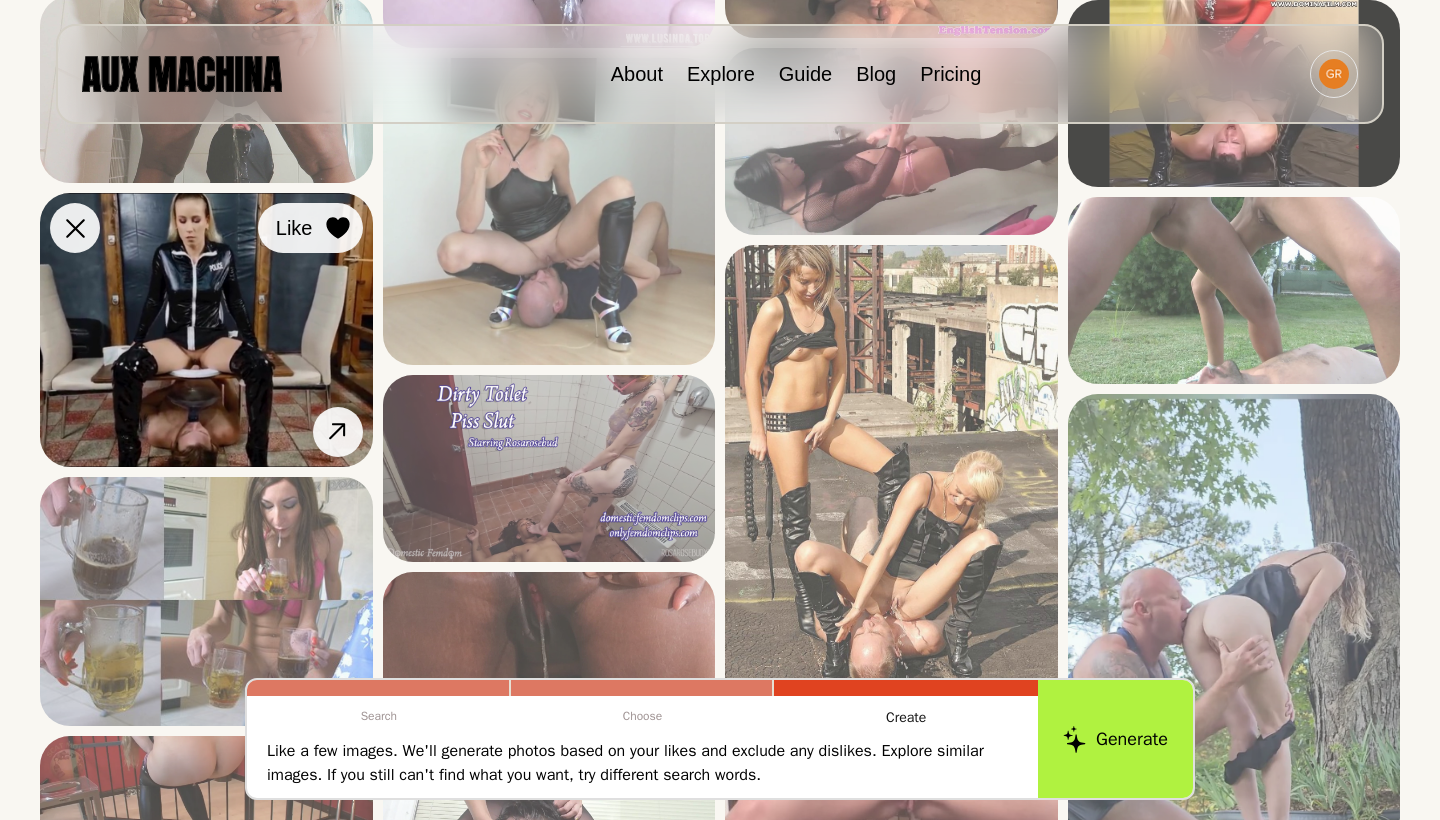 click at bounding box center (0, 0) 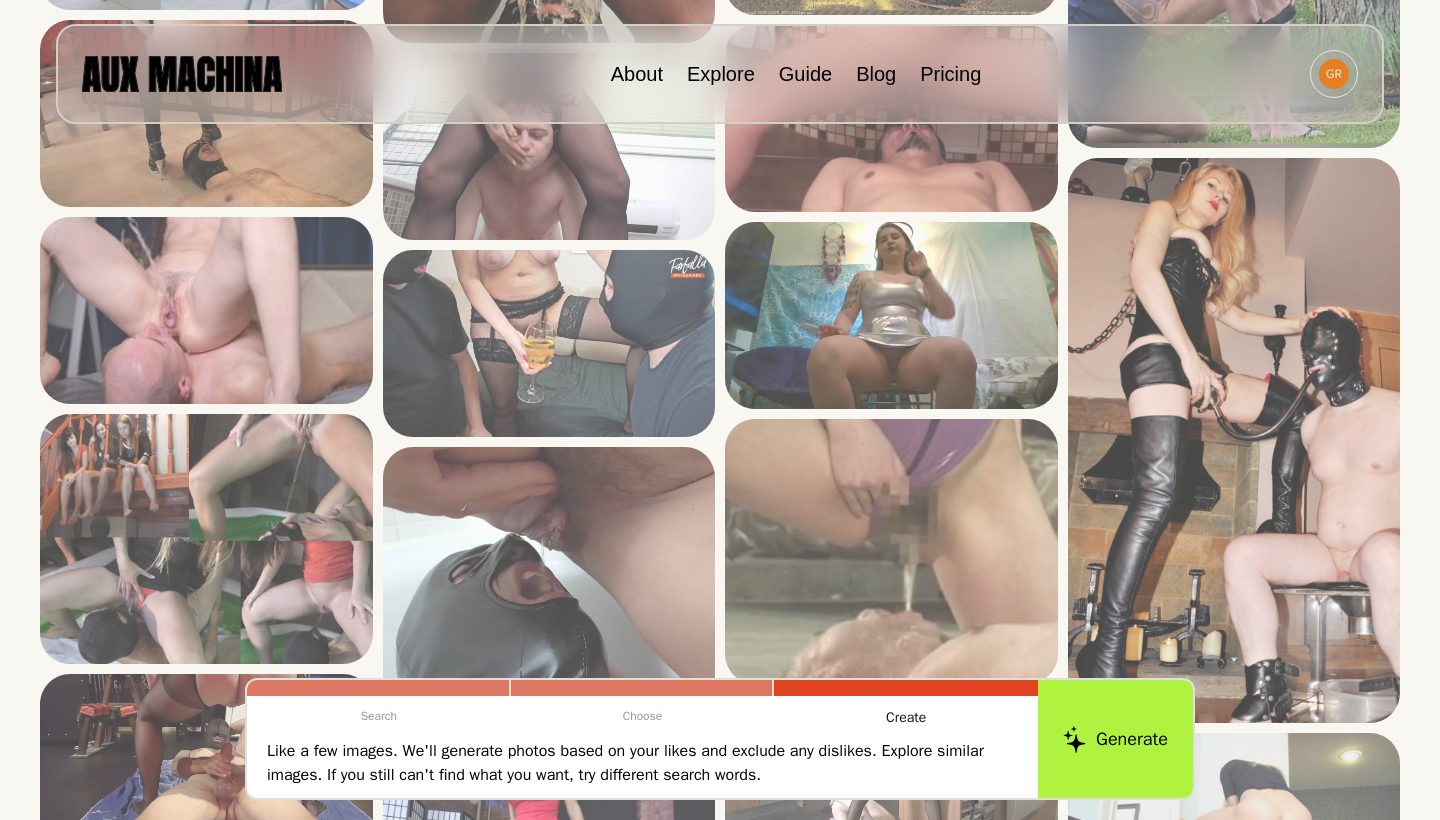 scroll, scrollTop: 3369, scrollLeft: 0, axis: vertical 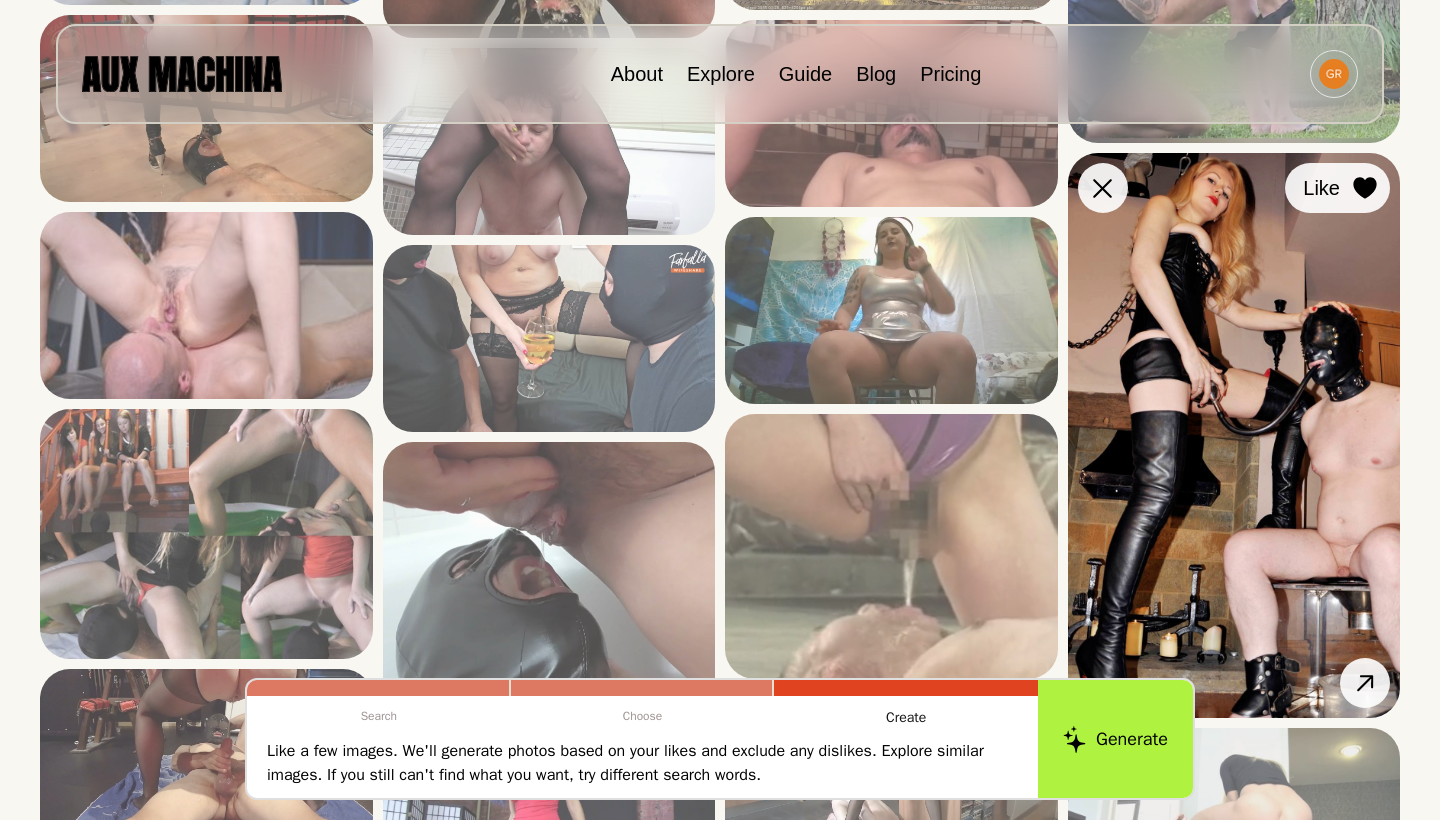 click at bounding box center [0, 0] 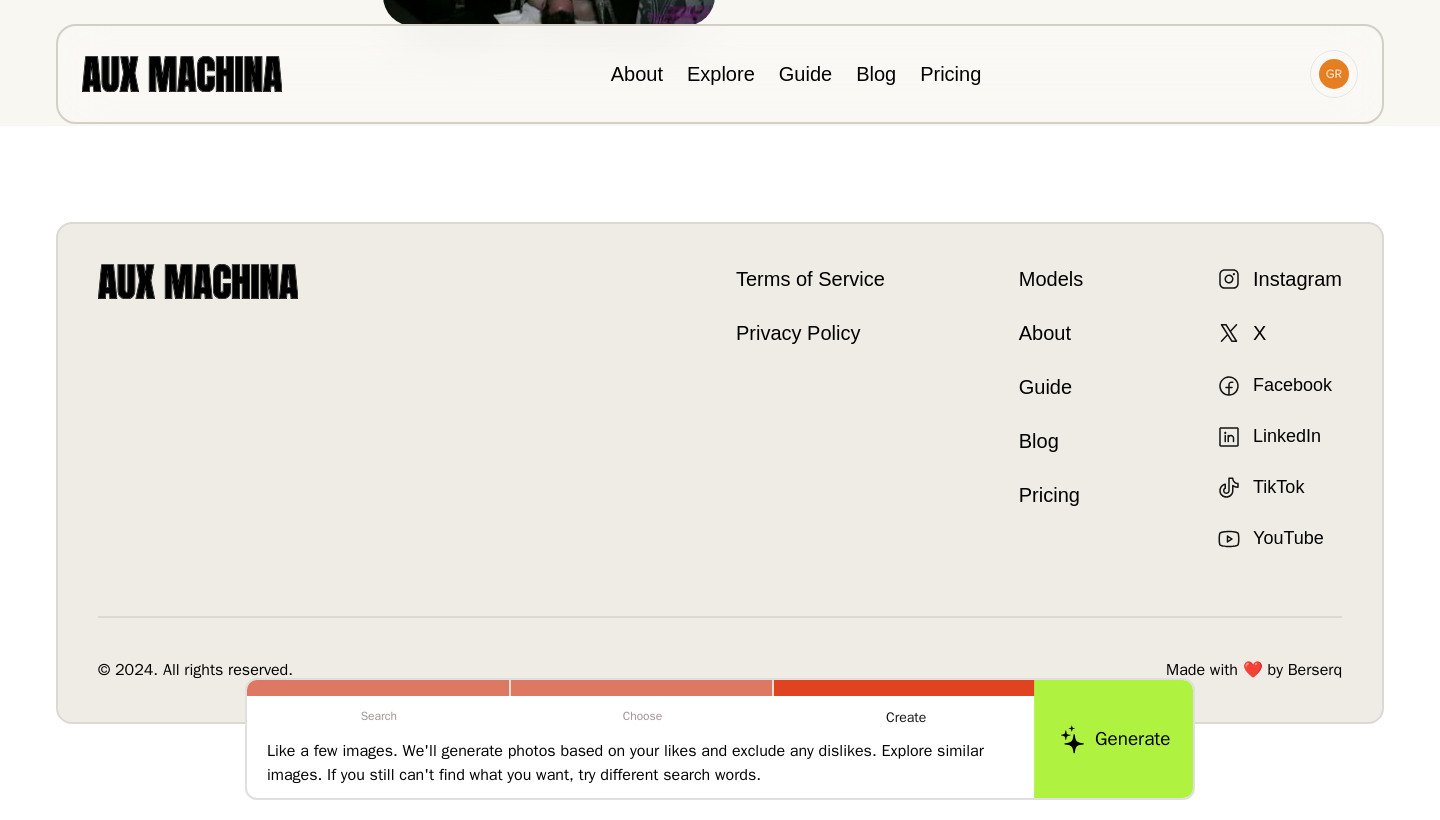 click on "Generate" at bounding box center (1115, 739) 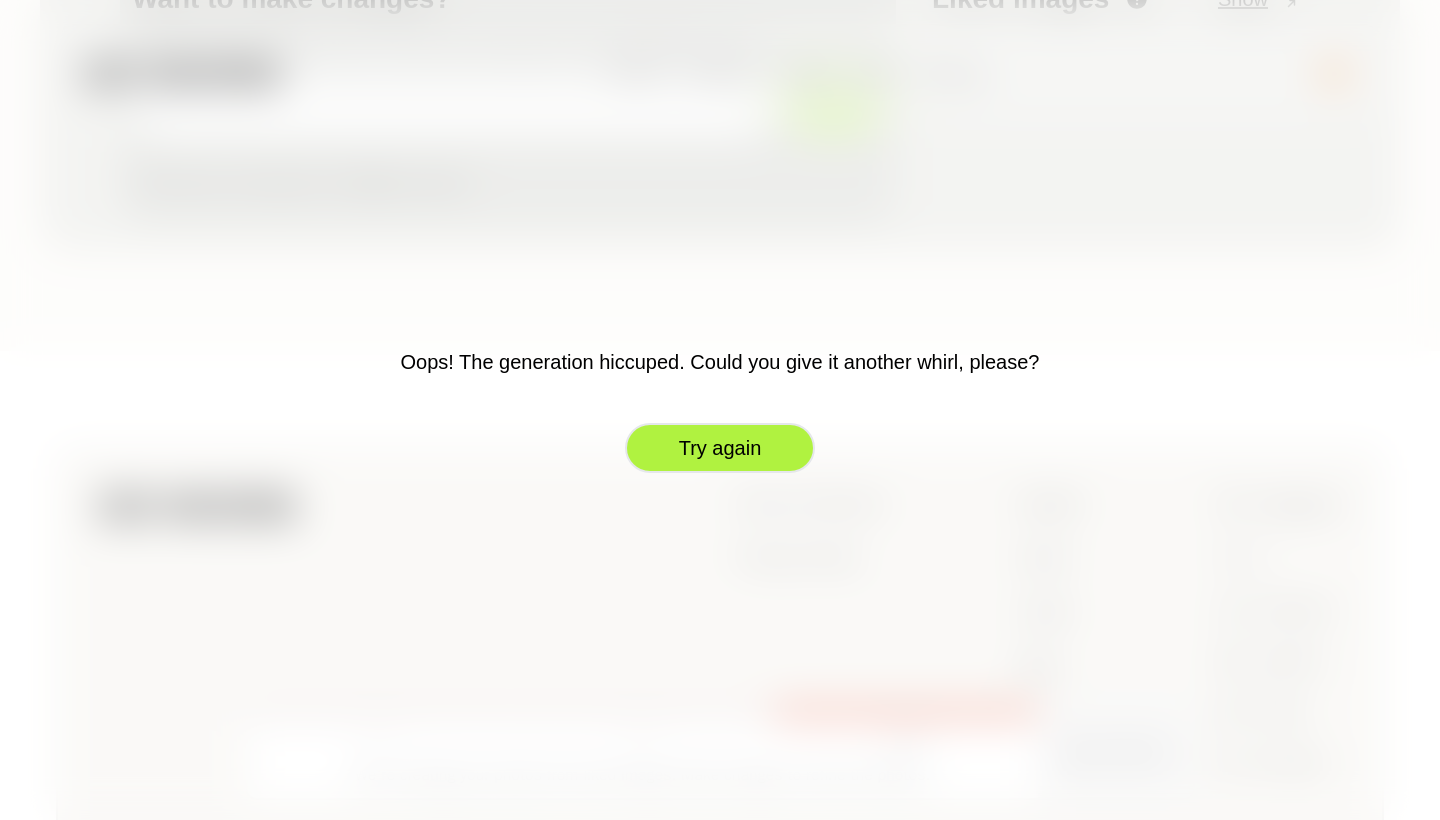 click on "Try again" at bounding box center (720, 448) 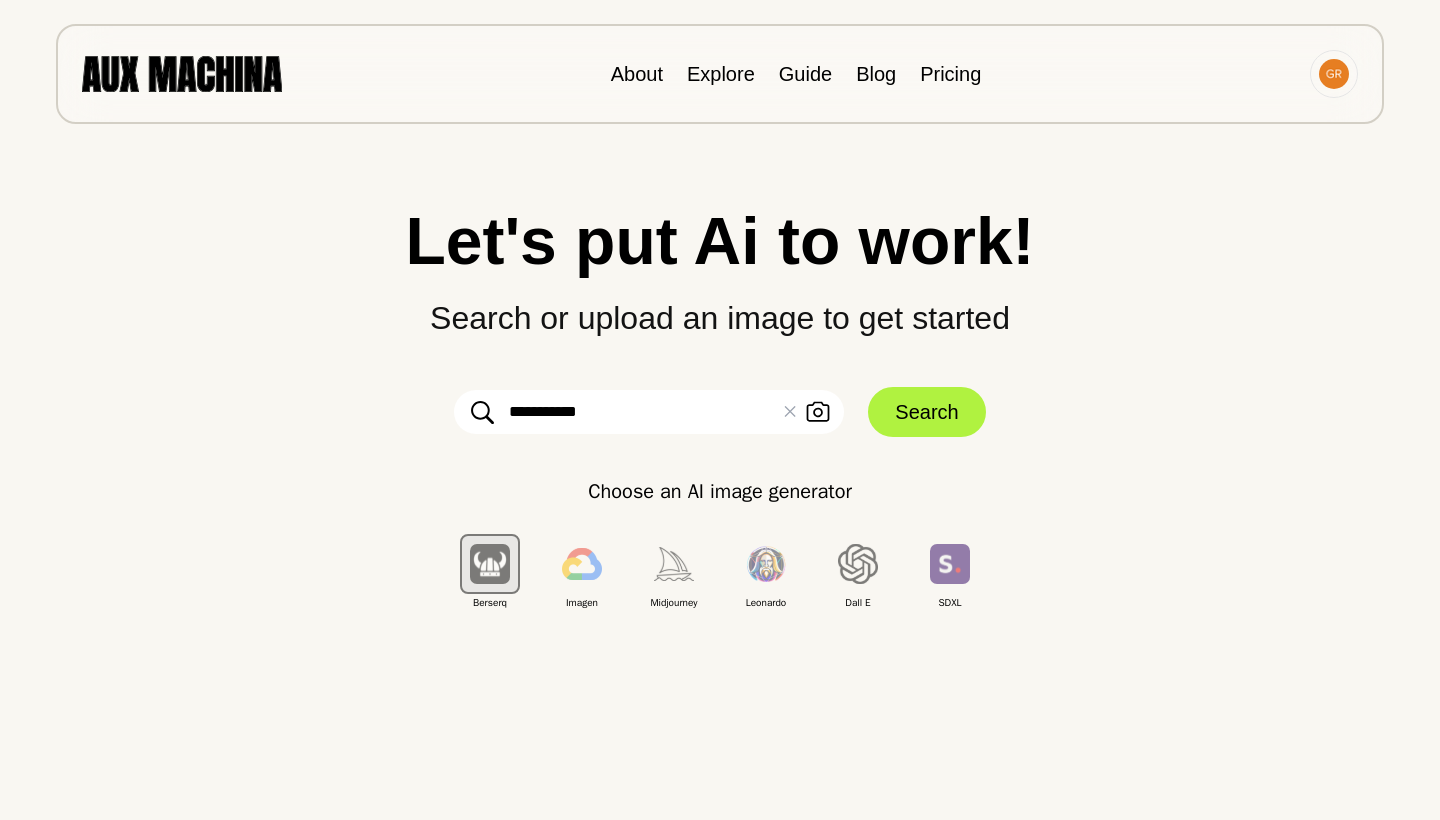 scroll, scrollTop: 0, scrollLeft: 0, axis: both 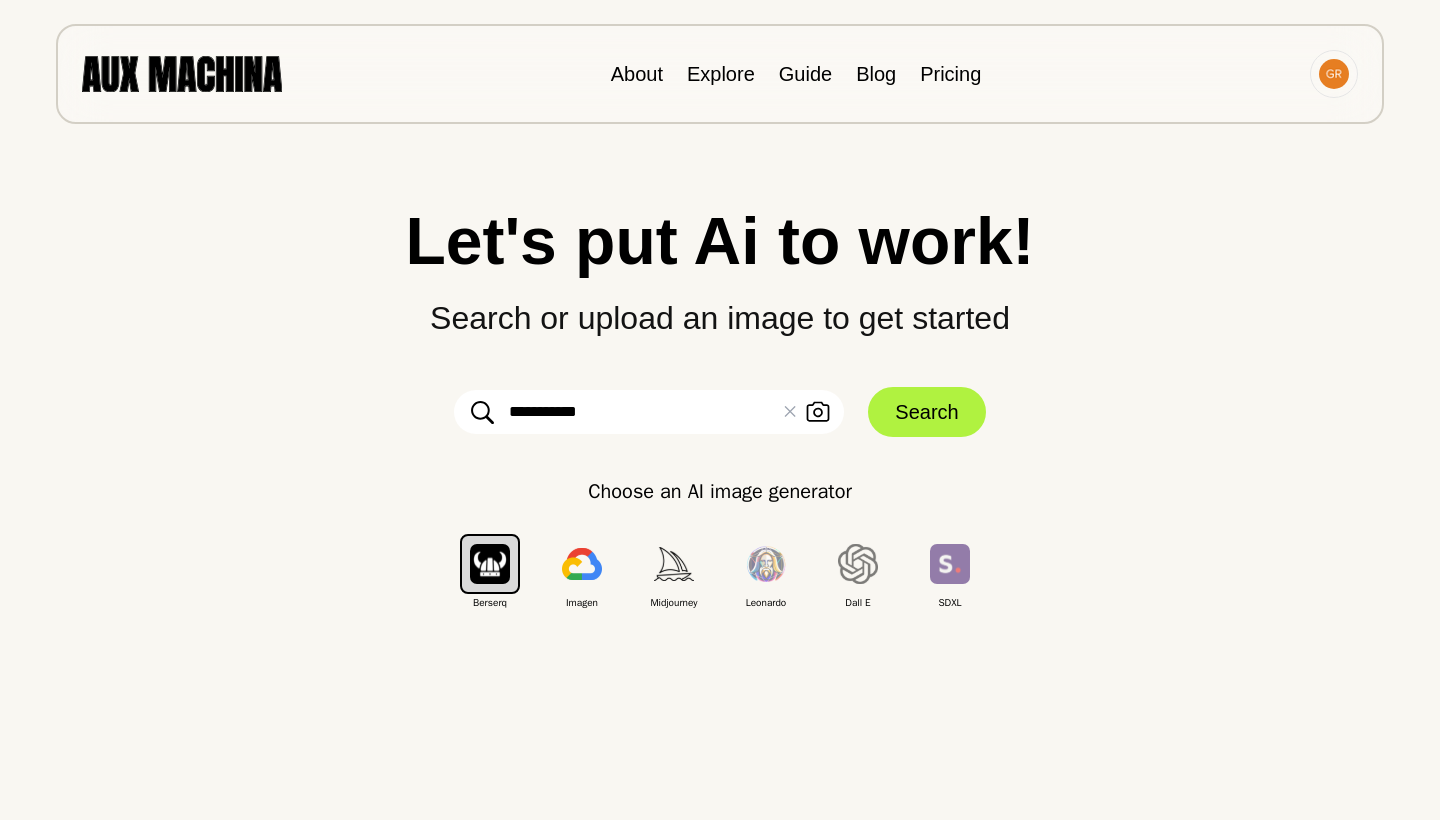 click on "**********" at bounding box center (649, 412) 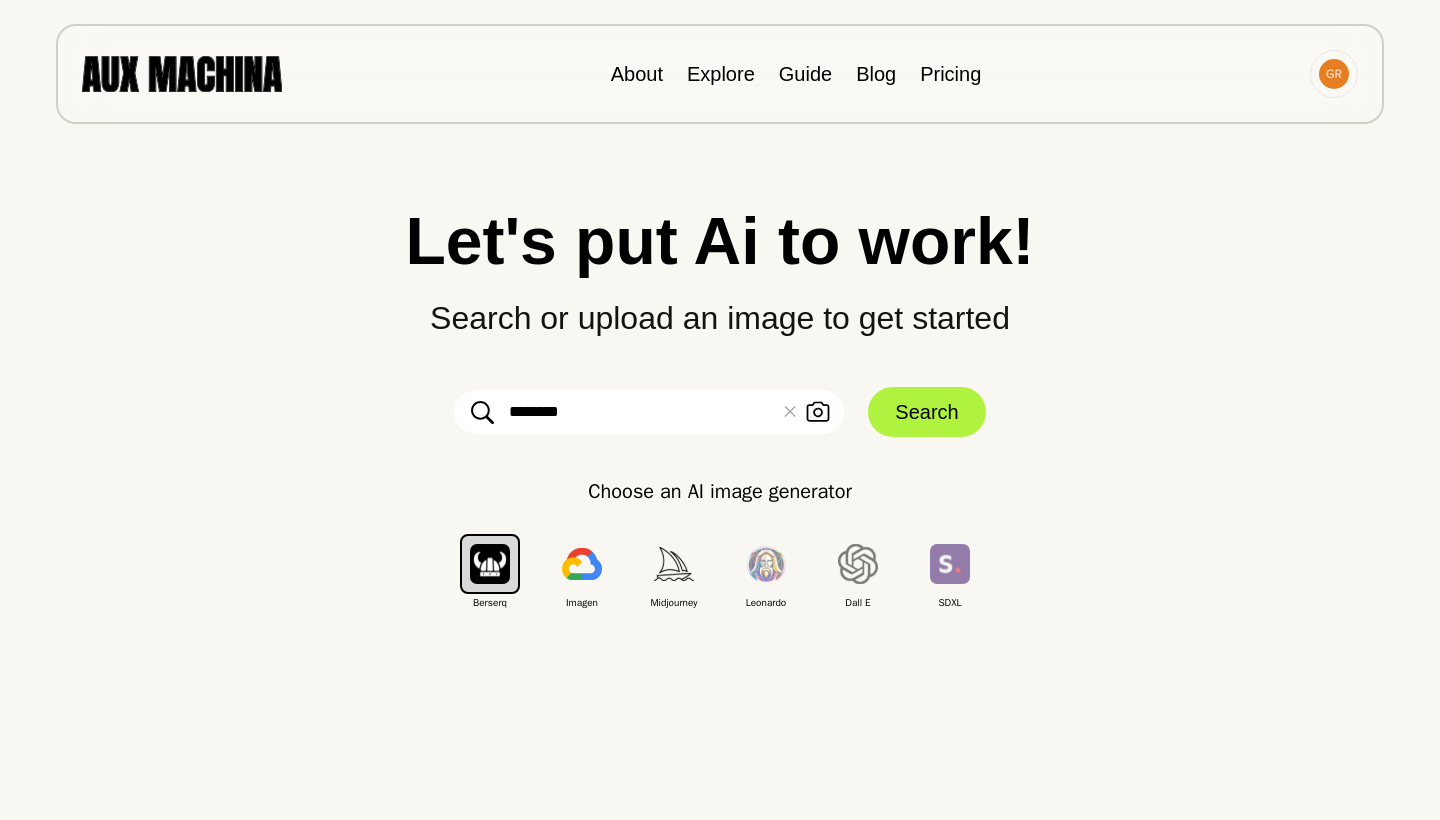 click on "Search" at bounding box center [926, 412] 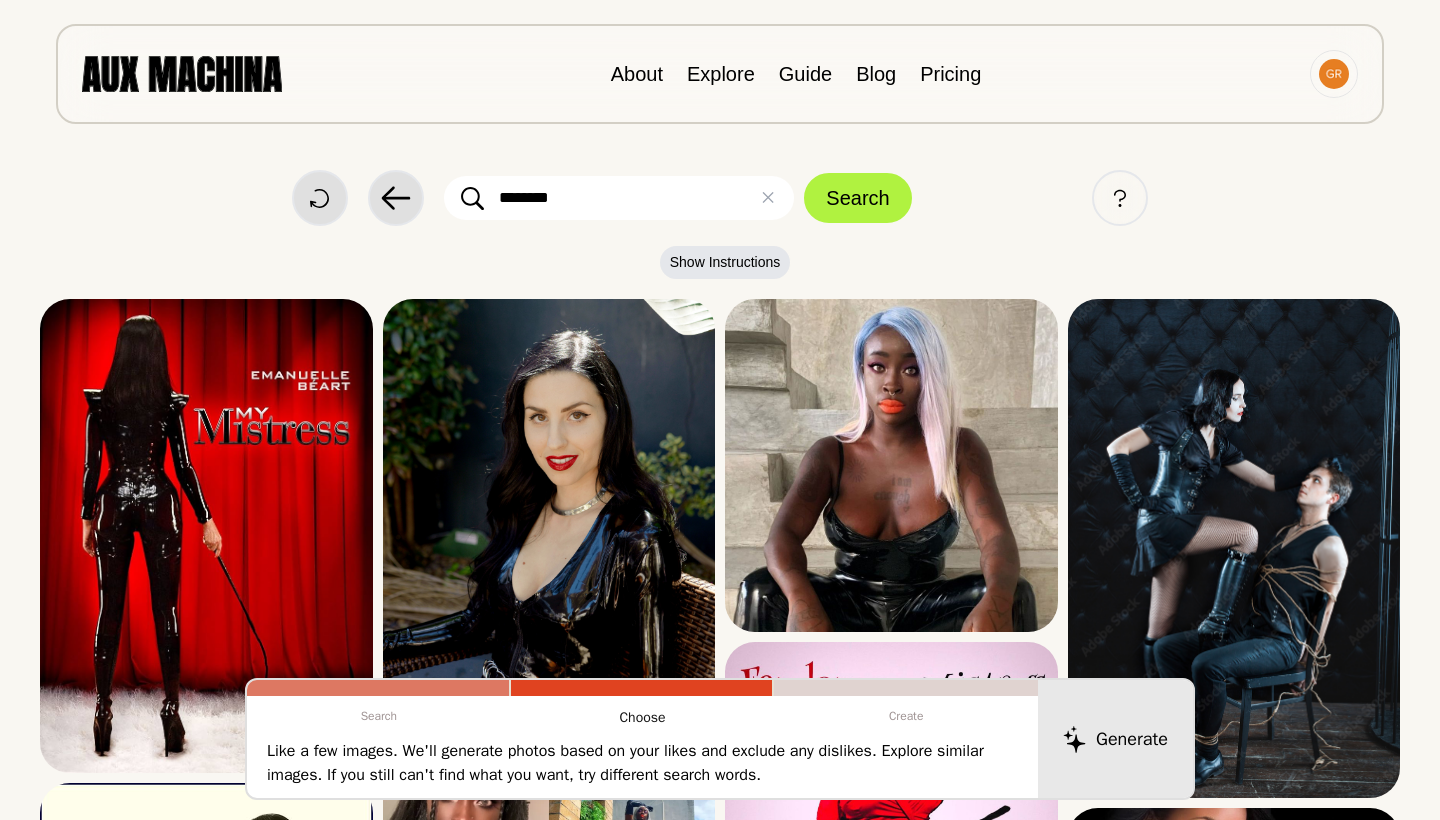 scroll, scrollTop: 0, scrollLeft: 0, axis: both 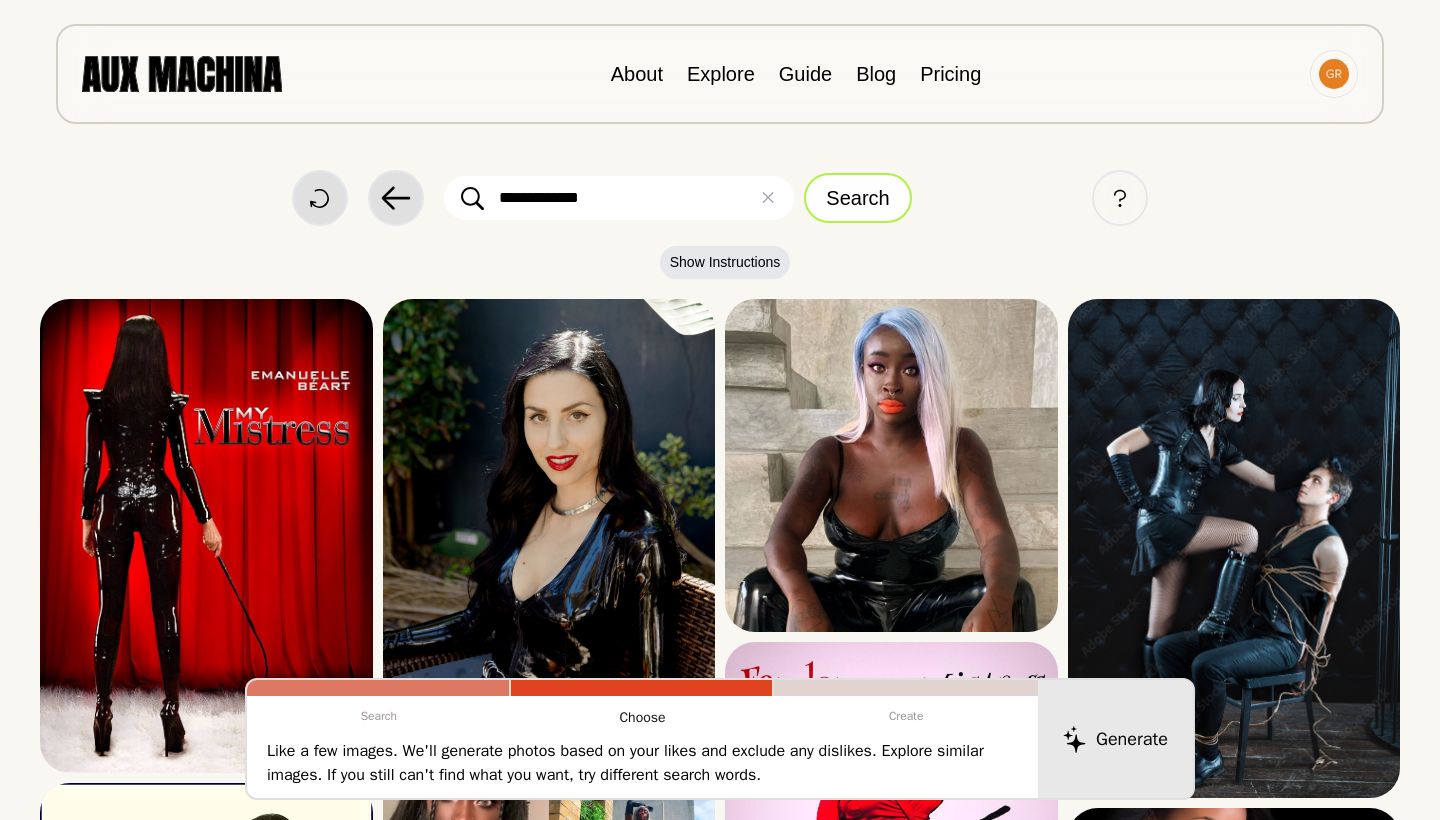 type on "**********" 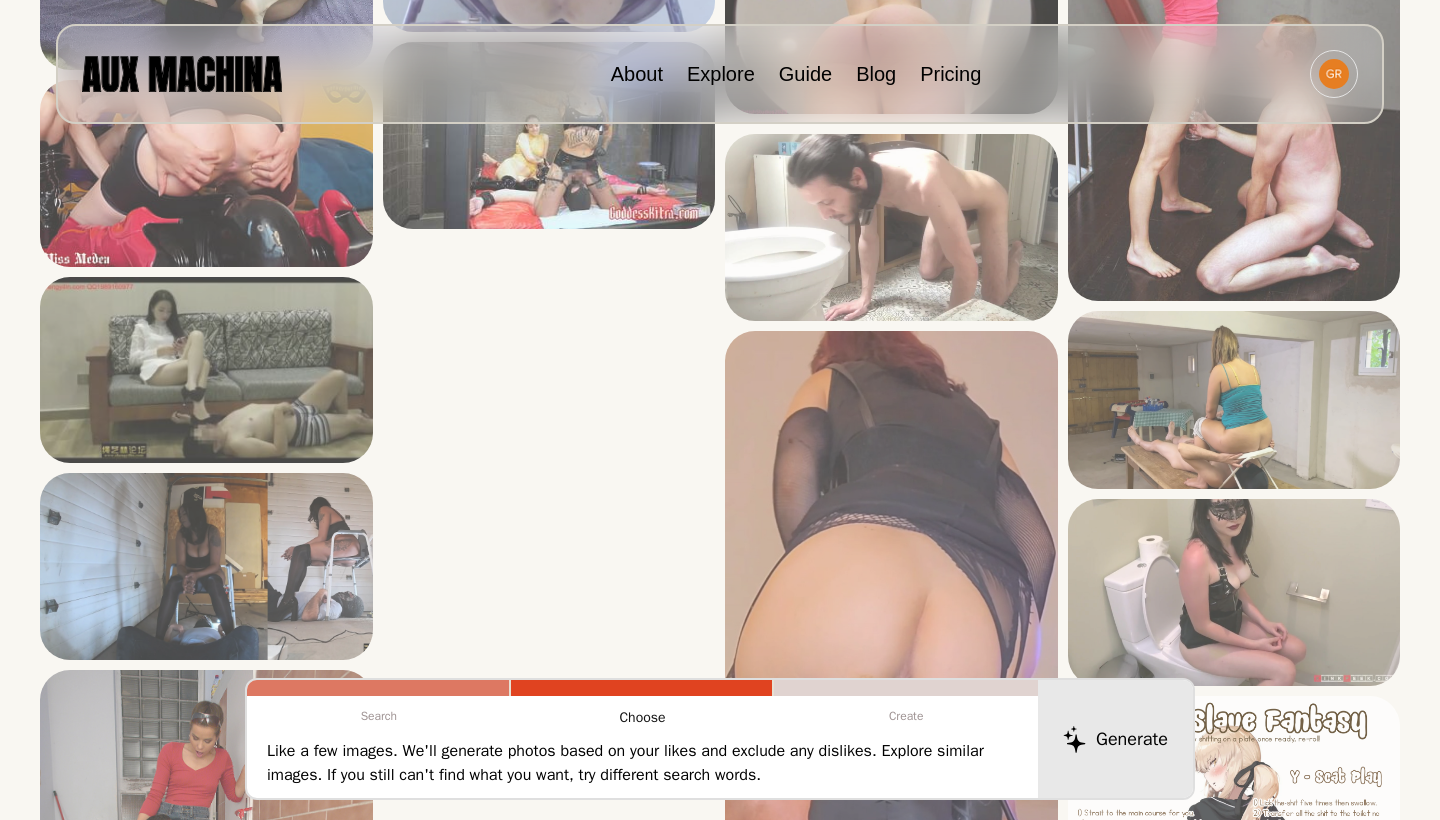 scroll, scrollTop: 4272, scrollLeft: 0, axis: vertical 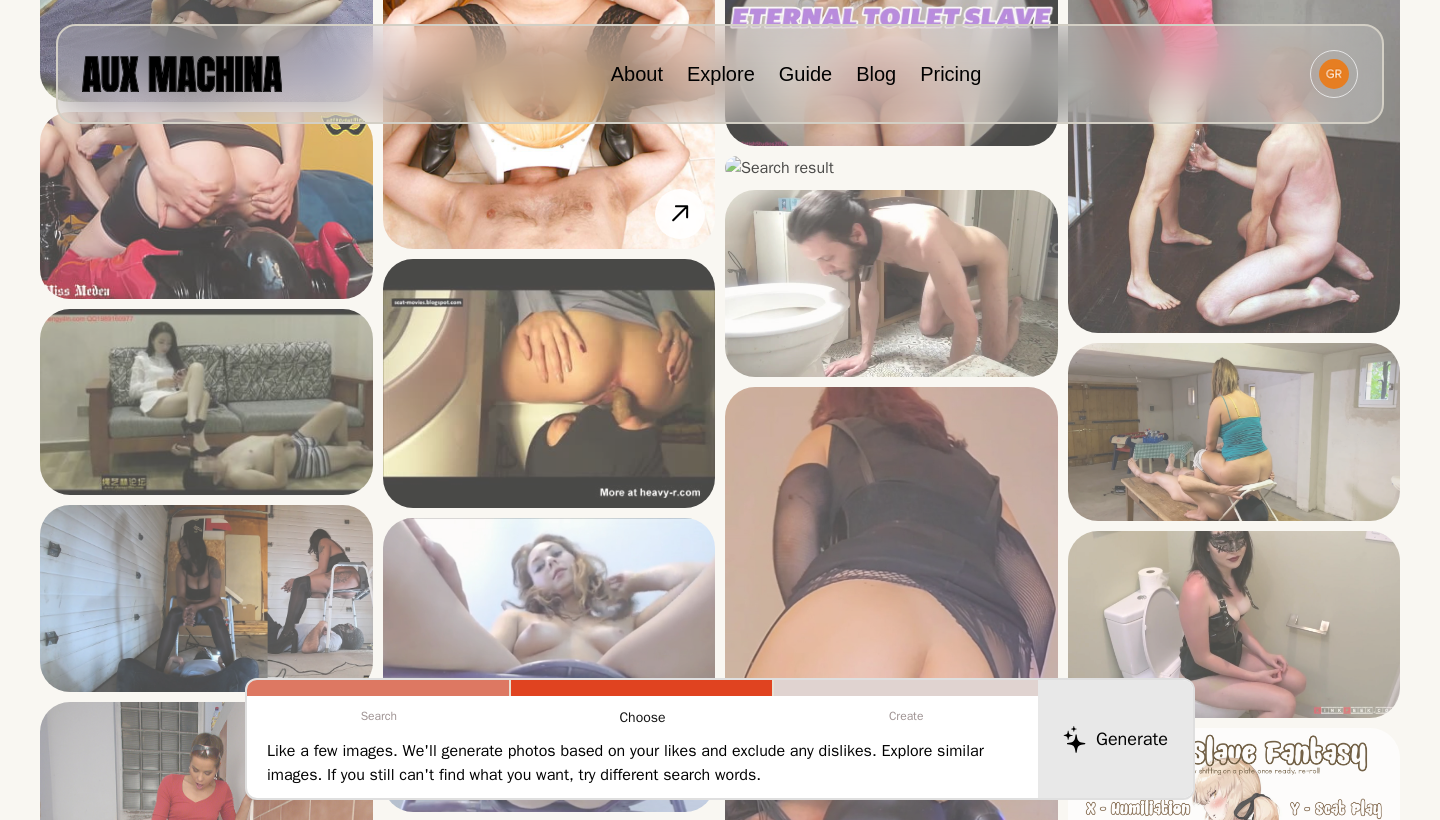 click at bounding box center [0, 0] 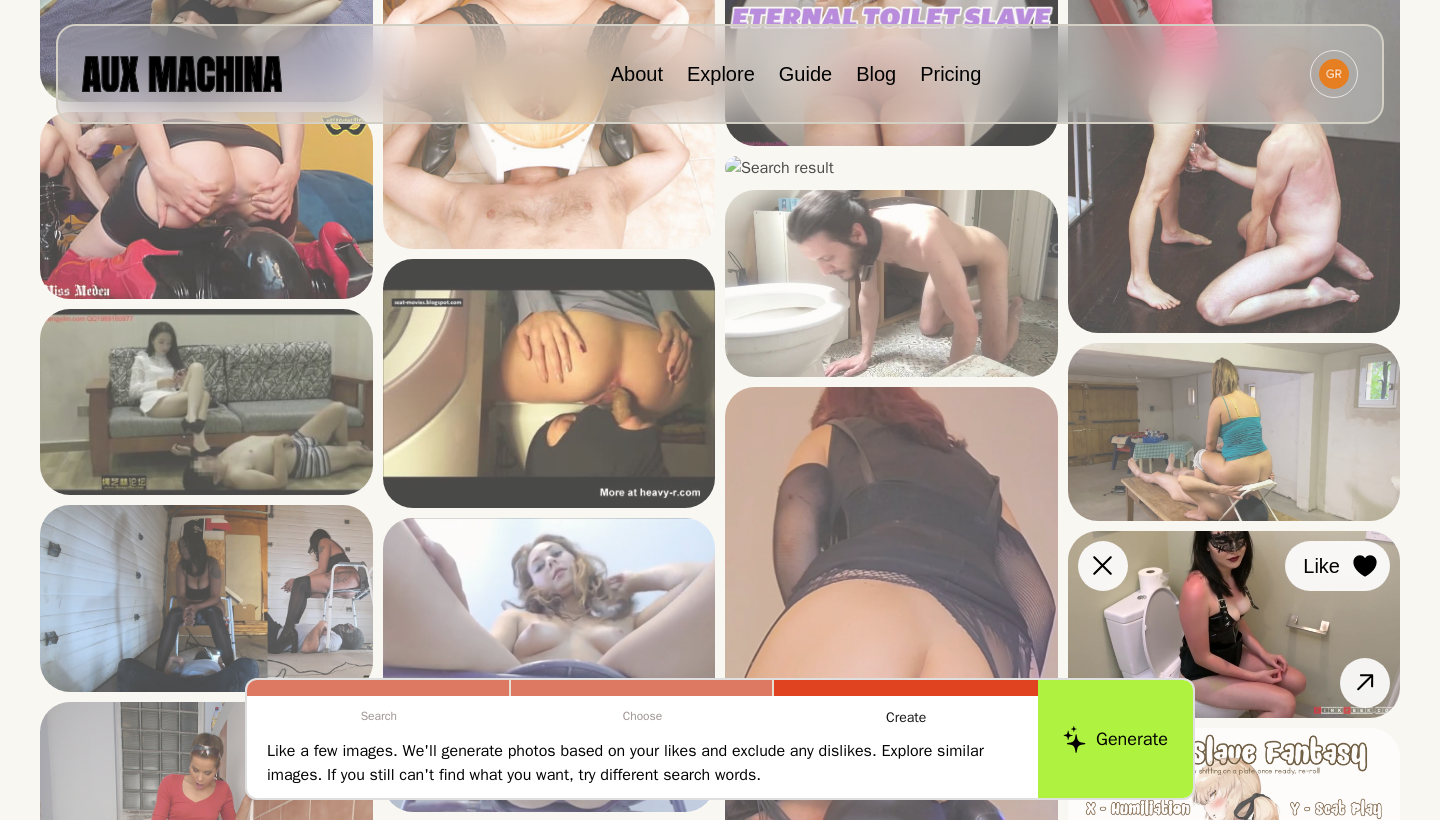 click at bounding box center [0, 0] 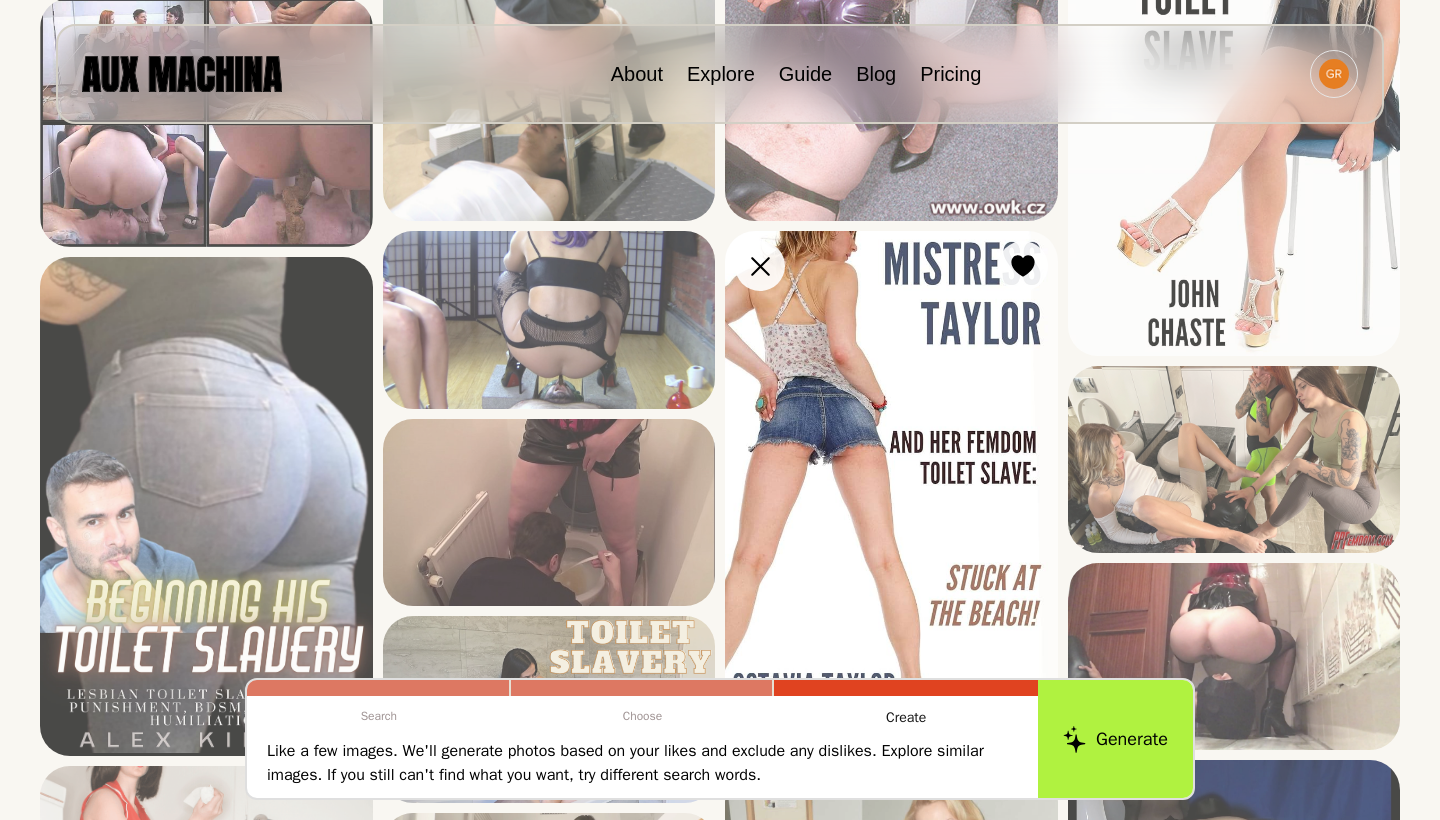 scroll, scrollTop: 1763, scrollLeft: 0, axis: vertical 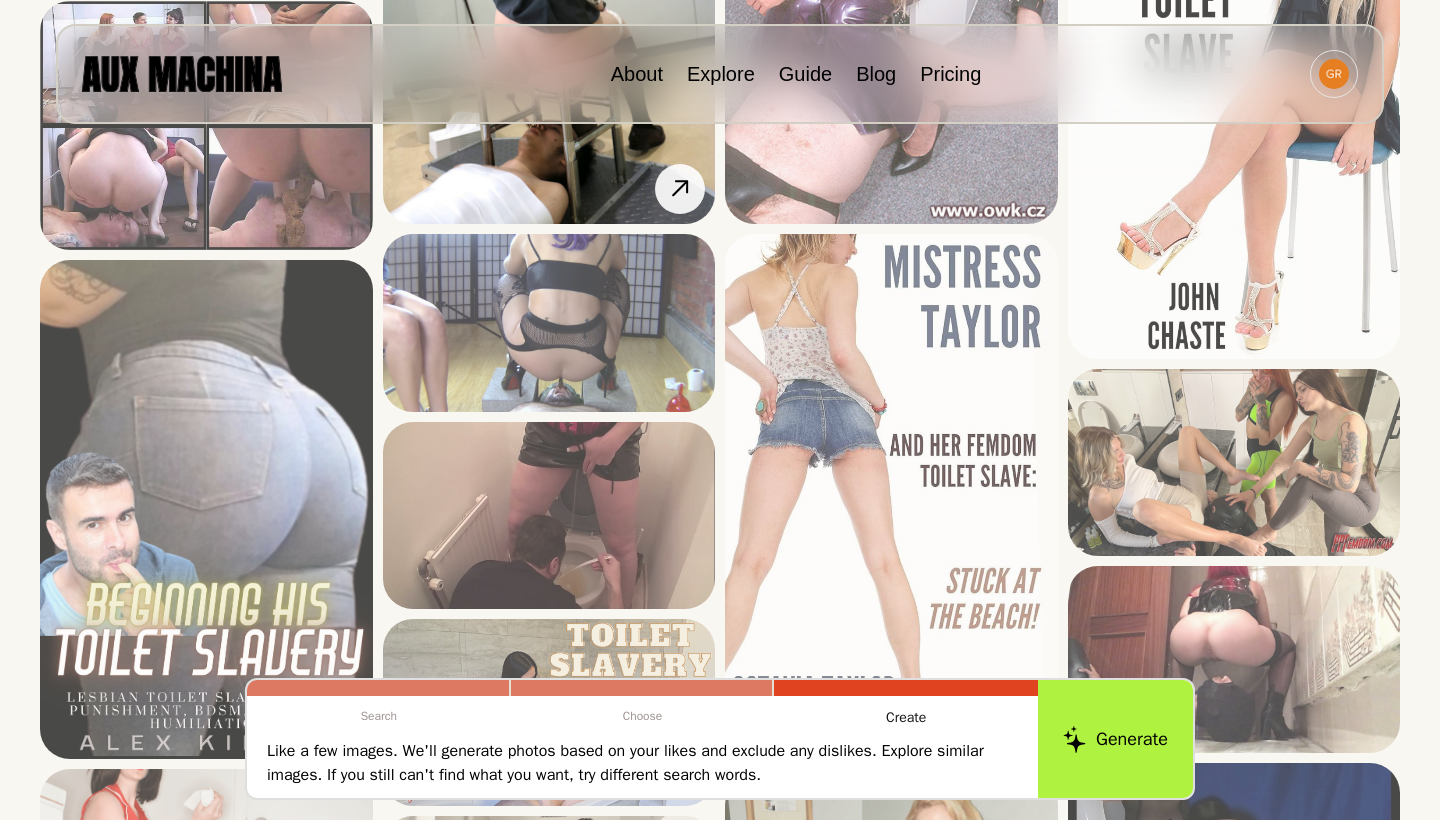 click at bounding box center [0, 0] 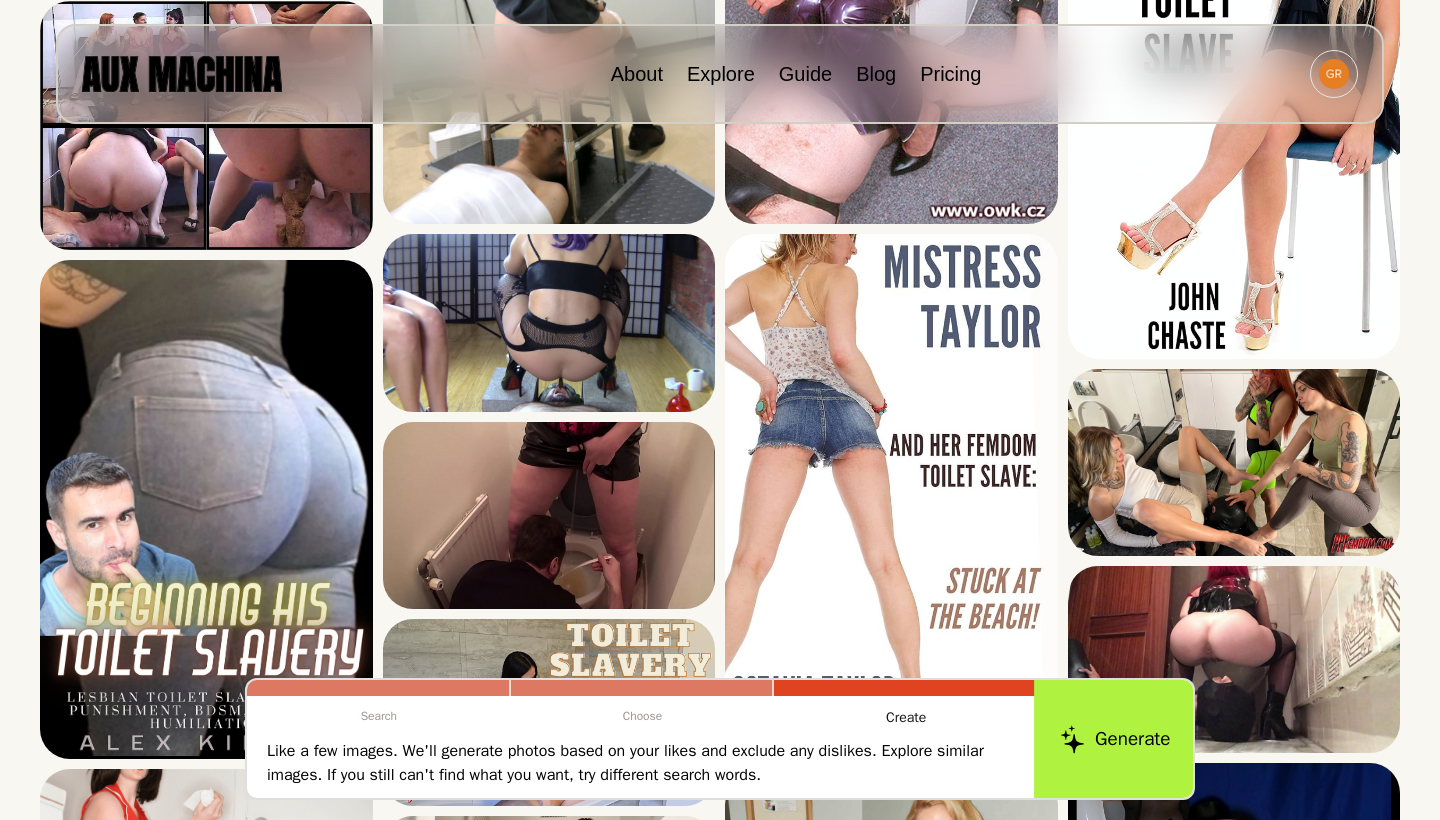 click on "Generate" at bounding box center (1115, 739) 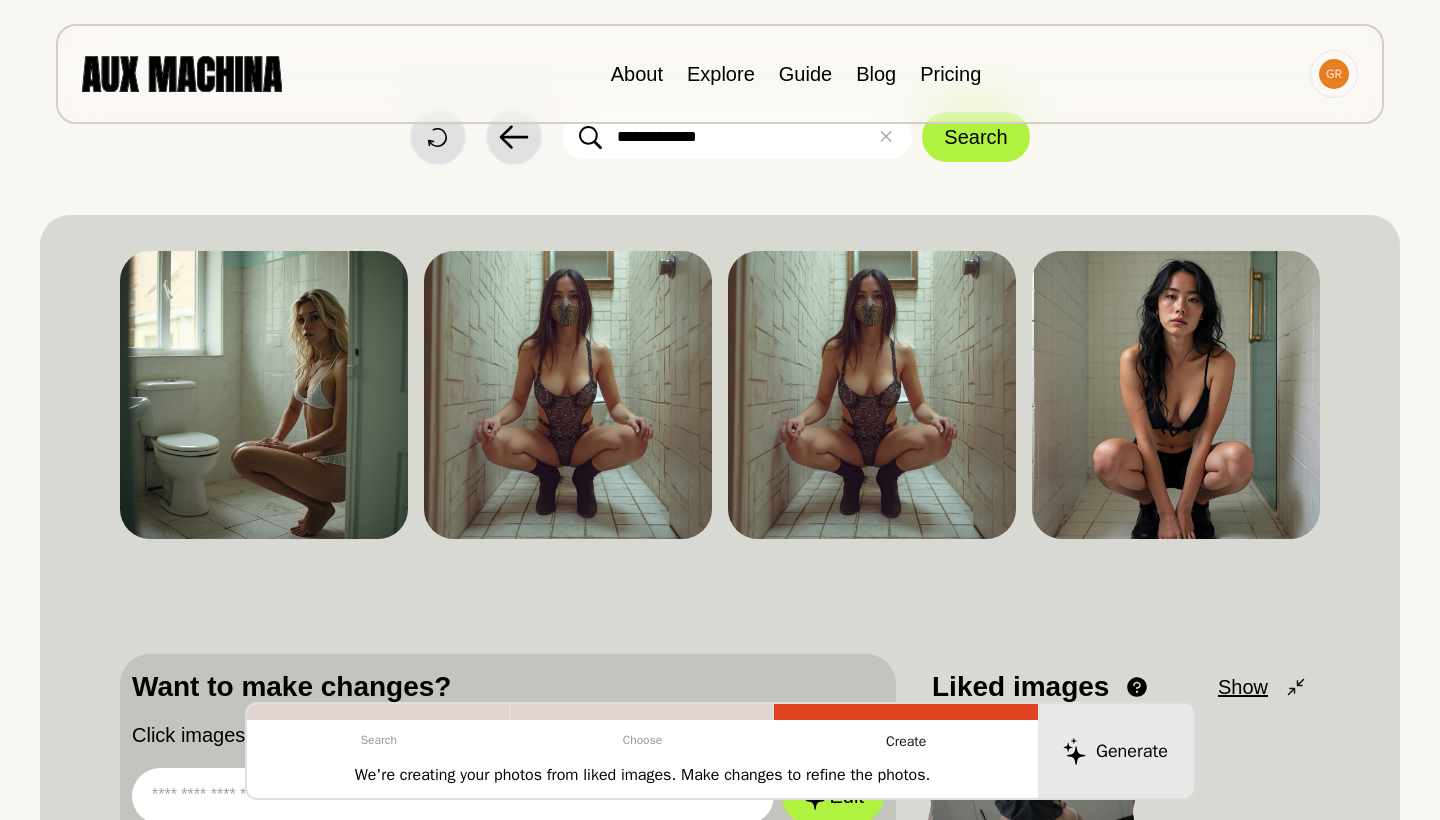 scroll, scrollTop: 60, scrollLeft: 0, axis: vertical 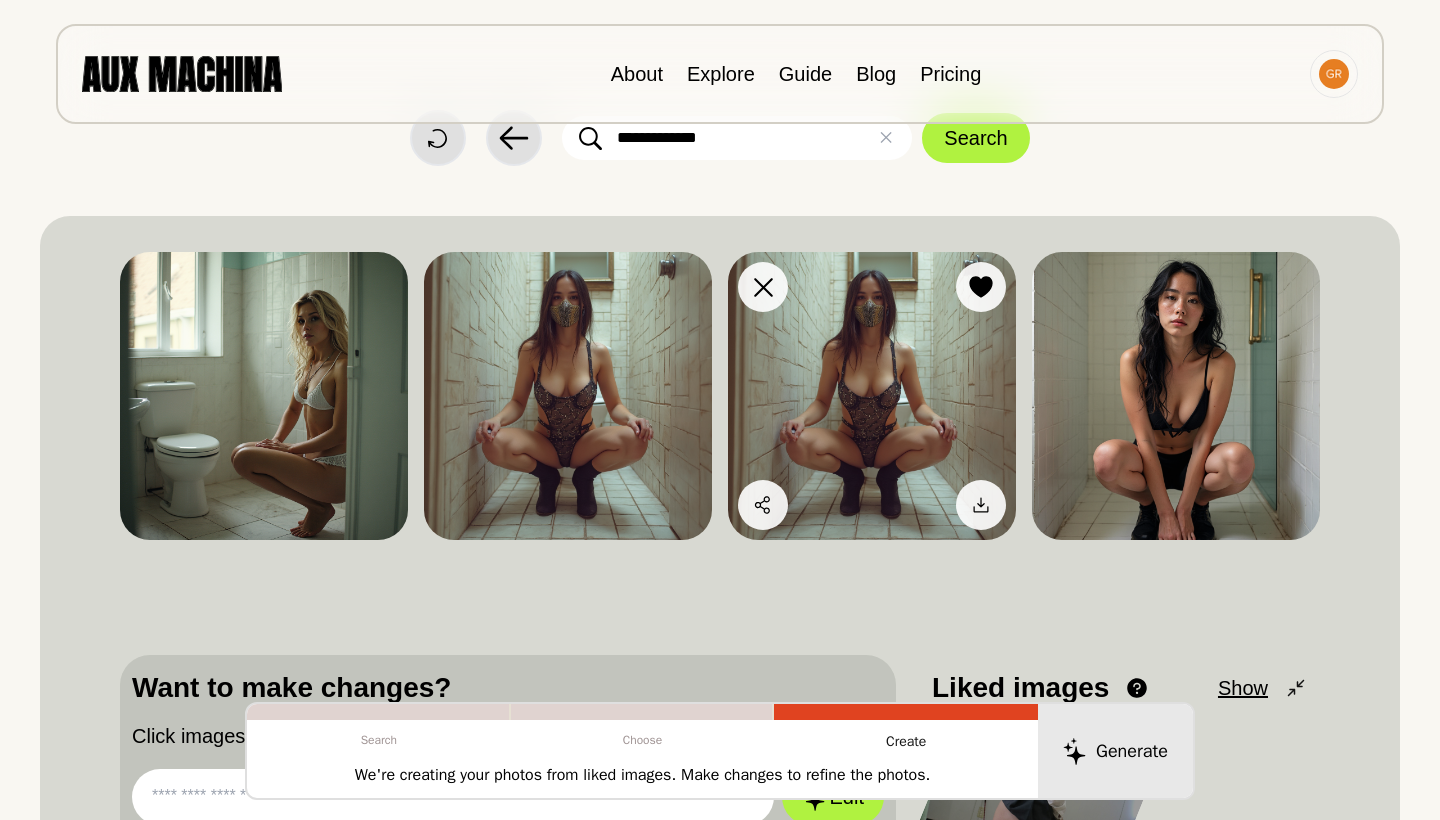 click at bounding box center (264, 396) 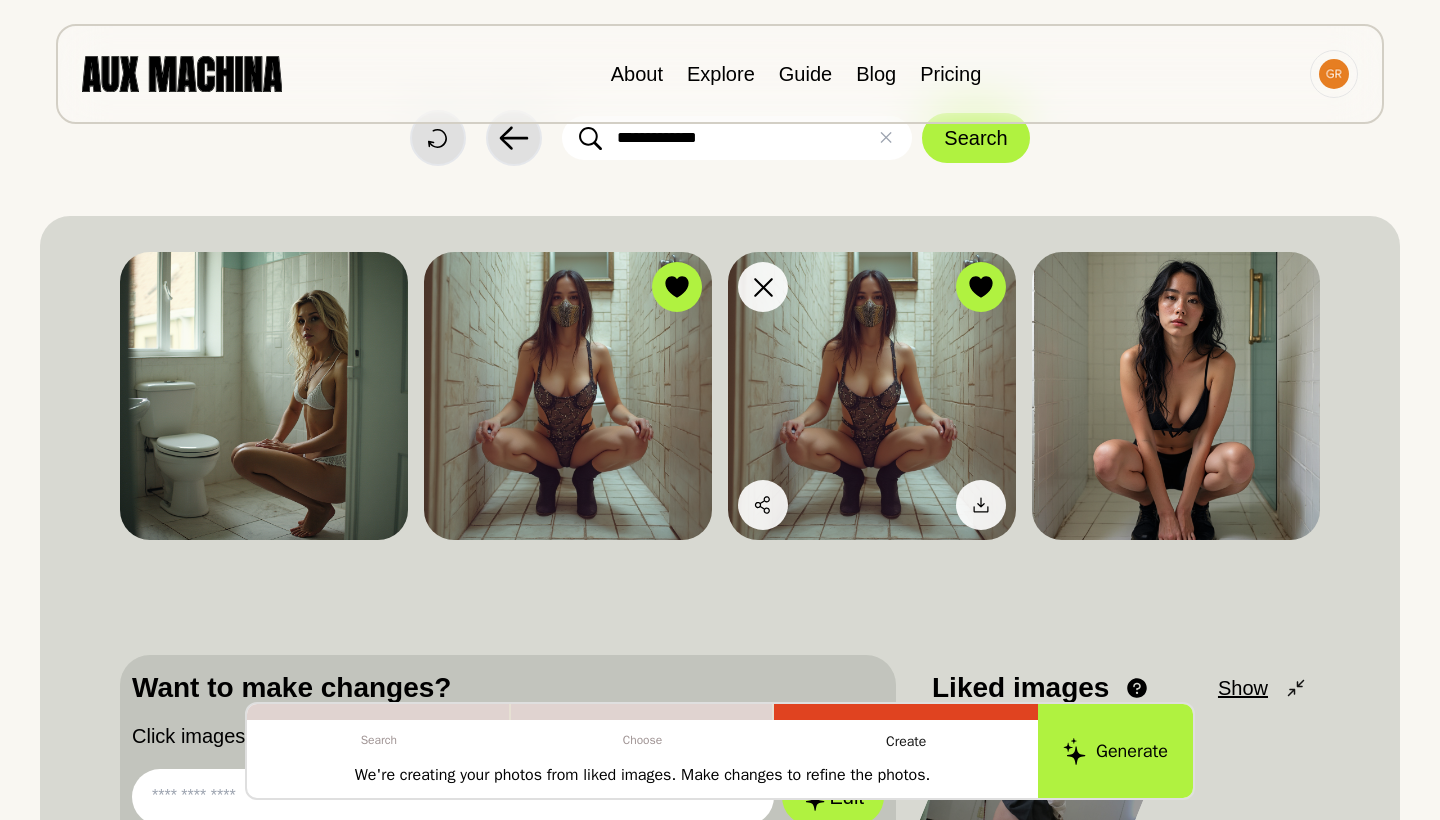click at bounding box center [264, 396] 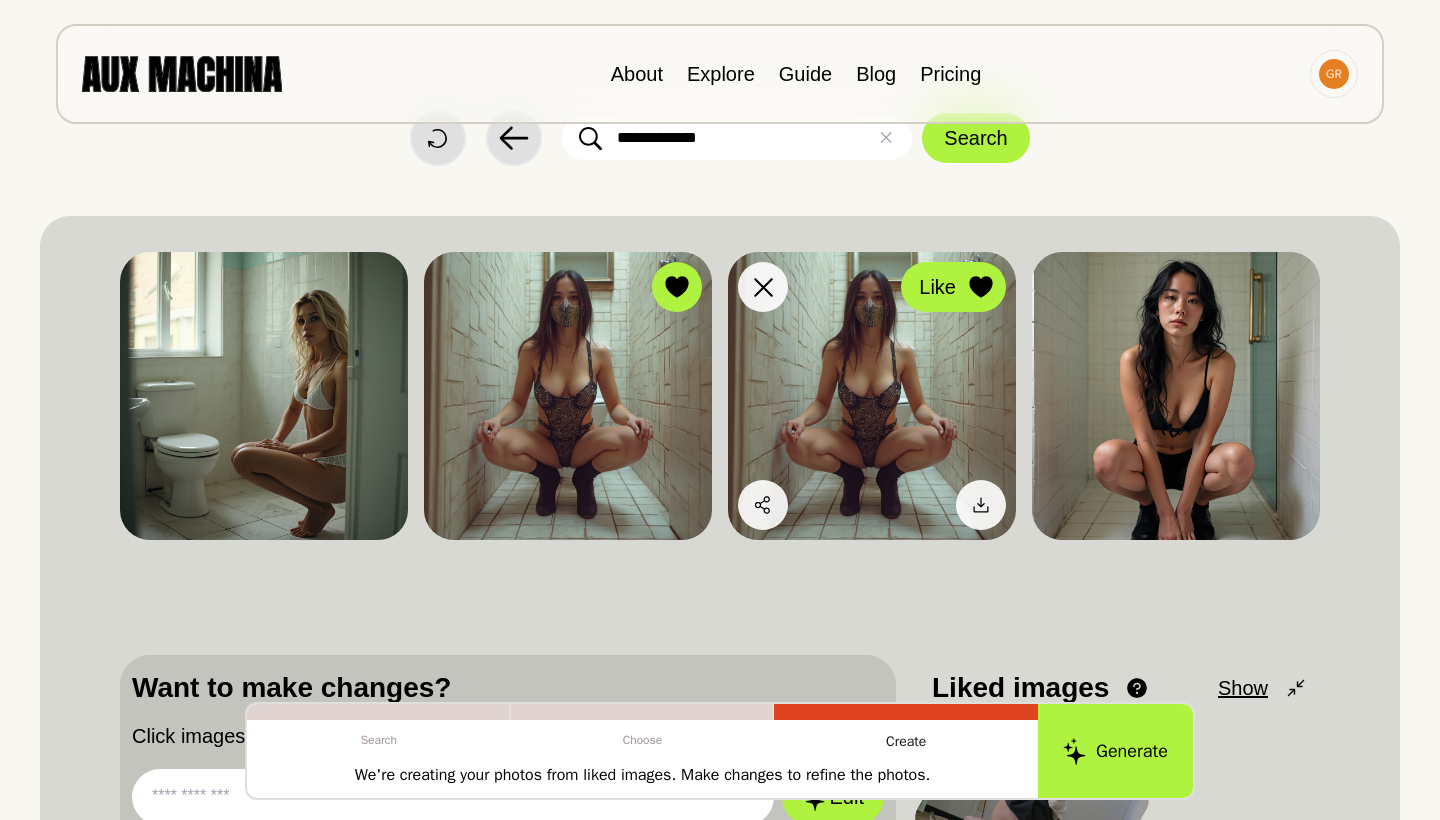 click at bounding box center (676, 287) 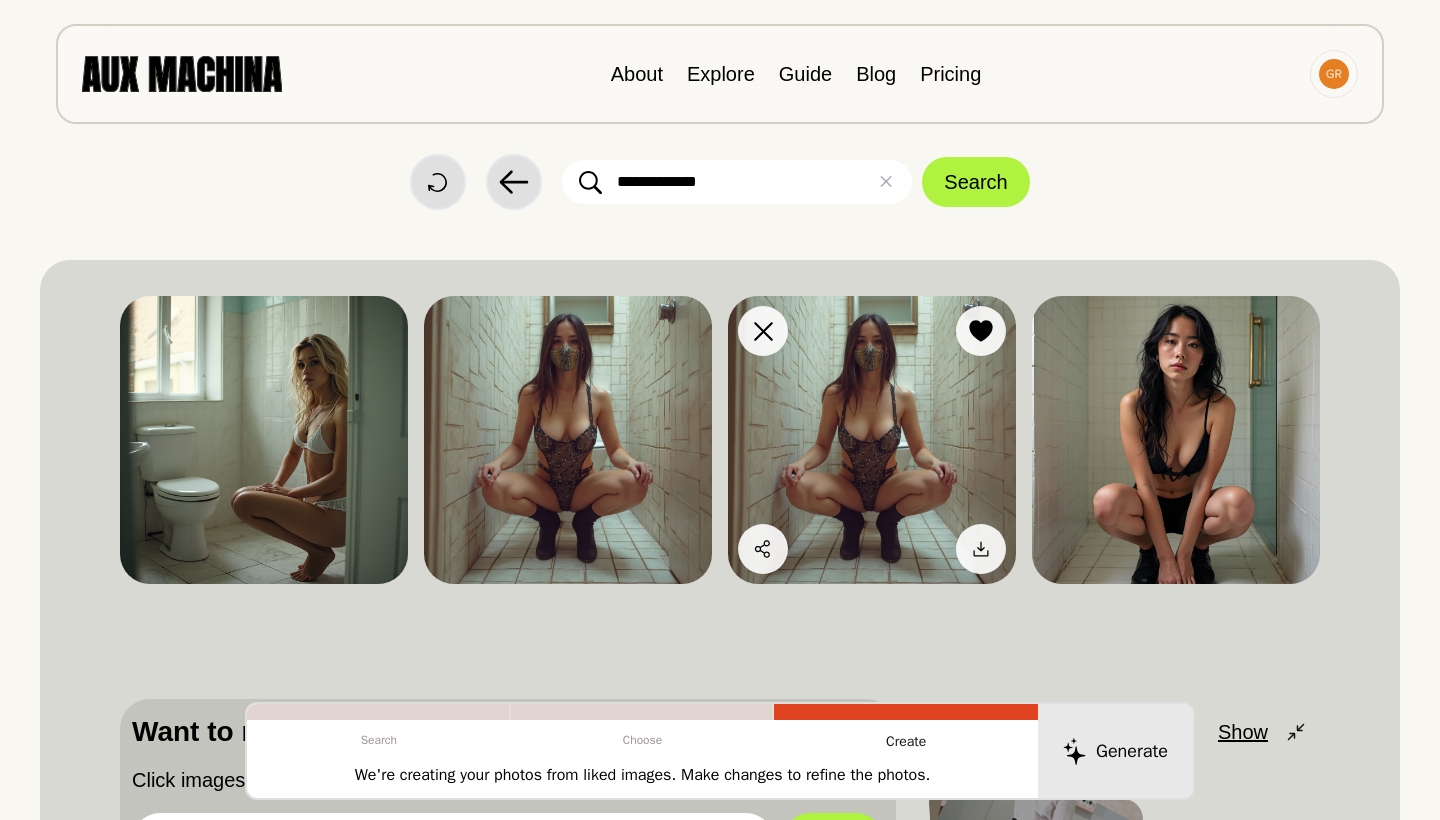 scroll, scrollTop: 10, scrollLeft: 0, axis: vertical 